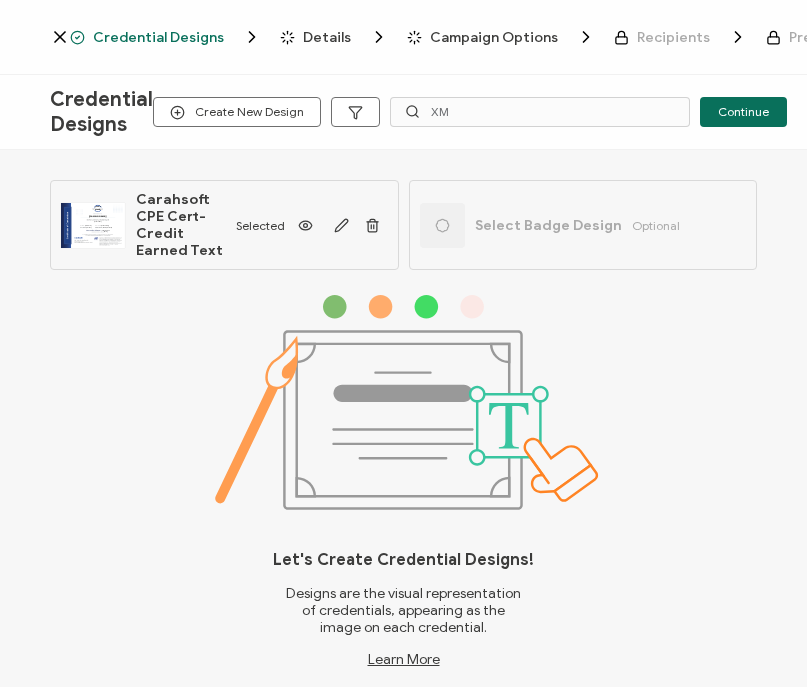 scroll, scrollTop: 0, scrollLeft: 0, axis: both 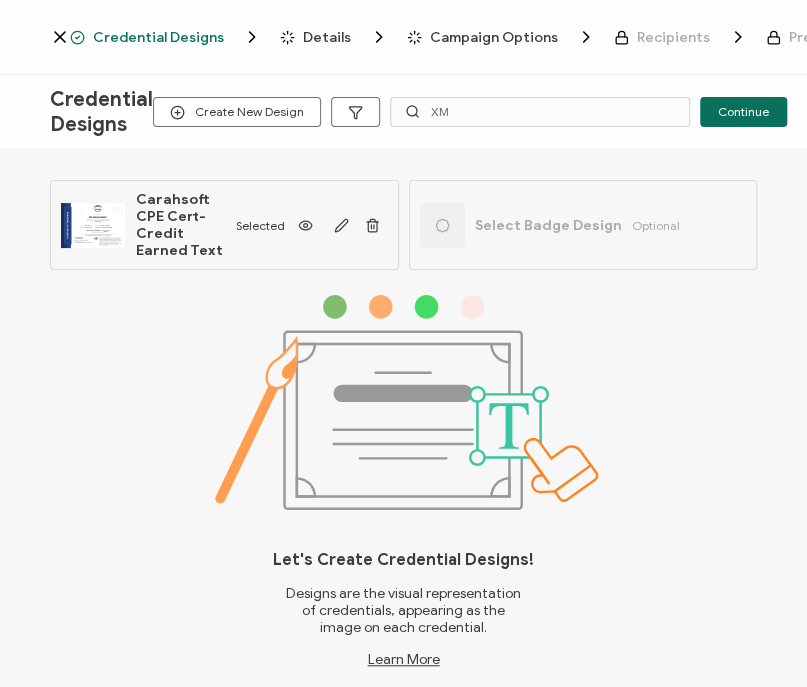 click on "XM" at bounding box center [540, 112] 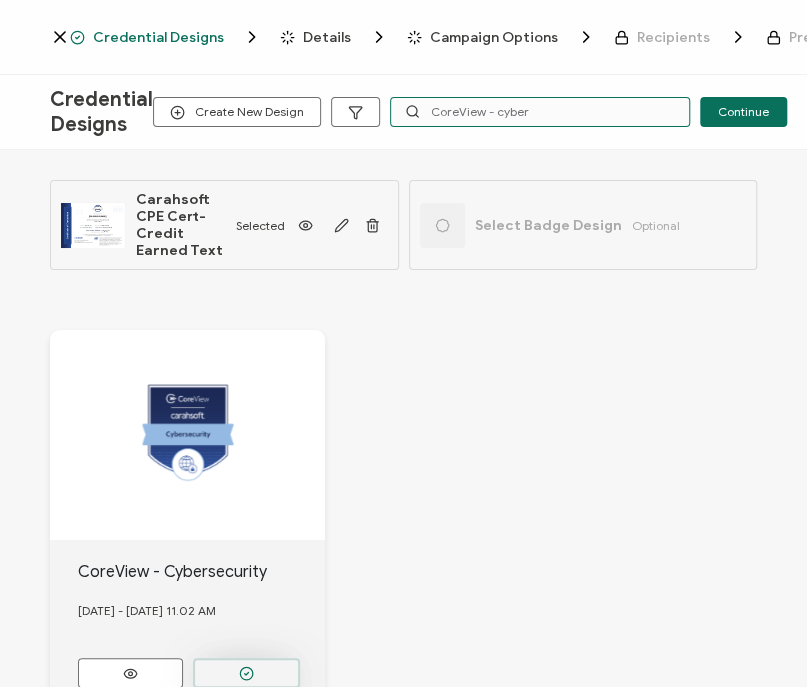 type on "CoreView - cyber" 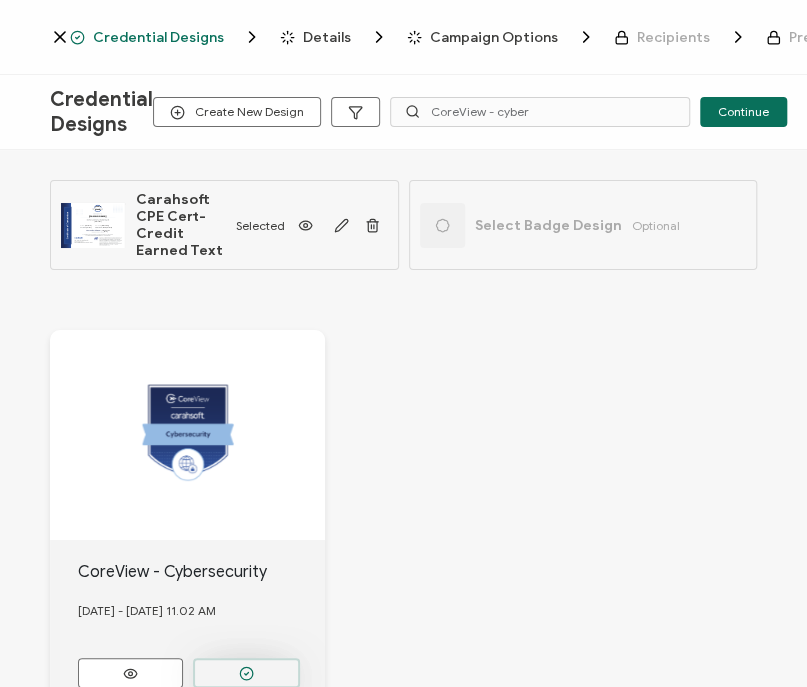 click 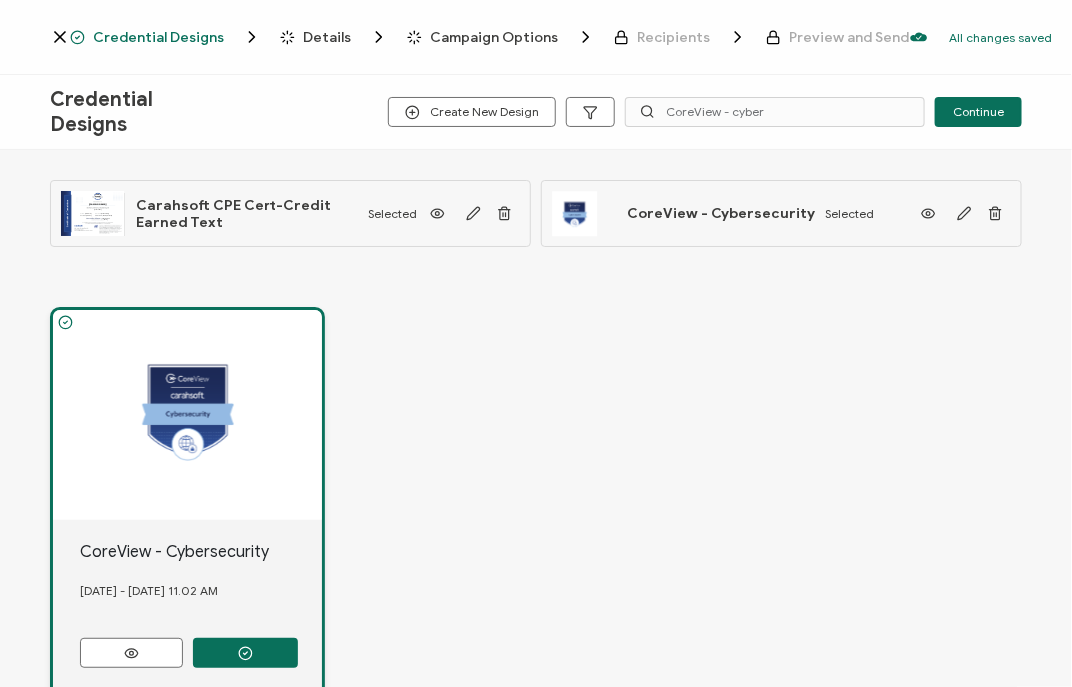 click on "Details" at bounding box center [327, 37] 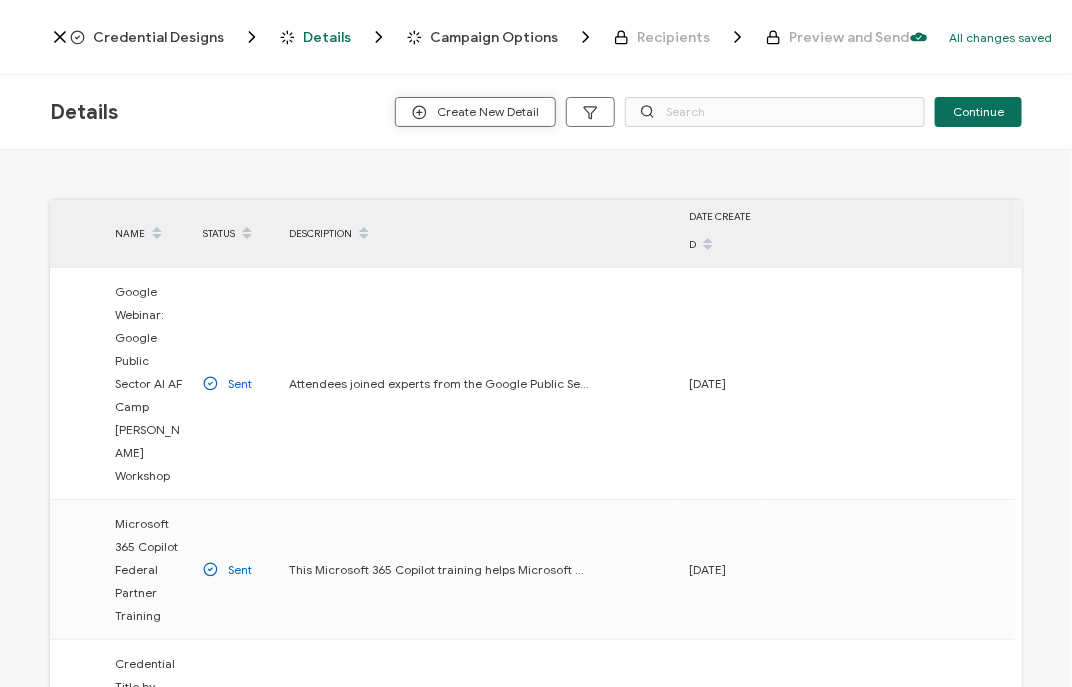 click on "Create New Detail" at bounding box center [475, 112] 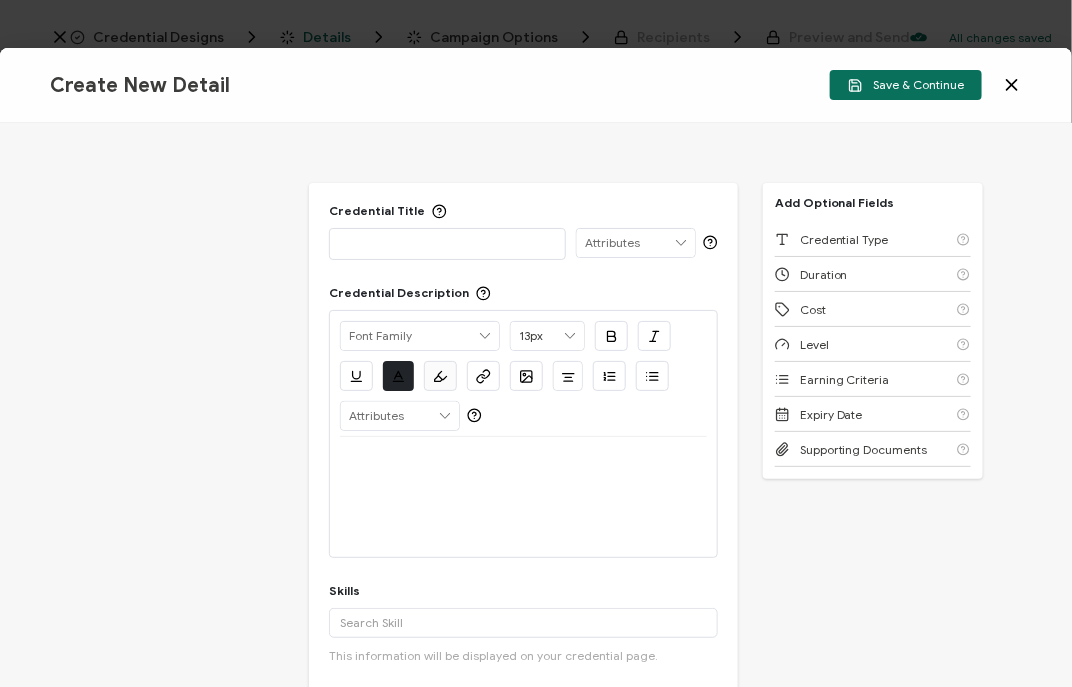 click on "Credential Title
ISSUER
Issuer Name
Credential Description
Alright Sans Amita Archivo Black Arial Arimo Blinker Caveat Charm Charmonman Cinzel EB Garamond Farro Fira Sans Gelasio Gilroy Great Vibes Grenze Hanken Grotesk Inconsolata Josefin Sans Kolektif House Kufam Lato Libre Caslon Text Lora Lugrasimo Markazi Text Merienda Merriweather Montserrat Muli Noto Sans Noto Serif Nunito Open Sans Open Sans Condensed Orbitron Oswald Playfair Display Poppins PT Sans PT Sans Narrow PT Serif Quicksand Raleway Red Hat Display Roboto Roboto Condensed Roboto Slab Rubik Slabo 27px Source Sans Pro Spartan Tajawal Titillium Web Ubuntu UnifrakturCook UnifrakturMaguntia Work Sans   13px 11px 12px 13px 14px 15px 16px 17px 18px 19px 20px 21px 22px 23px 24px 25px 26px 27px 28px 29px 30px 31px 32px 33px 34px 35px 36px 37px 38px 39px 40px 41px 42px 43px 44px 45px" at bounding box center (536, 405) 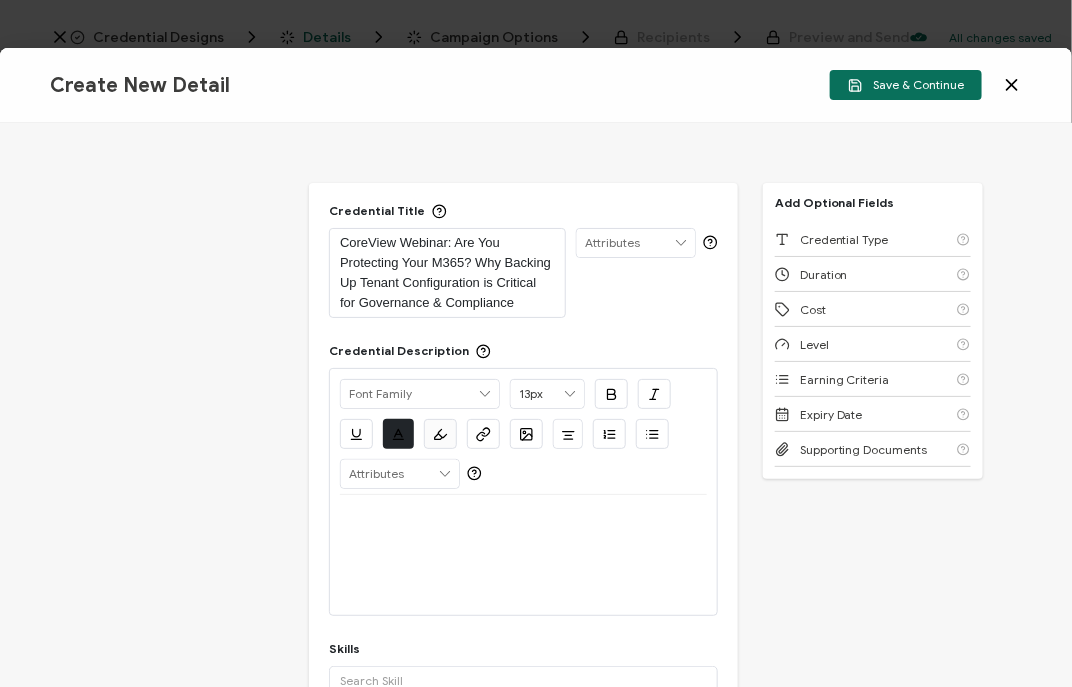 scroll, scrollTop: 0, scrollLeft: 0, axis: both 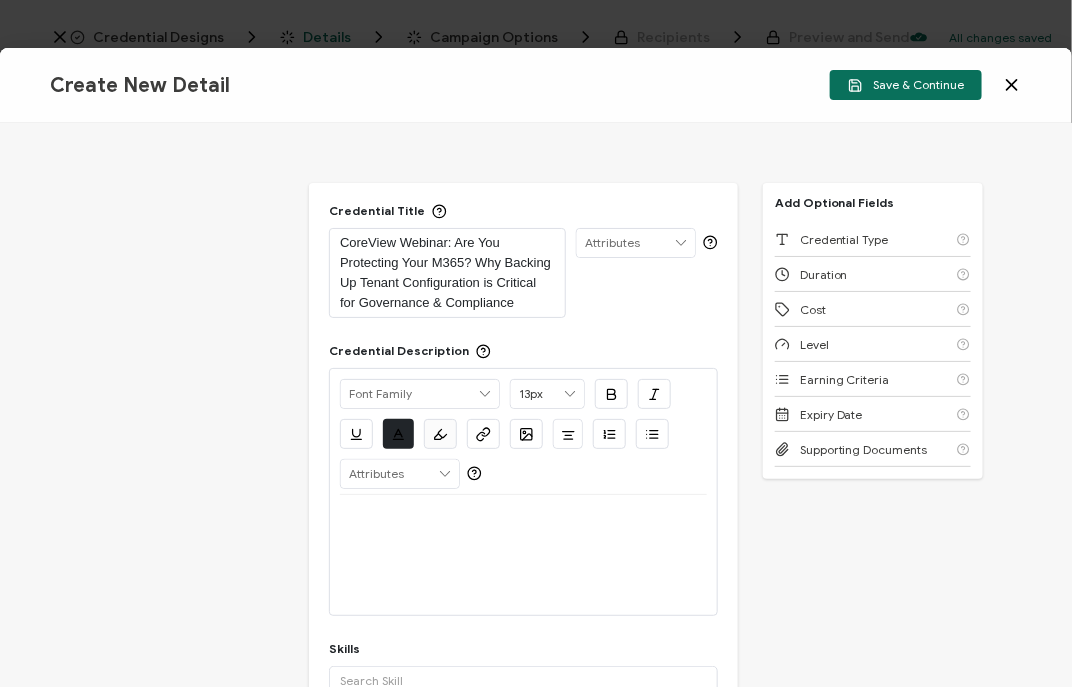 click at bounding box center (523, 519) 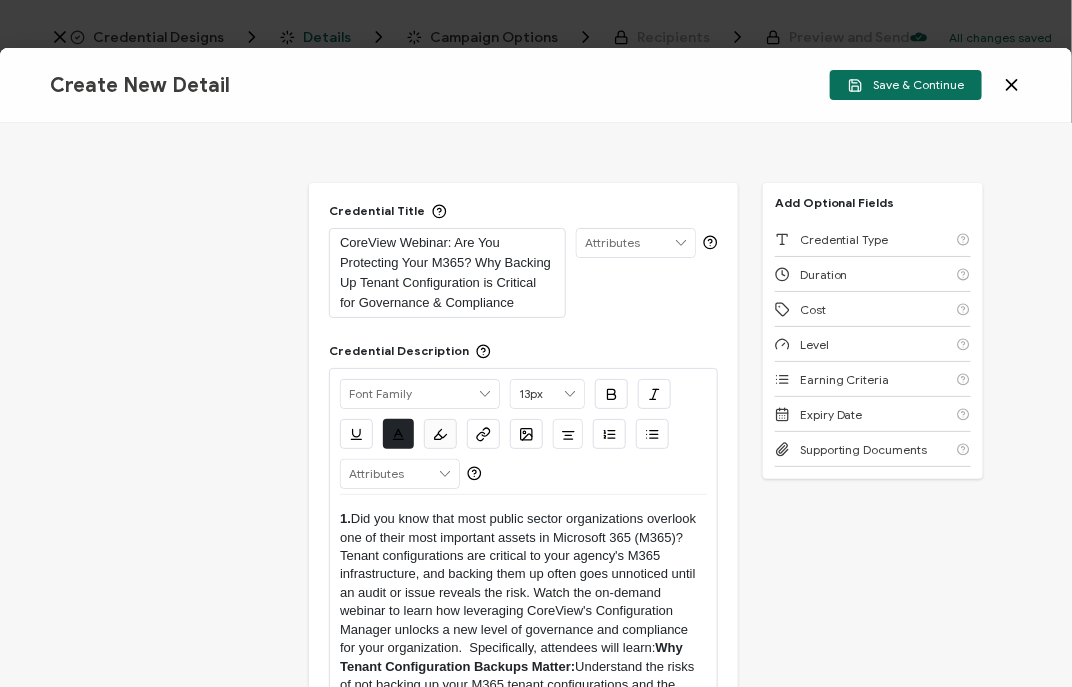 scroll, scrollTop: 0, scrollLeft: 0, axis: both 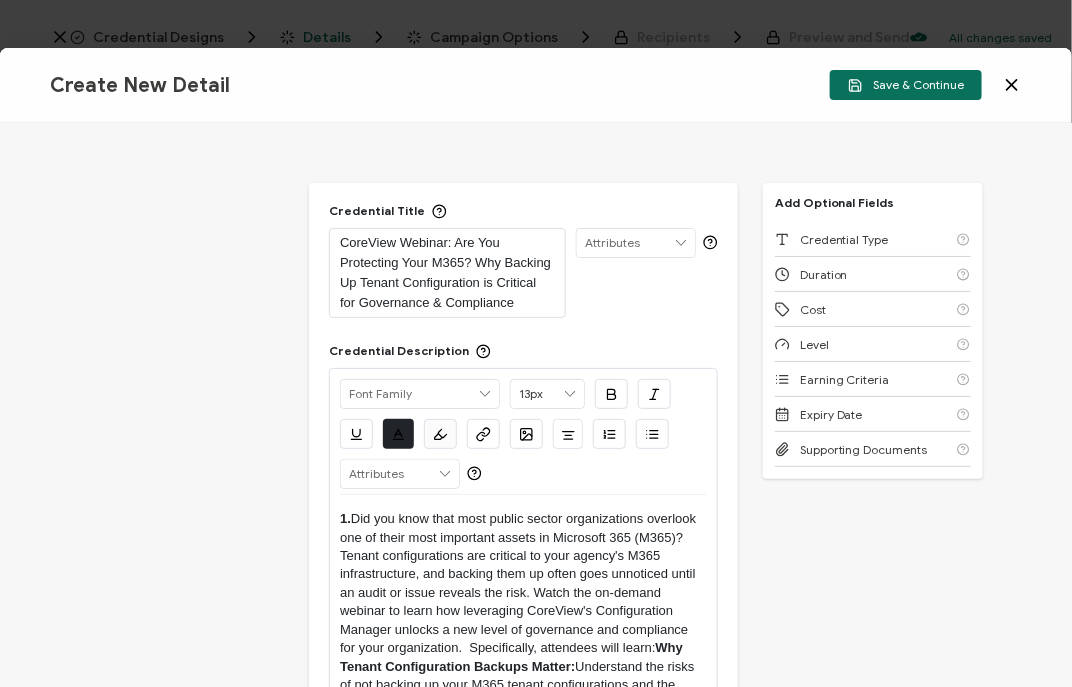 click on "1.      Did you know that most public sector organizations overlook one of their most important assets in Microsoft 365 (M365)? Tenant configurations are critical to your agency's M365 infrastructure, and backing them up often goes unnoticed until an audit or issue reveals the risk. Watch the on-demand webinar to learn how leveraging CoreView's Configuration Manager unlocks a new level of governance and compliance for your organization.  Specifically, attendees will learn:  Why Tenant Configuration Backups Matter:  Understand the risks of not backing up your M365 tenant configurations and the potential impact on compliance and business continuity  Enhancing Governance with Configuration Manager:  Discover actionable techniques to improve M365 governance, automate tasks, and simplify compliance, which is especially relevant for regulated organizations  Practical Steps for Immediate Impact:" at bounding box center [523, 676] 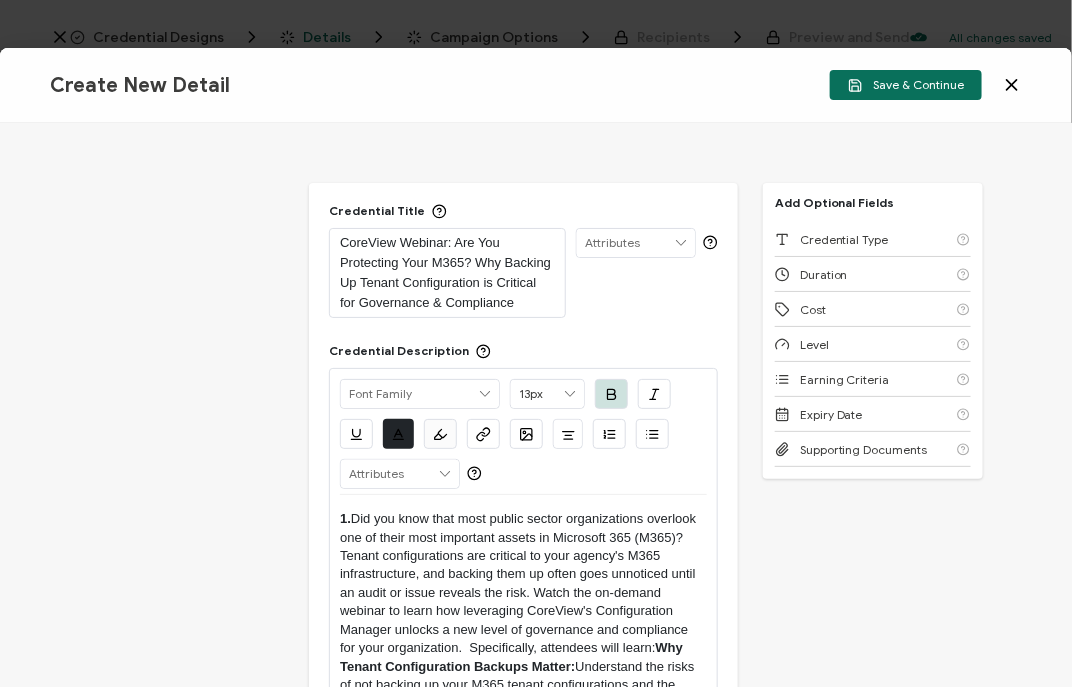 type 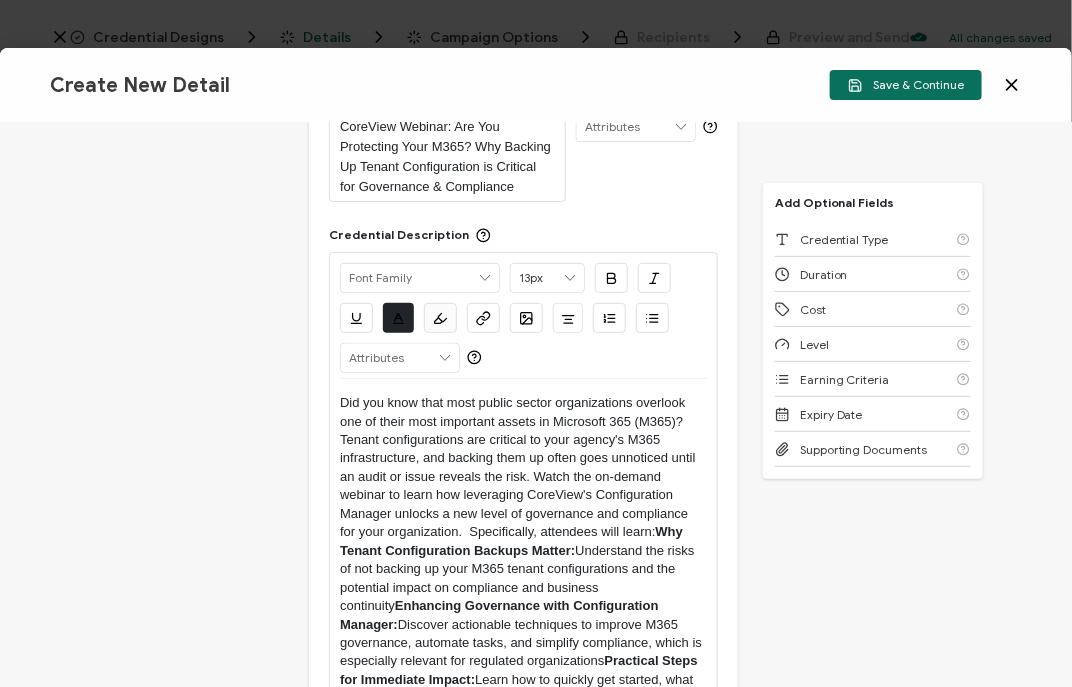 scroll, scrollTop: 139, scrollLeft: 0, axis: vertical 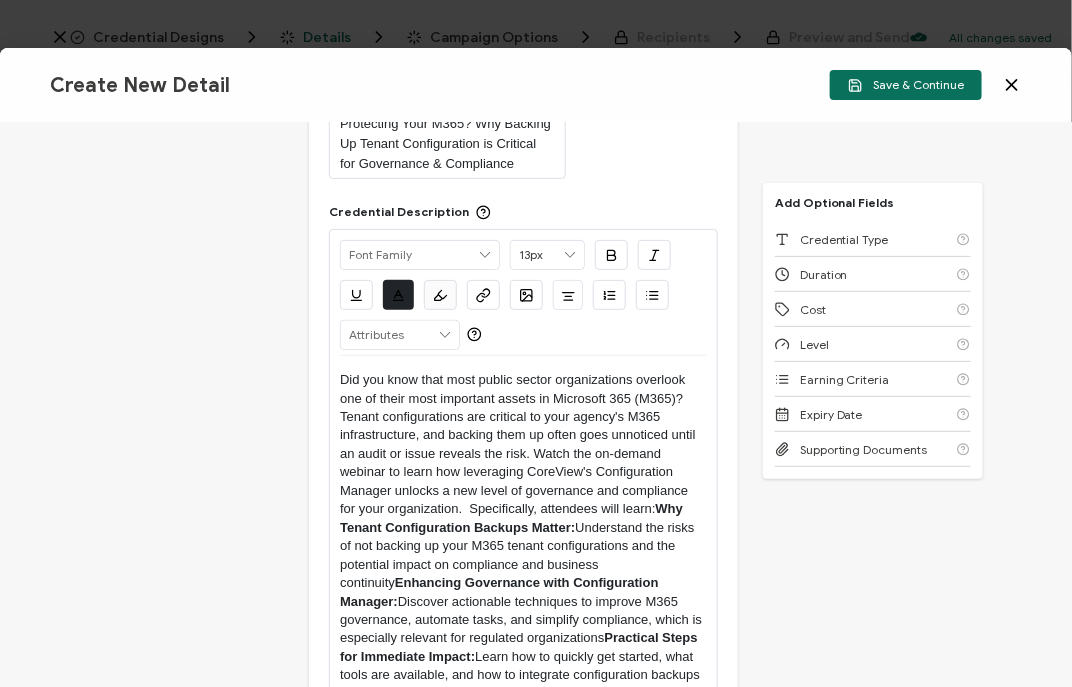 click on "Why Tenant Configuration Backups Matter:" at bounding box center [513, 517] 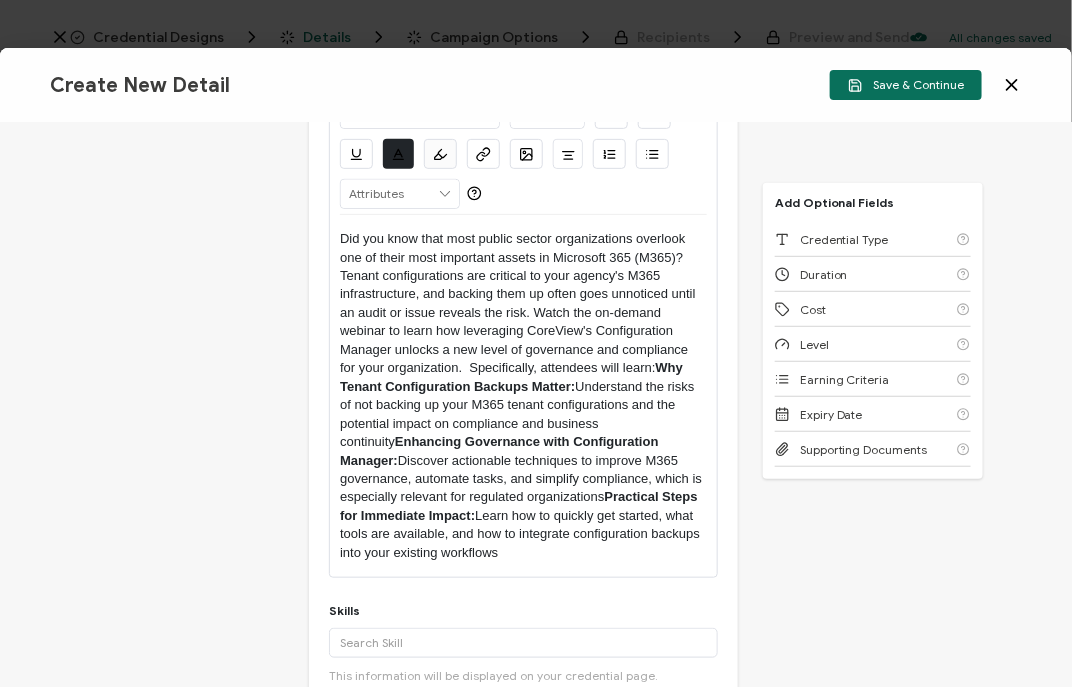 scroll, scrollTop: 281, scrollLeft: 0, axis: vertical 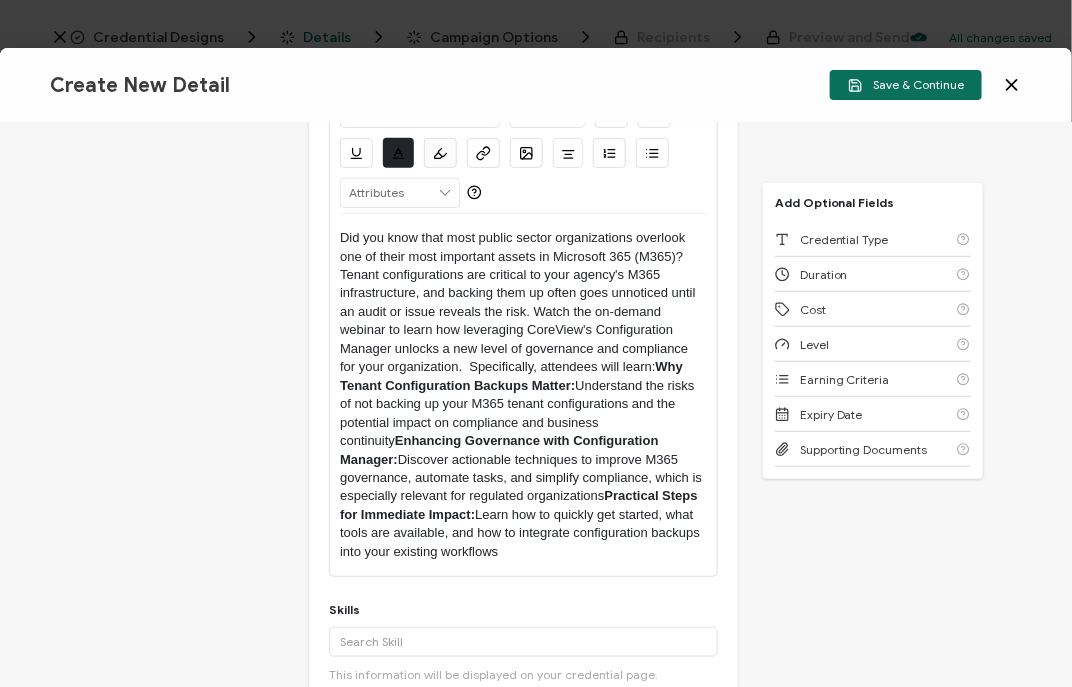 click on "Did you know that most public sector organizations overlook one of their most important assets in Microsoft 365 (M365)? Tenant configurations are critical to your agency's M365 infrastructure, and backing them up often goes unnoticed until an audit or issue reveals the risk. Watch the on-demand webinar to learn how leveraging CoreView's Configuration Manager unlocks a new level of governance and compliance for your organization.  Specifically, attendees will learn:  Why Tenant Configuration Backups Matter:  Understand the risks of not backing up your M365 tenant configurations and the potential impact on compliance and business continuity  Enhancing Governance with Configuration Manager:  Discover actionable techniques to improve M365 governance, automate tasks, and simplify compliance, which is especially relevant for regulated organizations  Practical Steps for Immediate Impact:" at bounding box center (523, 395) 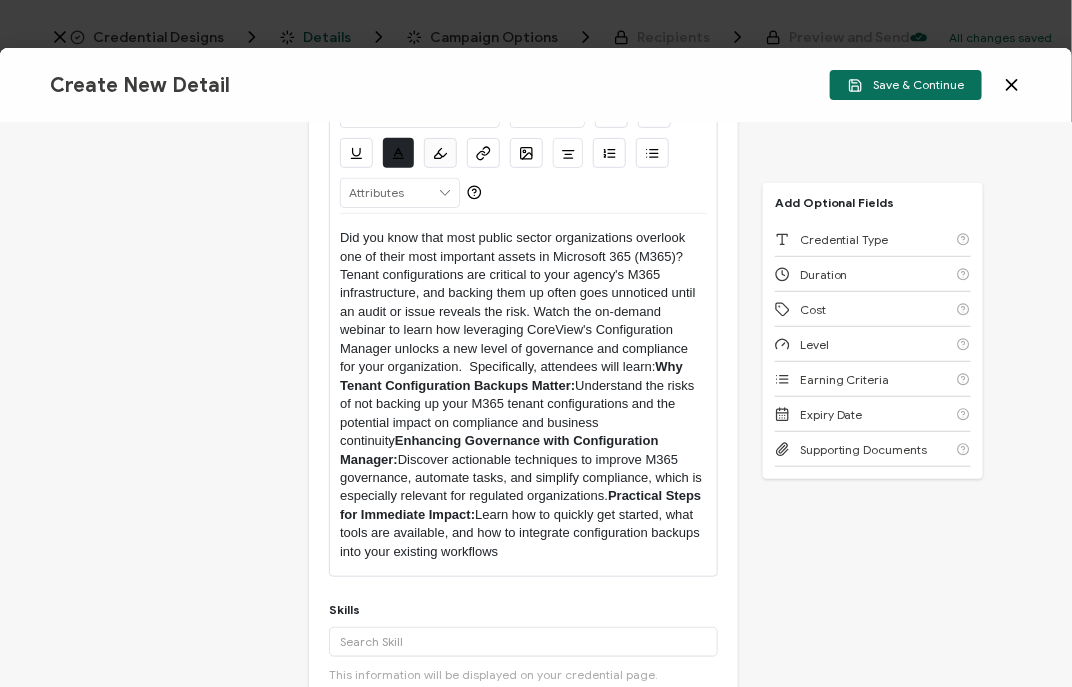 click on "Did you know that most public sector organizations overlook one of their most important assets in Microsoft 365 (M365)? Tenant configurations are critical to your agency's M365 infrastructure, and backing them up often goes unnoticed until an audit or issue reveals the risk. Watch the on-demand webinar to learn how leveraging CoreView's Configuration Manager unlocks a new level of governance and compliance for your organization.  Specifically, attendees will learn:  Why Tenant Configuration Backups Matter:  Understand the risks of not backing up your M365 tenant configurations and the potential impact on compliance and business continuity  Enhancing Governance with Configuration Manager:  Discover actionable techniques to improve M365 governance, automate tasks, and simplify compliance, which is especially relevant for regulated organizations.  Practical Steps for Immediate Impact:" at bounding box center (523, 395) 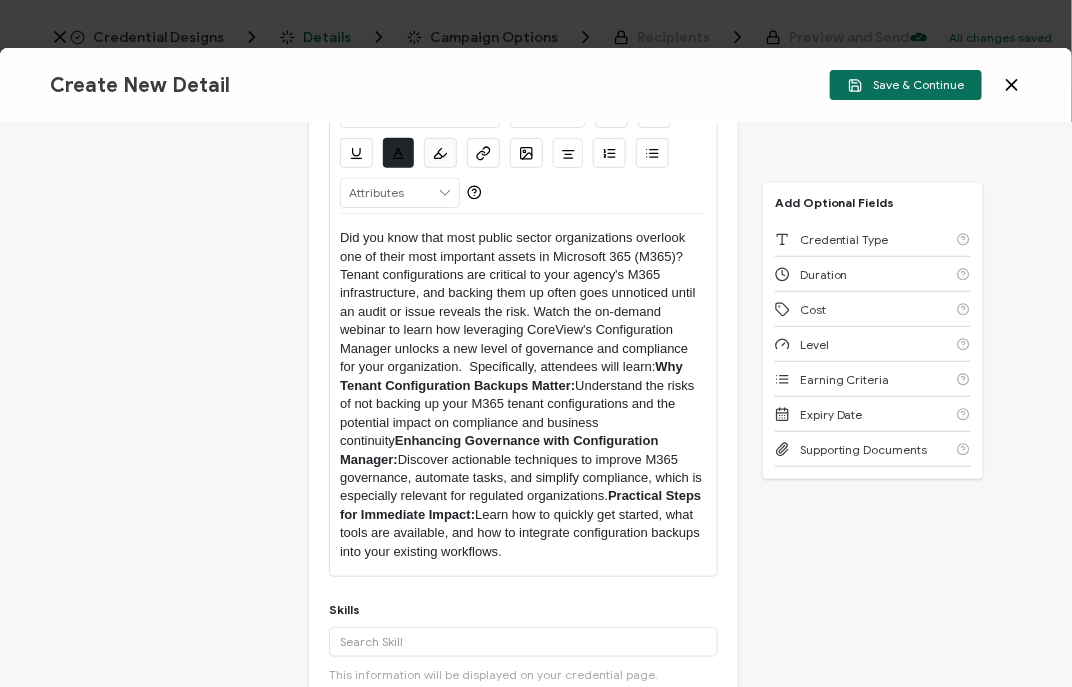 click on "Did you know that most public sector organizations overlook one of their most important assets in Microsoft 365 (M365)? Tenant configurations are critical to your agency's M365 infrastructure, and backing them up often goes unnoticed until an audit or issue reveals the risk. Watch the on-demand webinar to learn how leveraging CoreView's Configuration Manager unlocks a new level of governance and compliance for your organization.  Specifically, attendees will learn:  Why Tenant Configuration Backups Matter:  Understand the risks of not backing up your M365 tenant configurations and the potential impact on compliance and business continuity  Enhancing Governance with Configuration Manager:  Discover actionable techniques to improve M365 governance, automate tasks, and simplify compliance, which is especially relevant for regulated organizations.  Practical Steps for Immediate Impact:" at bounding box center (523, 395) 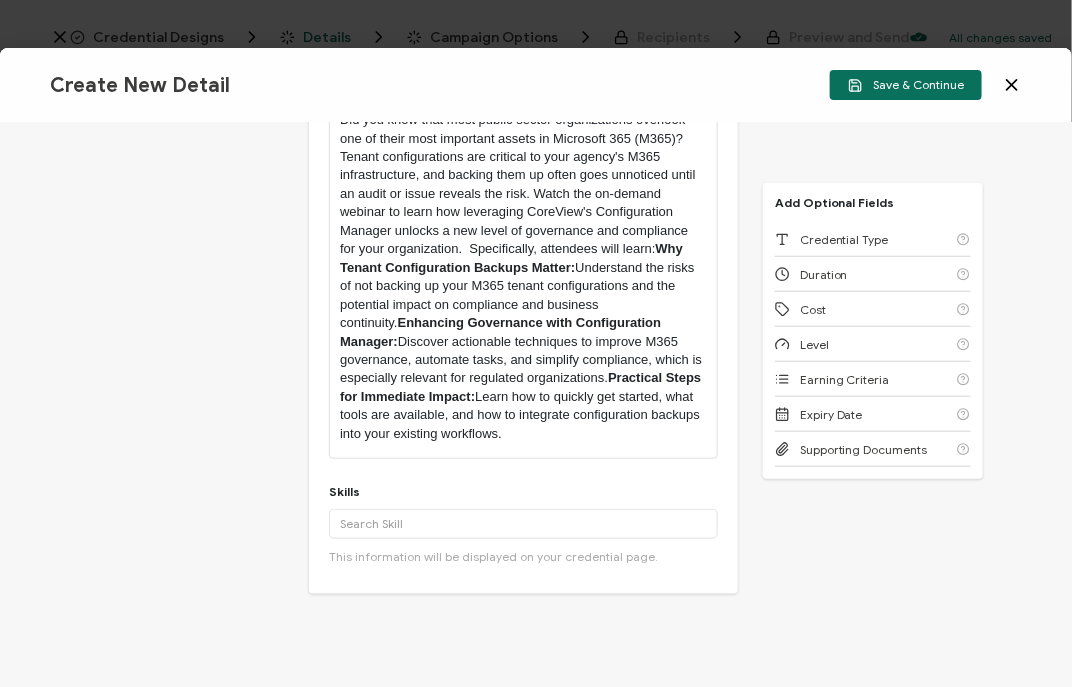 scroll, scrollTop: 401, scrollLeft: 0, axis: vertical 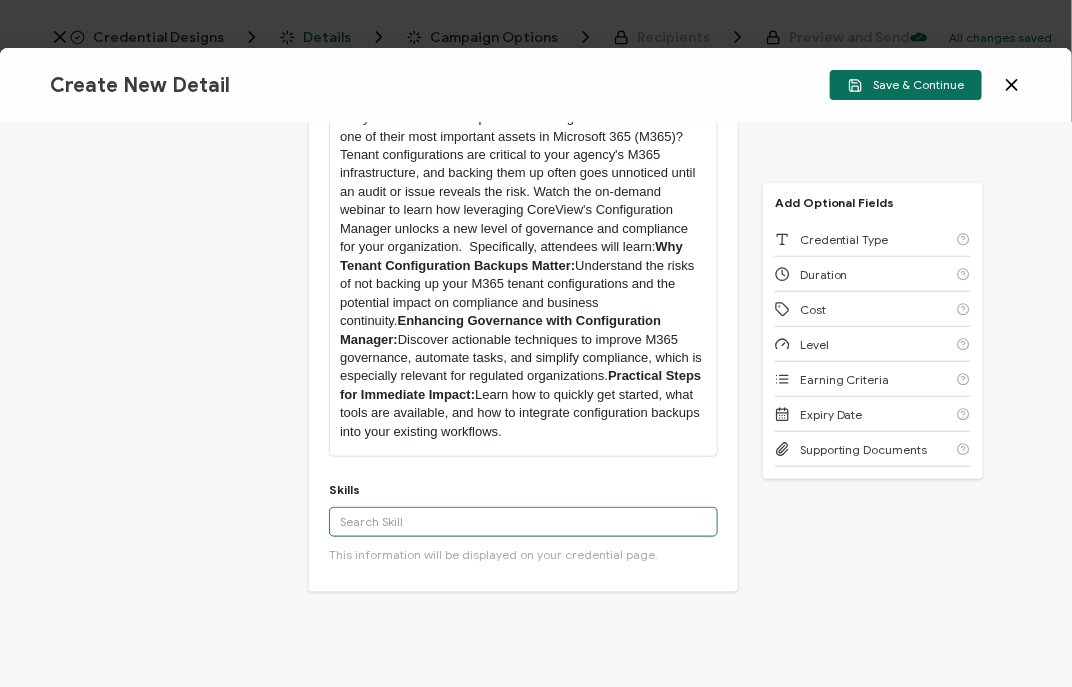 click at bounding box center (523, 522) 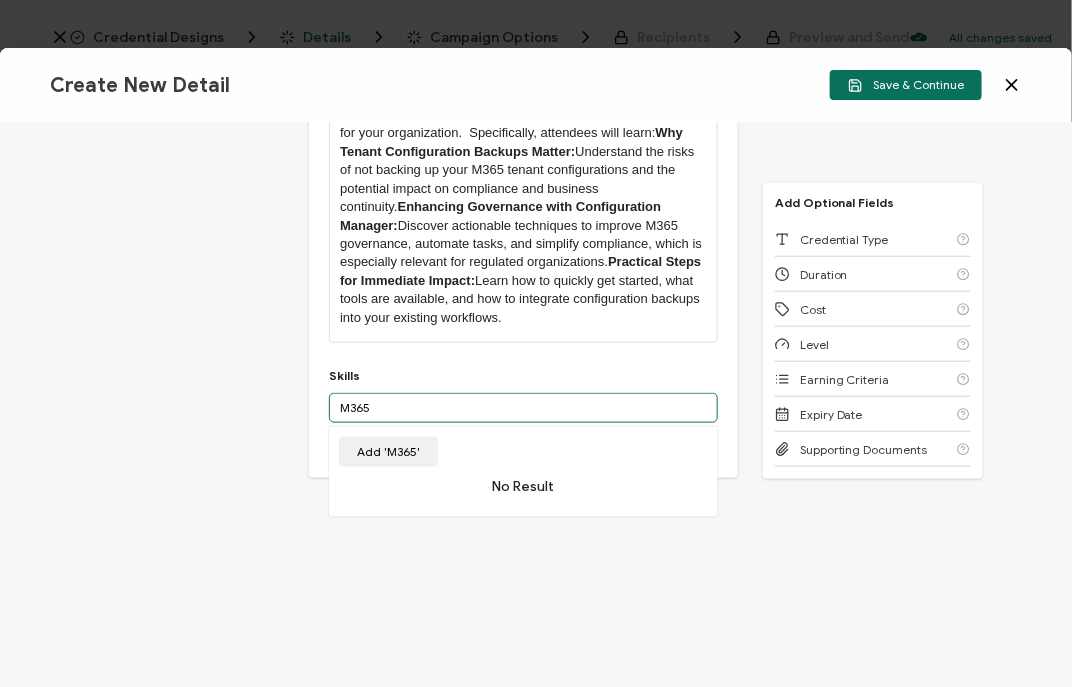 scroll, scrollTop: 516, scrollLeft: 0, axis: vertical 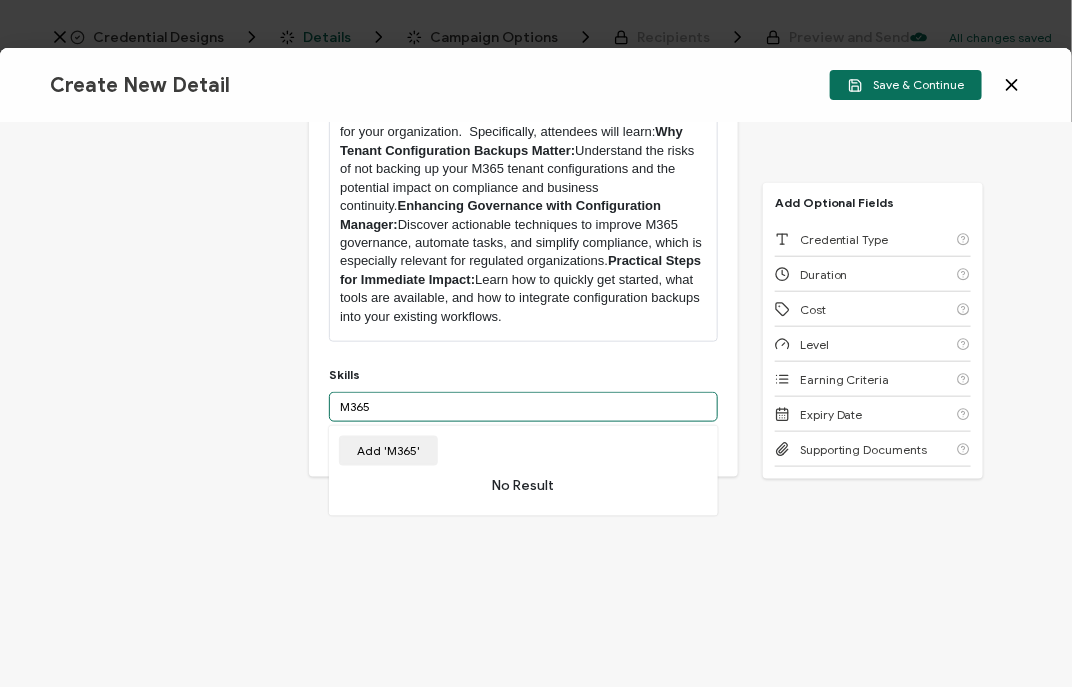 click on "M365" at bounding box center (523, 407) 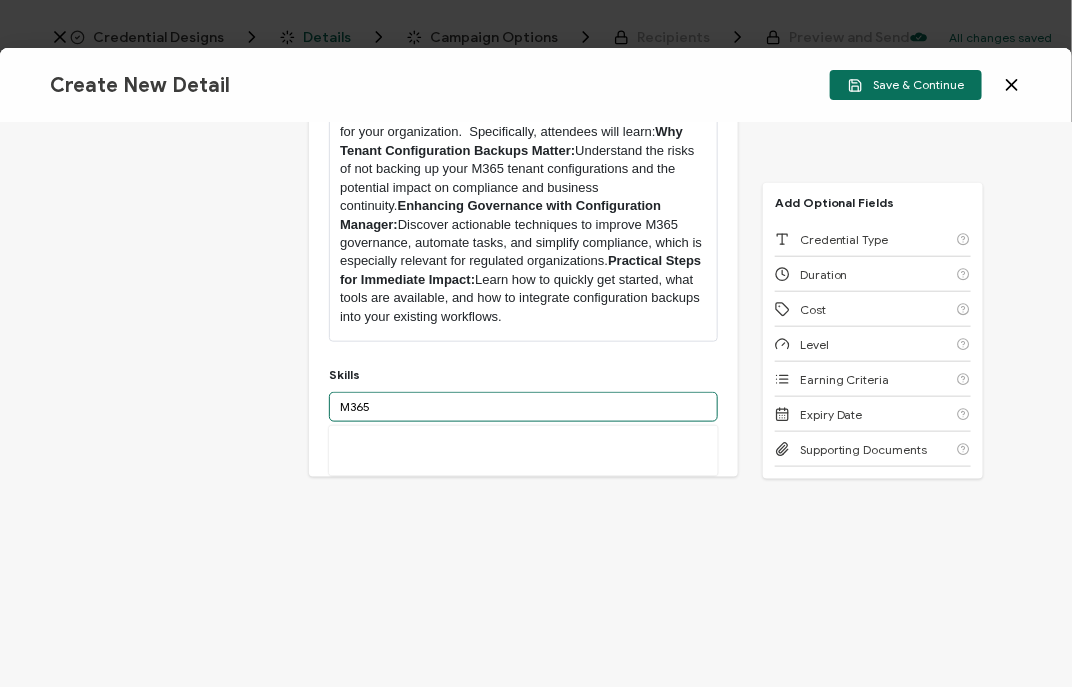 click on "M365" at bounding box center [523, 407] 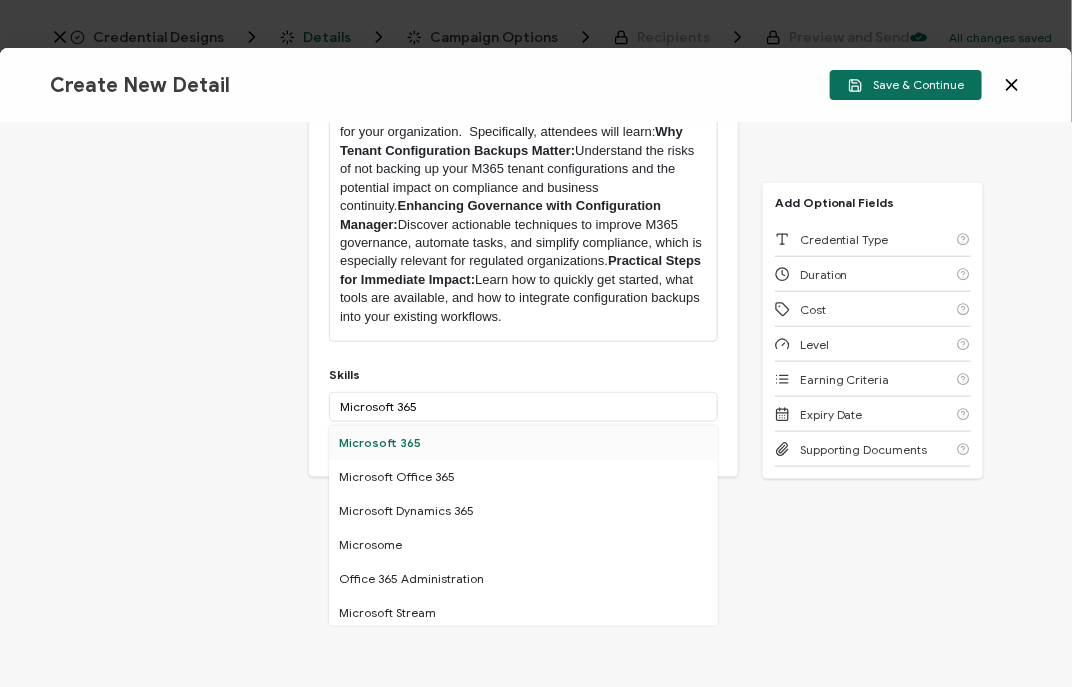 click on "Microsoft 365" at bounding box center [523, 443] 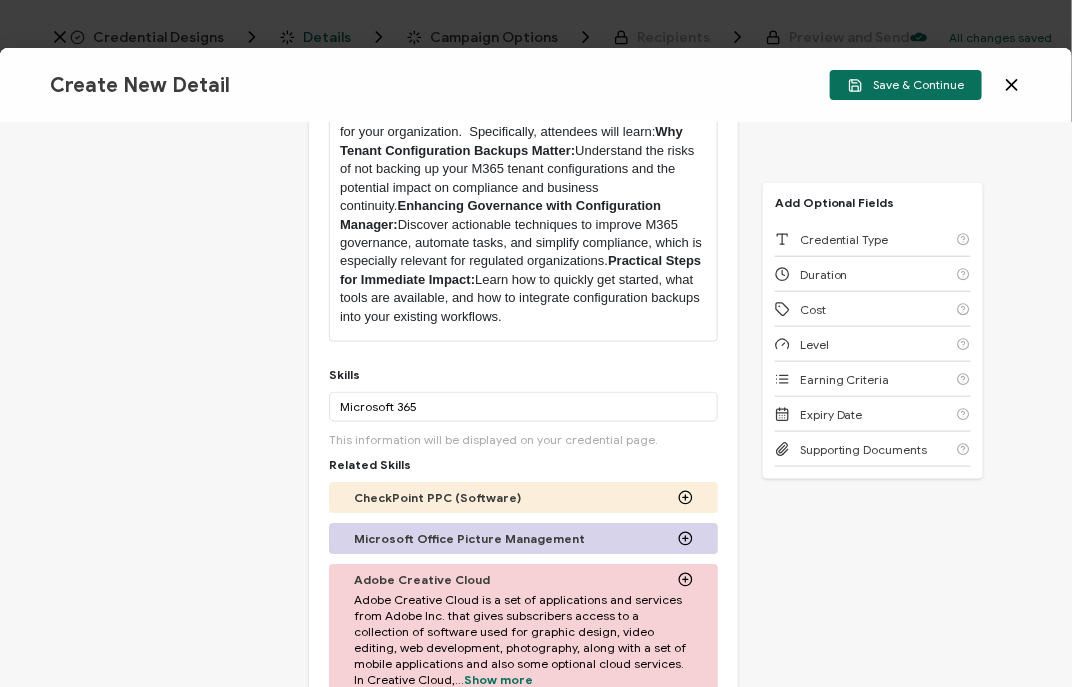 click on "Credential Title
CoreView Webinar: Are You Protecting Your M365? Why Backing Up Tenant Configuration is Critical for Governance & Compliance   ISSUER
Issuer Name
Credential Description
Alright Sans Amita Archivo Black Arial Arimo Blinker Caveat Charm Charmonman Cinzel EB Garamond Farro Fira Sans Gelasio Gilroy Great Vibes Grenze Hanken Grotesk Inconsolata Josefin Sans Kolektif House Kufam Lato Libre Caslon Text Lora Lugrasimo Markazi Text Merienda Merriweather Montserrat Muli Noto Sans Noto Serif Nunito Open Sans Open Sans Condensed Orbitron Oswald Playfair Display Poppins PT Sans PT Sans Narrow PT Serif Quicksand Raleway Red Hat Display Roboto Roboto Condensed Roboto Slab Rubik Slabo 27px Source Sans Pro Spartan Tajawal Titillium Web Ubuntu UnifrakturCook UnifrakturMaguntia Work Sans   13px 11px 12px 13px 14px 15px 16px 17px 18px 19px 20px" at bounding box center [536, 405] 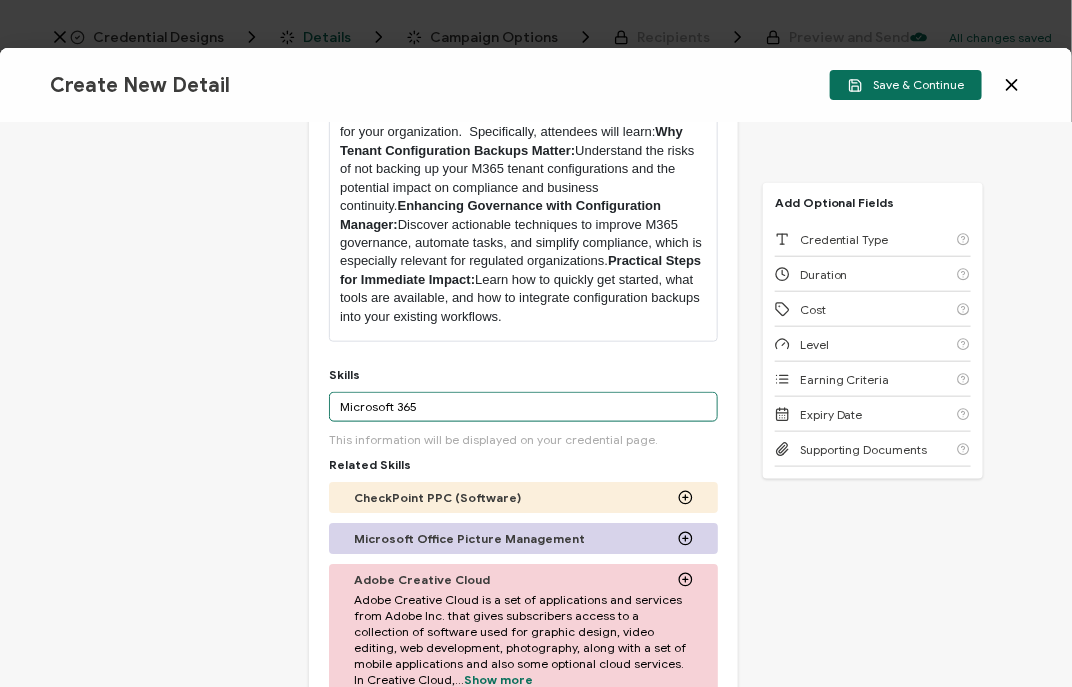 click on "Microsoft 365" at bounding box center (523, 407) 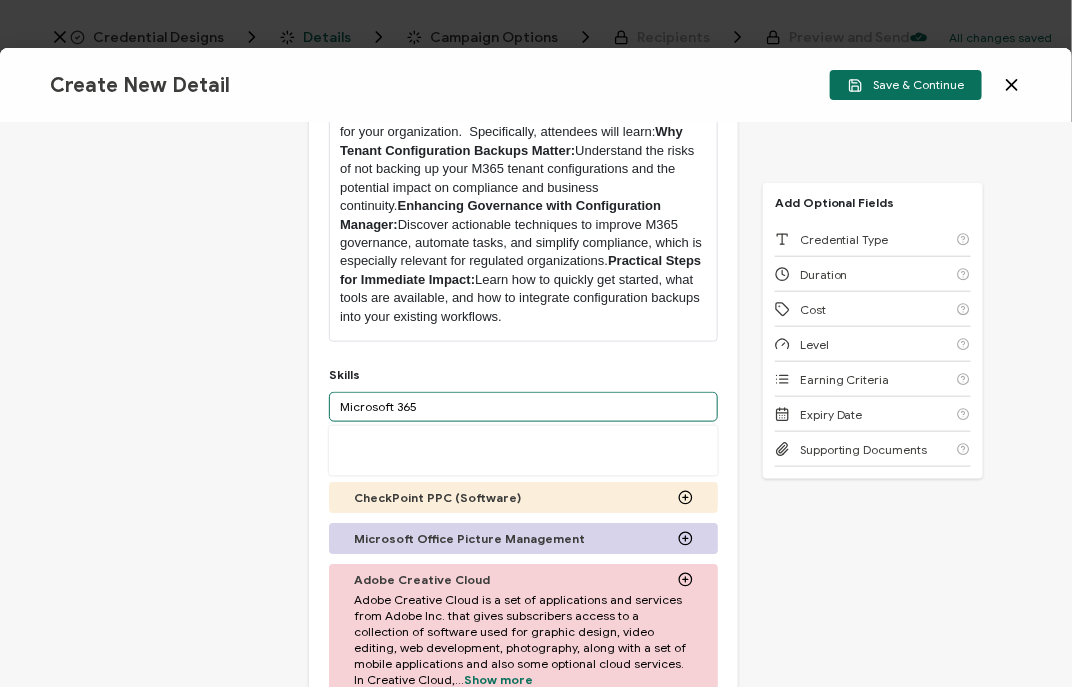 click on "Microsoft 365" at bounding box center [523, 407] 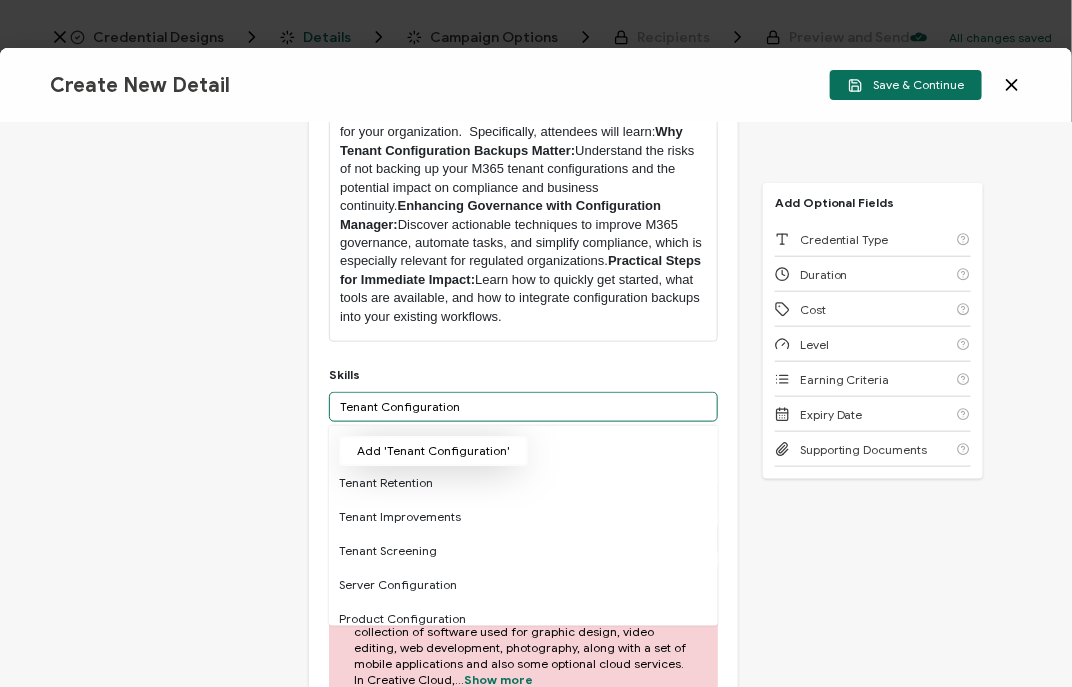 type on "Tenant Configuration" 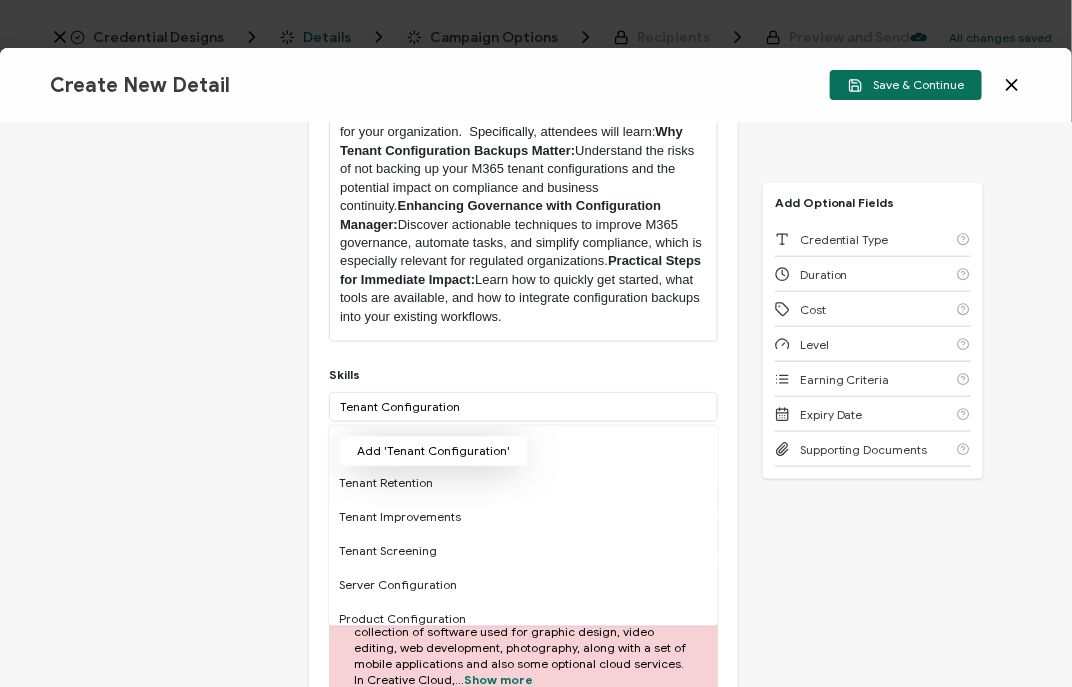 click on "Add 'Tenant Configuration'" at bounding box center [433, 451] 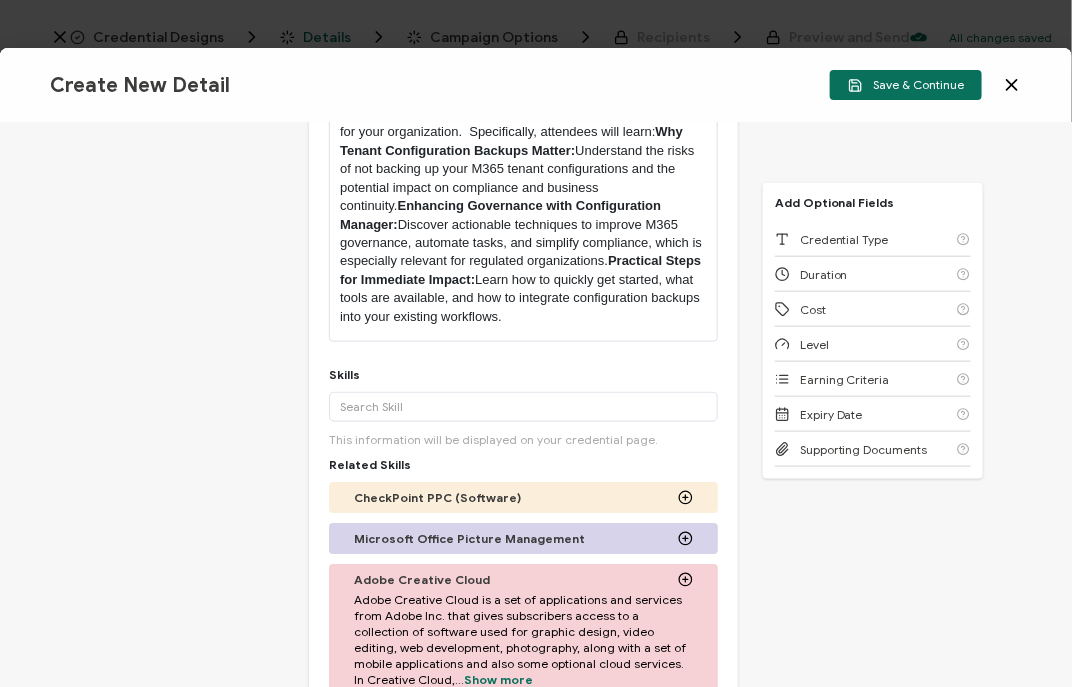 click on "Credential Title
CoreView Webinar: Are You Protecting Your M365? Why Backing Up Tenant Configuration is Critical for Governance & Compliance   ISSUER
Issuer Name
Credential Description
Alright Sans Amita Archivo Black Arial Arimo Blinker Caveat Charm Charmonman Cinzel EB Garamond Farro Fira Sans Gelasio Gilroy Great Vibes Grenze Hanken Grotesk Inconsolata Josefin Sans Kolektif House Kufam Lato Libre Caslon Text Lora Lugrasimo Markazi Text Merienda Merriweather Montserrat Muli Noto Sans Noto Serif Nunito Open Sans Open Sans Condensed Orbitron Oswald Playfair Display Poppins PT Sans PT Sans Narrow PT Serif Quicksand Raleway Red Hat Display Roboto Roboto Condensed Roboto Slab Rubik Slabo 27px Source Sans Pro Spartan Tajawal Titillium Web Ubuntu UnifrakturCook UnifrakturMaguntia Work Sans   13px 11px 12px 13px 14px 15px 16px 17px 18px 19px 20px" at bounding box center [536, 405] 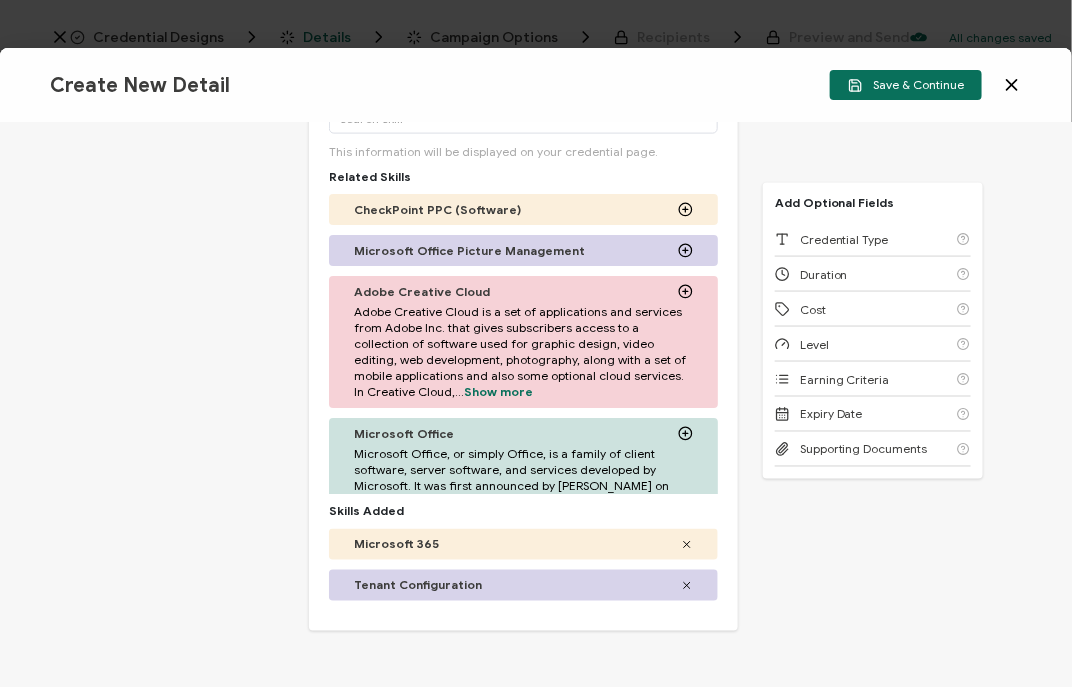 scroll, scrollTop: 804, scrollLeft: 0, axis: vertical 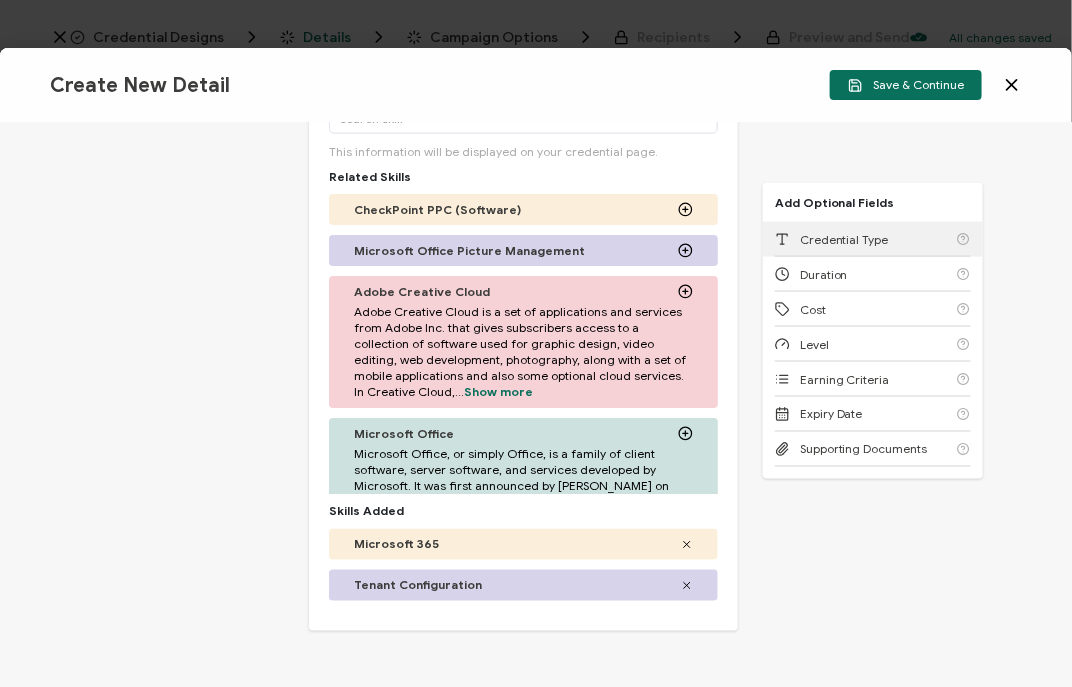 click on "Credential Type" at bounding box center (844, 239) 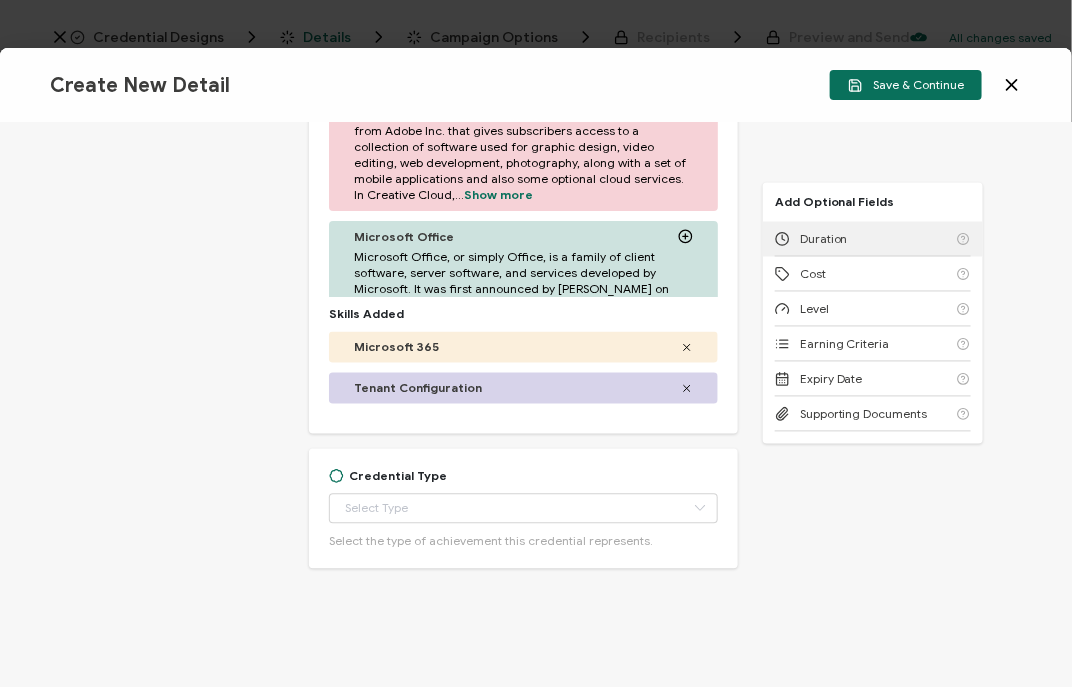 click on "Duration" at bounding box center [873, 239] 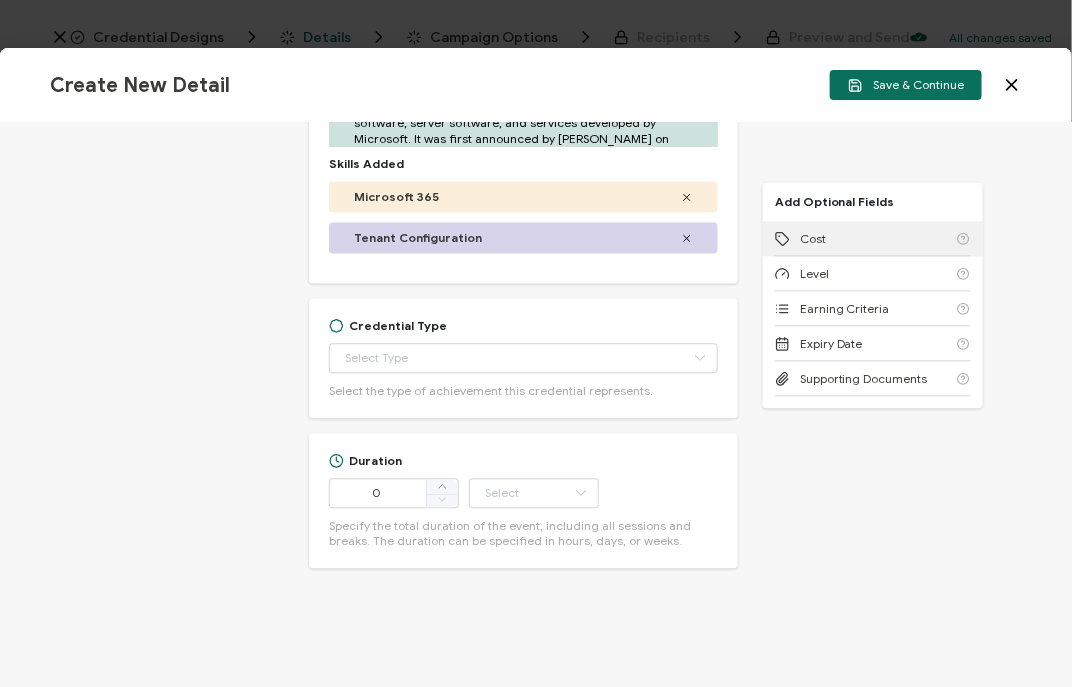 click on "Cost" at bounding box center (873, 239) 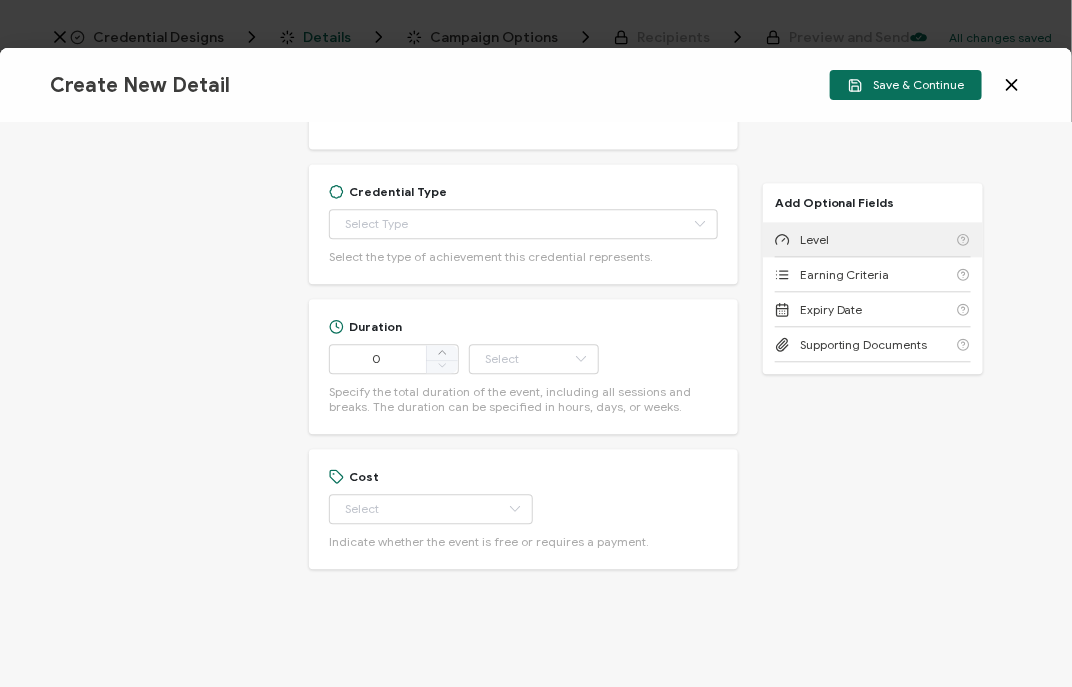 click on "Level" at bounding box center [873, 239] 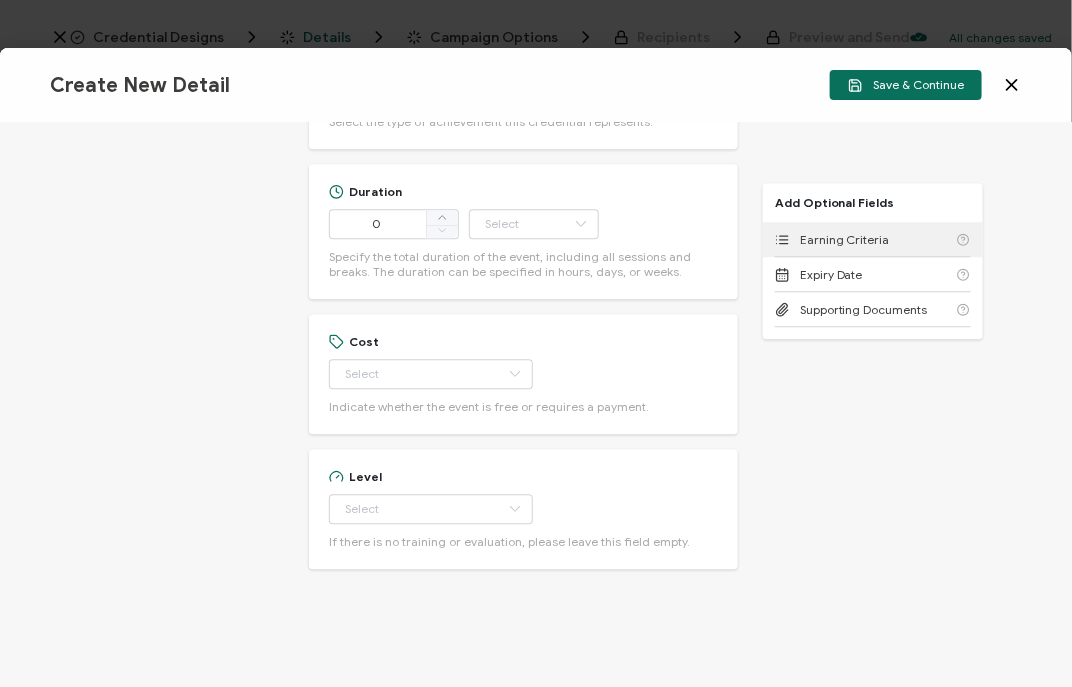 click on "Earning Criteria" at bounding box center (845, 239) 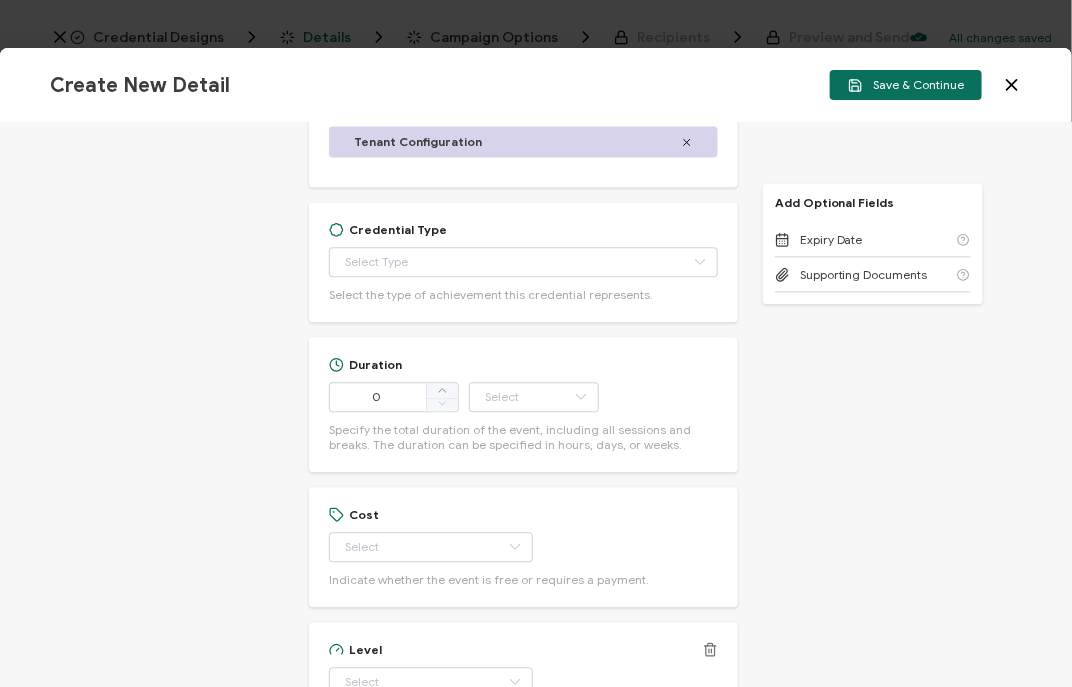 scroll, scrollTop: 1148, scrollLeft: 0, axis: vertical 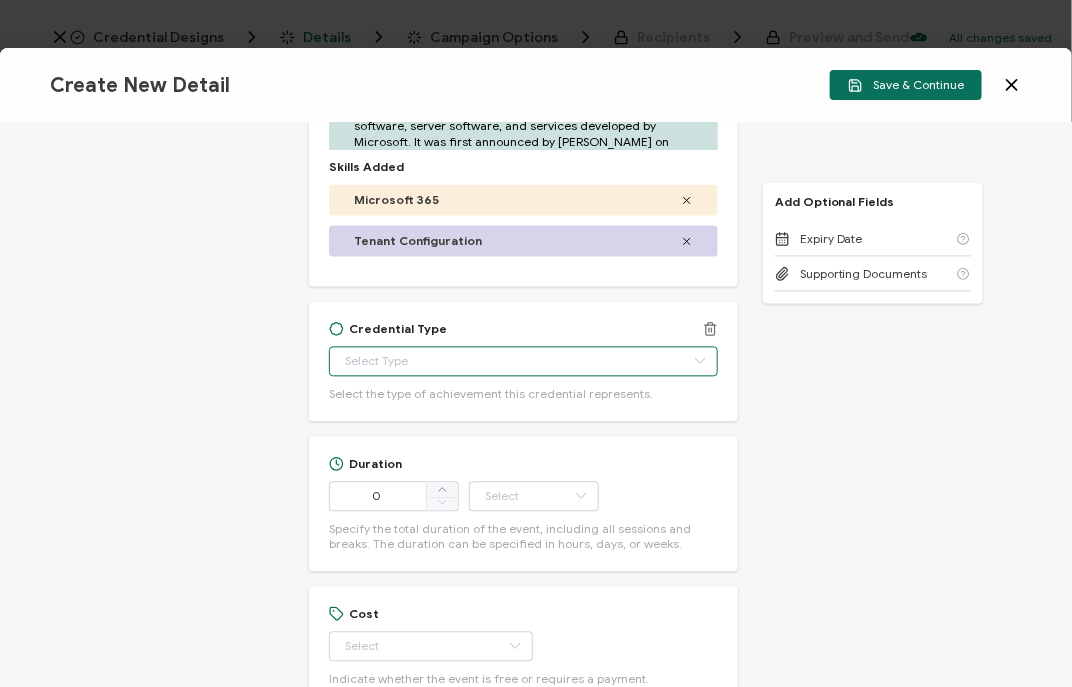 click at bounding box center [523, 362] 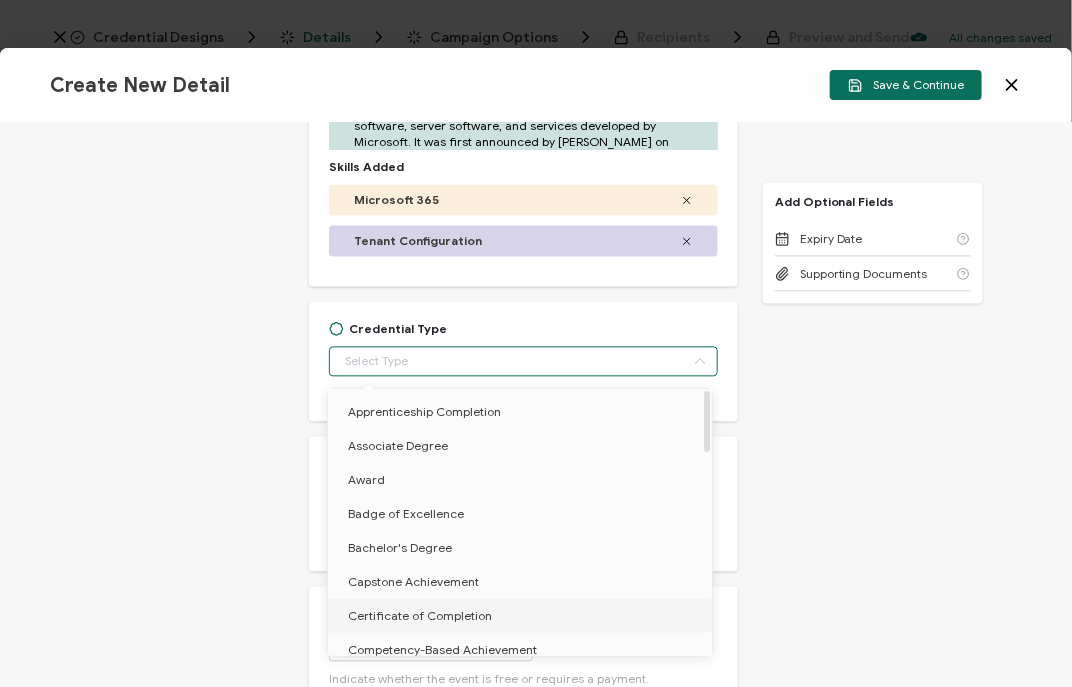 click on "Certificate of Completion" at bounding box center [420, 615] 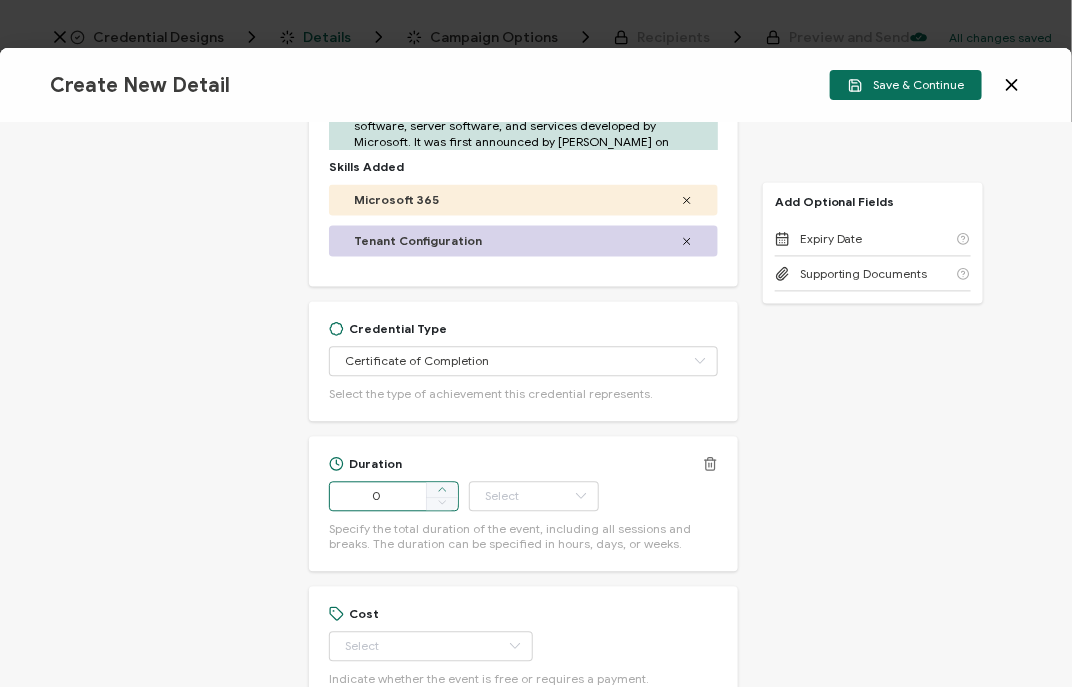 click at bounding box center (442, 491) 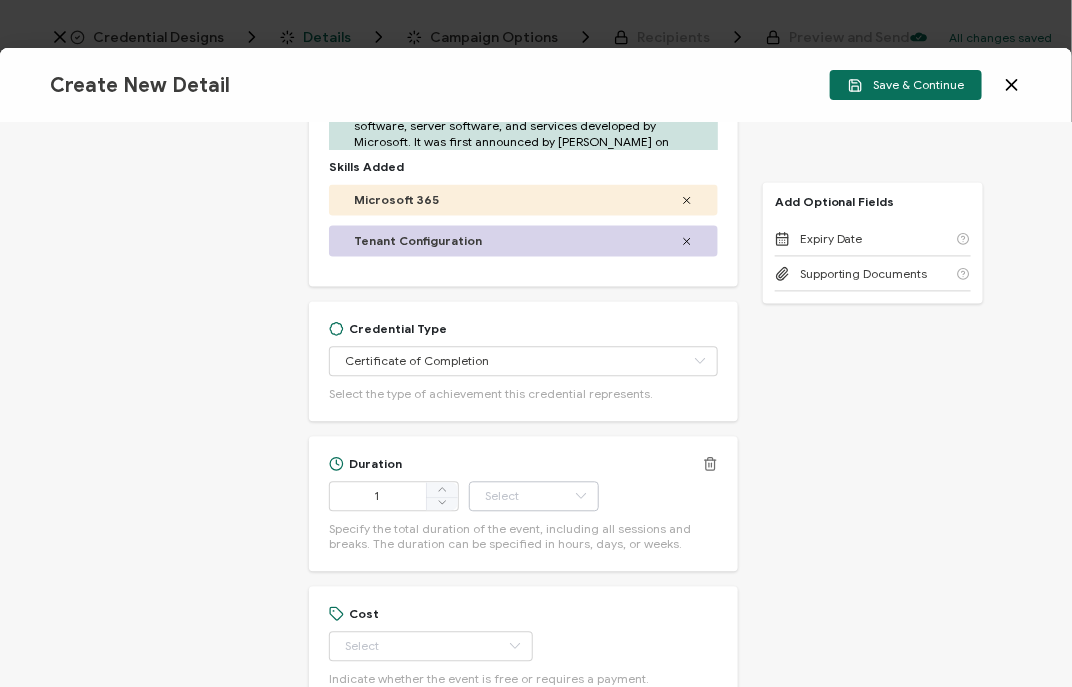 click at bounding box center (581, 497) 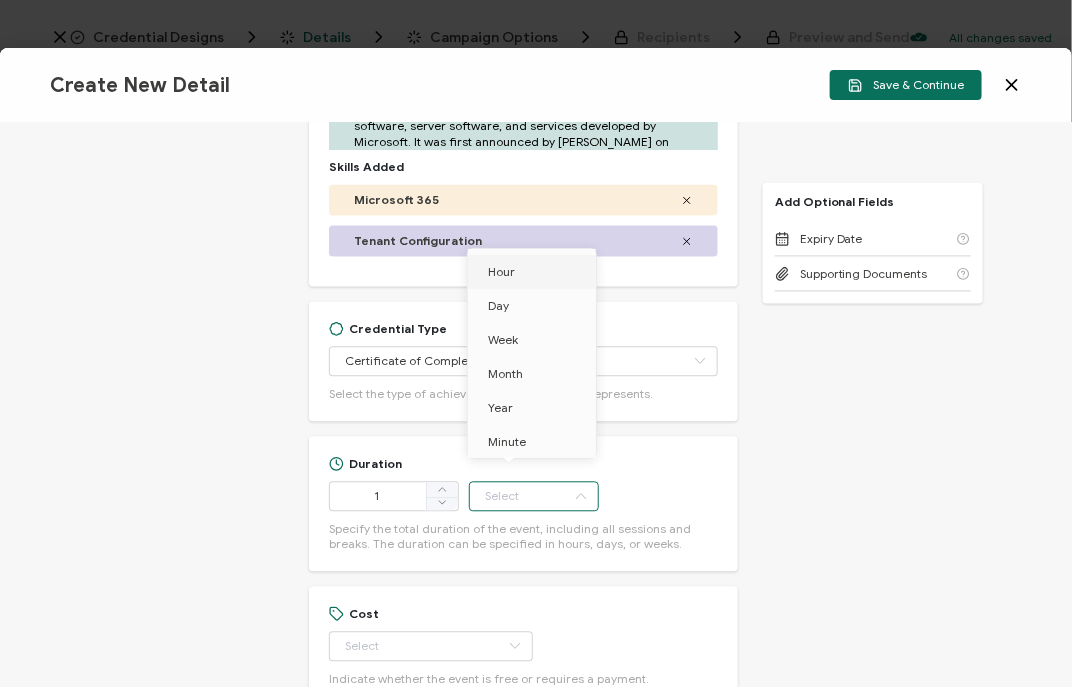 click on "Hour" at bounding box center (535, 272) 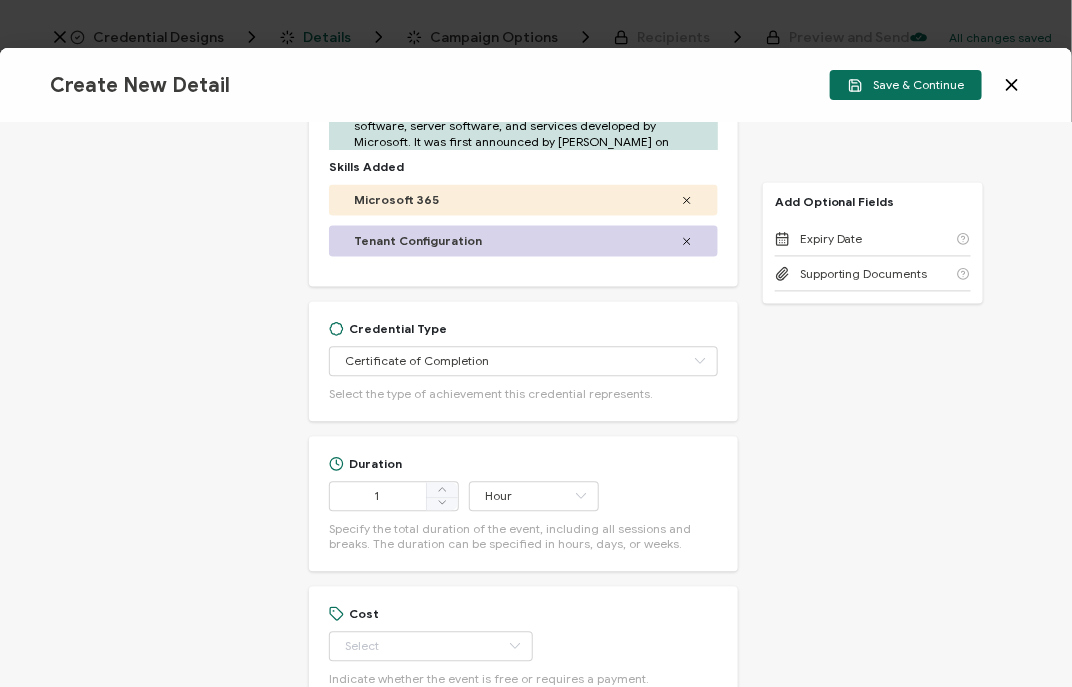 click on "Credential Title
CoreView Webinar: Are You Protecting Your M365? Why Backing Up Tenant Configuration is Critical for Governance & Compliance   ISSUER
Issuer Name
Credential Description
Alright Sans Amita Archivo Black Arial Arimo Blinker Caveat Charm Charmonman Cinzel EB Garamond Farro Fira Sans Gelasio Gilroy Great Vibes Grenze Hanken Grotesk Inconsolata Josefin Sans Kolektif House Kufam Lato Libre Caslon Text Lora Lugrasimo Markazi Text Merienda Merriweather Montserrat Muli Noto Sans Noto Serif Nunito Open Sans Open Sans Condensed Orbitron Oswald Playfair Display Poppins PT Sans PT Sans Narrow PT Serif Quicksand Raleway Red Hat Display Roboto Roboto Condensed Roboto Slab Rubik Slabo 27px Source Sans Pro Spartan Tajawal Titillium Web Ubuntu UnifrakturCook UnifrakturMaguntia Work Sans   13px 11px 12px 13px 14px 15px 16px 17px 18px 19px 20px" at bounding box center (536, 405) 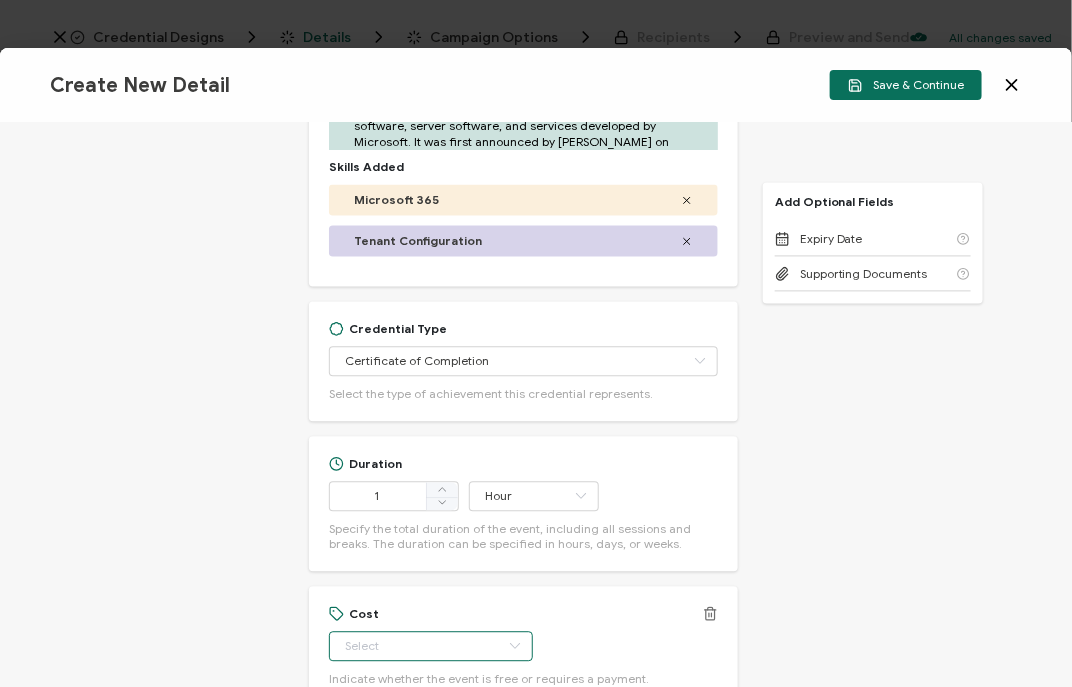 click at bounding box center [431, 647] 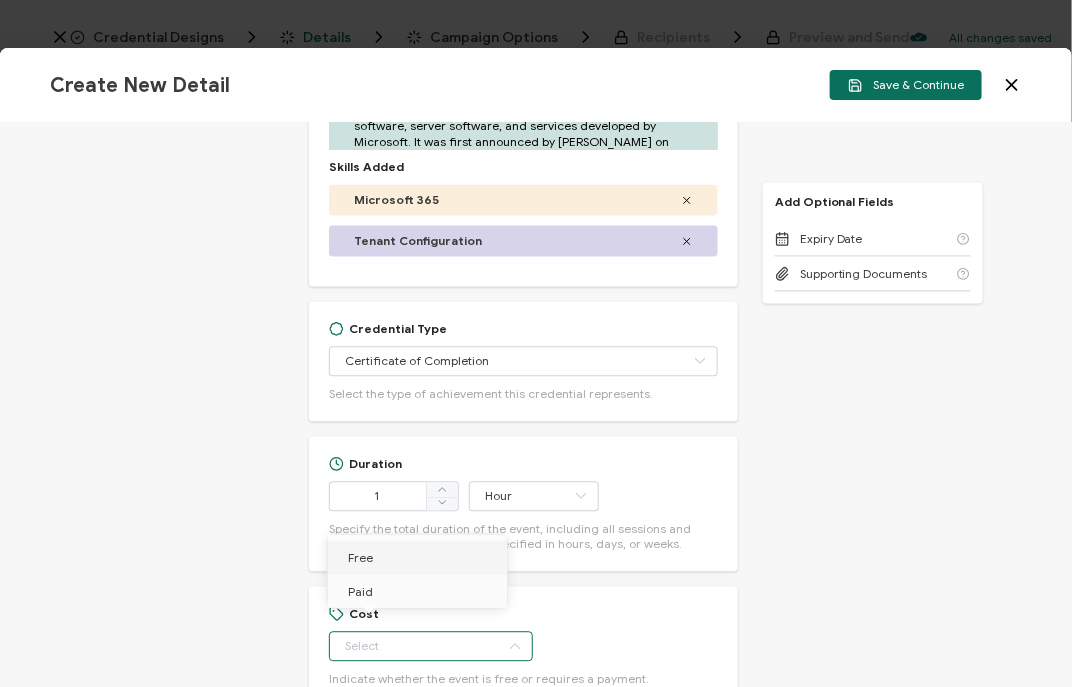 click on "Free" at bounding box center (421, 558) 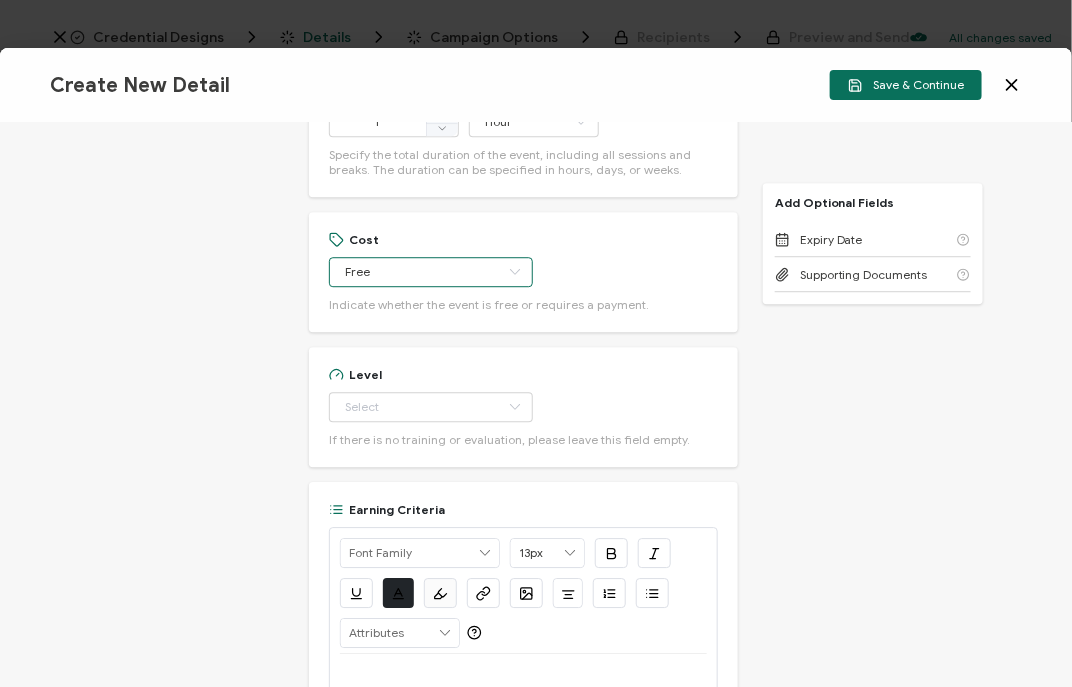 scroll, scrollTop: 1541, scrollLeft: 0, axis: vertical 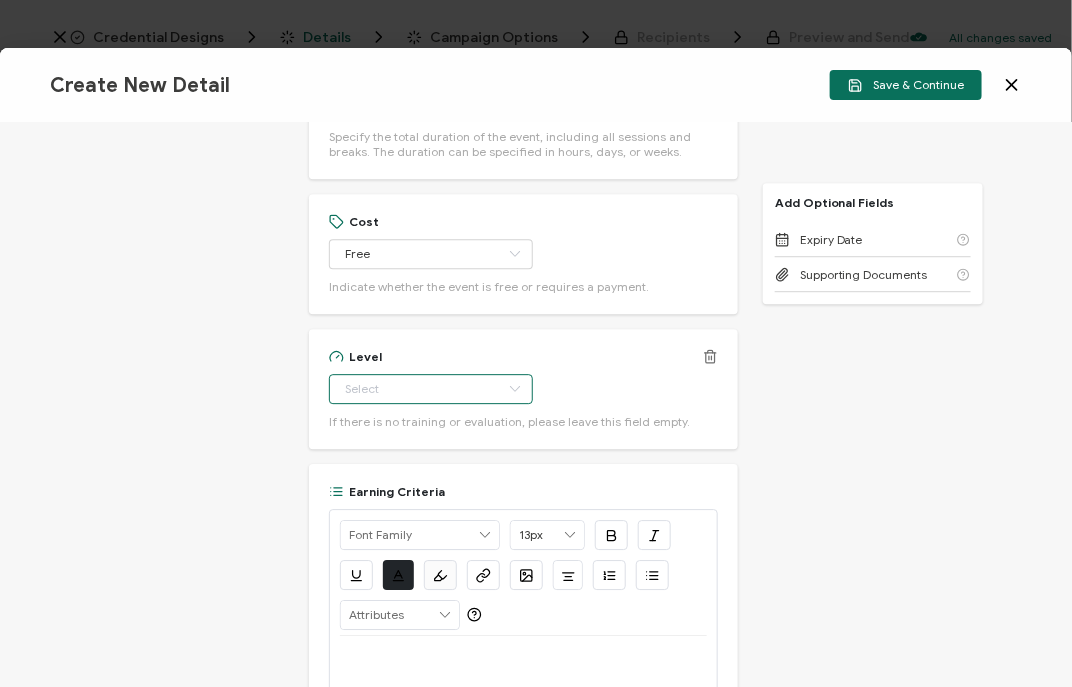 click at bounding box center (431, 389) 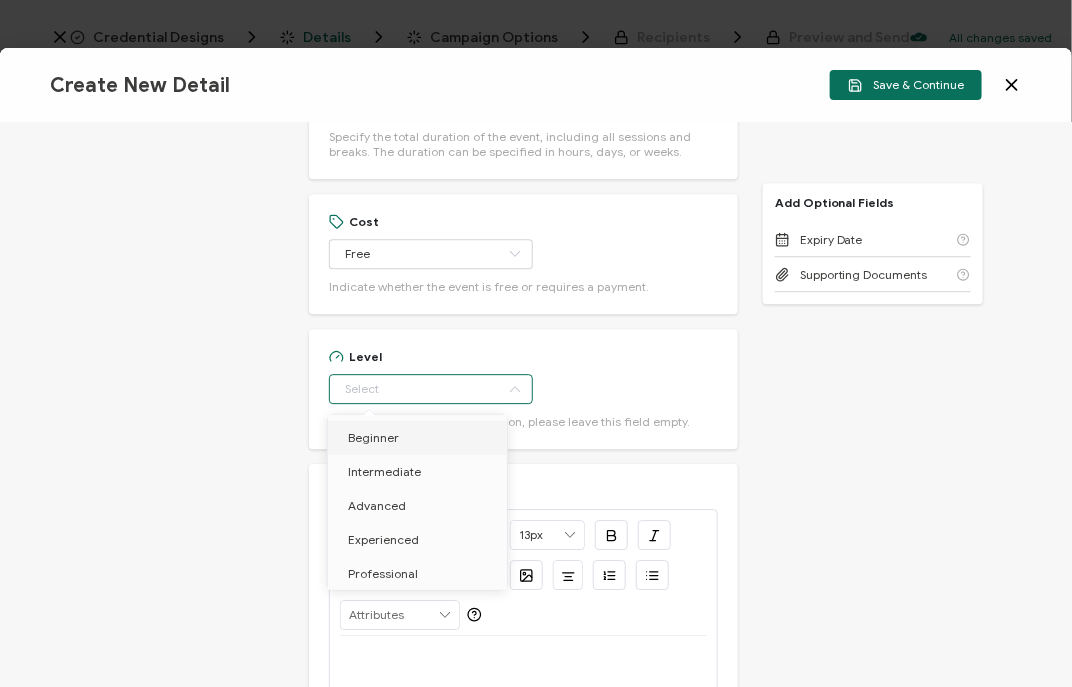click on "Beginner" at bounding box center (421, 438) 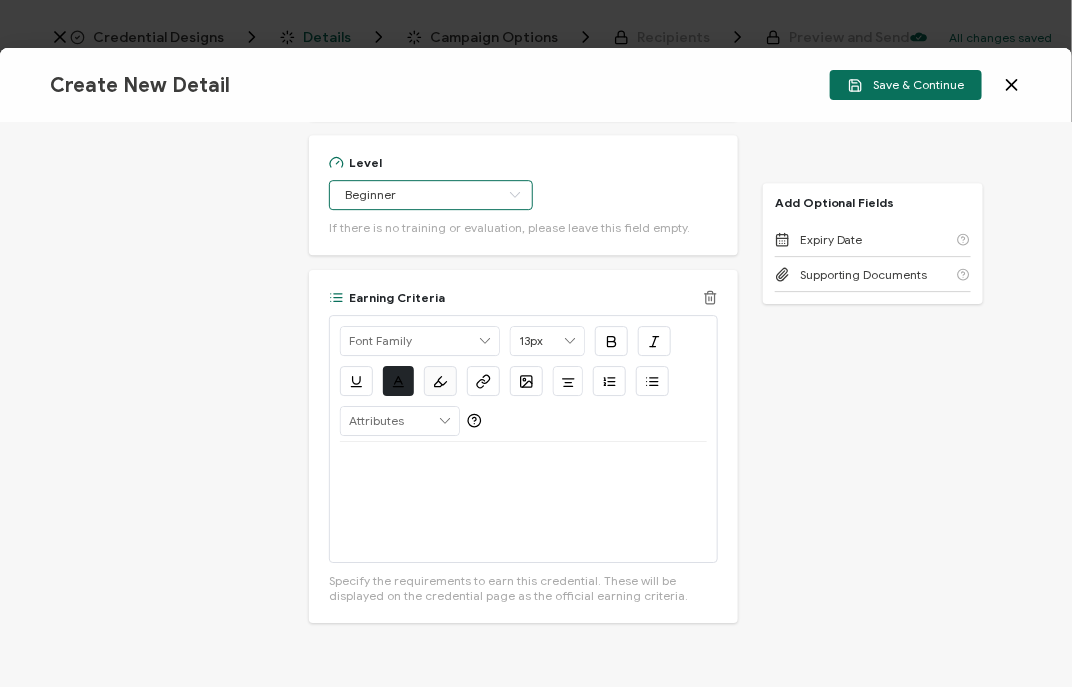 scroll, scrollTop: 1739, scrollLeft: 0, axis: vertical 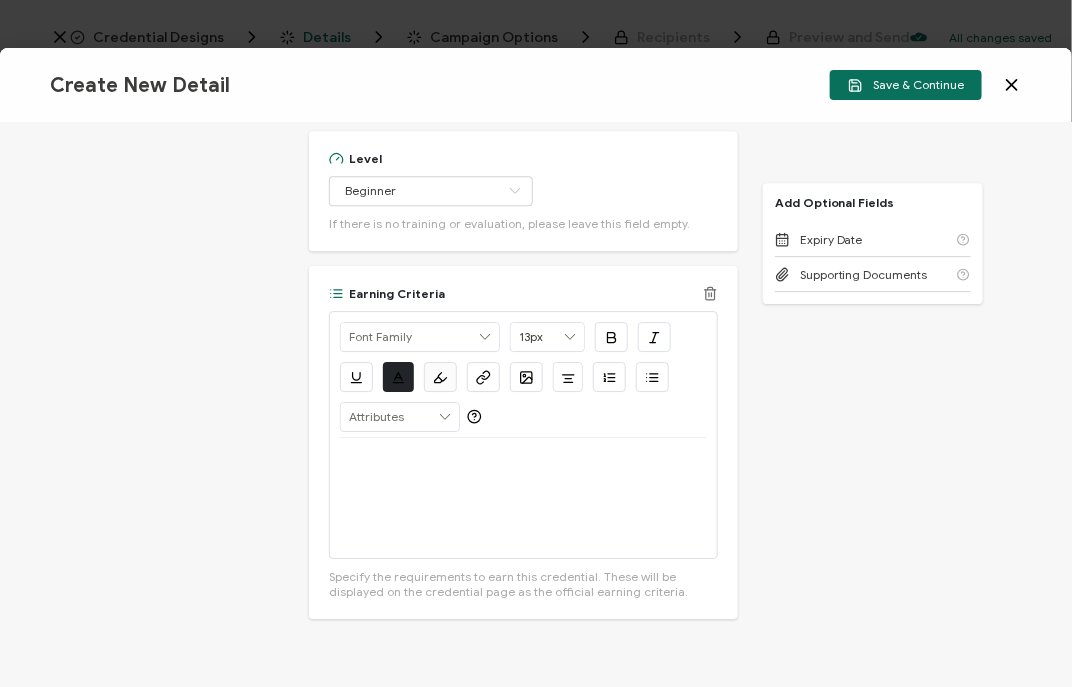 click at bounding box center (523, 498) 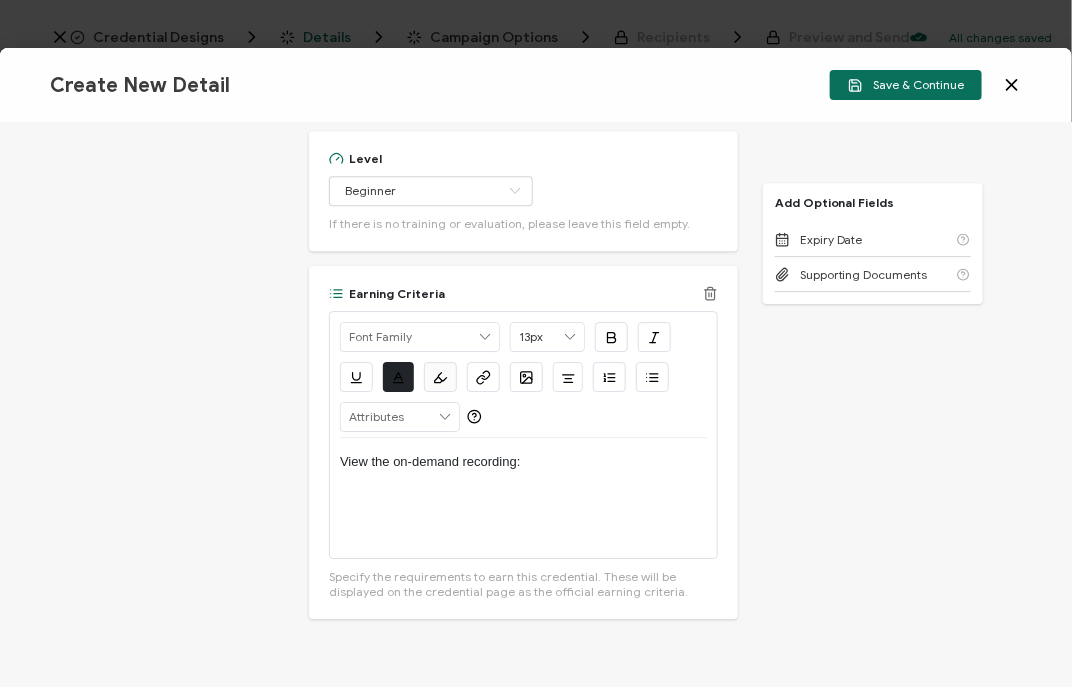 click on "View the on-demand recording:" at bounding box center (523, 498) 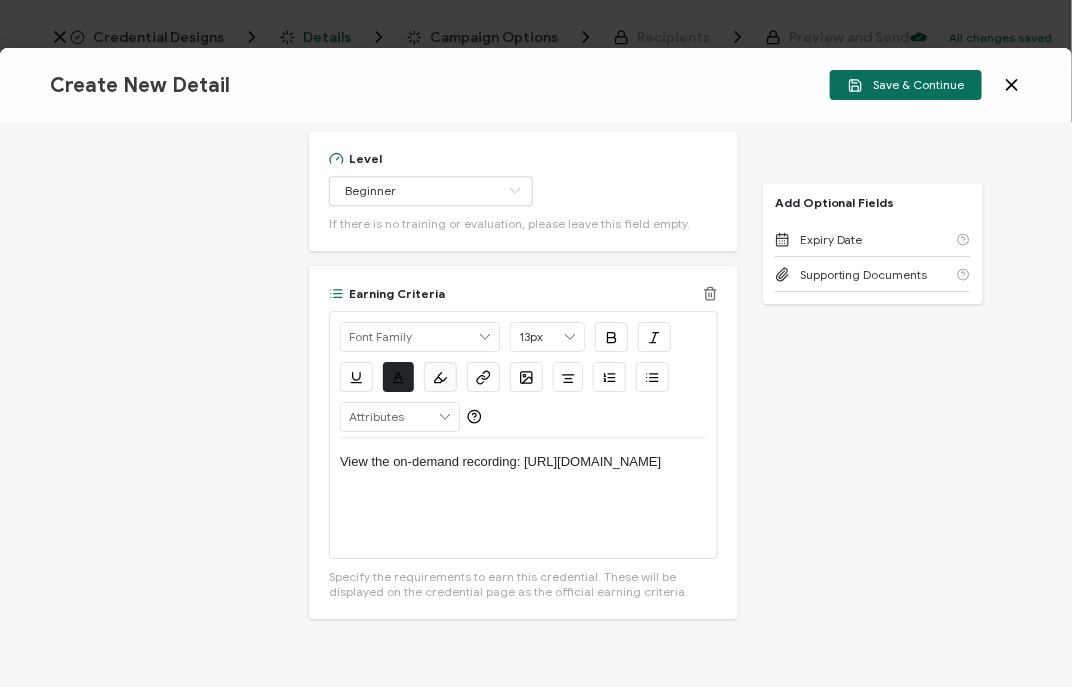 scroll, scrollTop: 0, scrollLeft: 0, axis: both 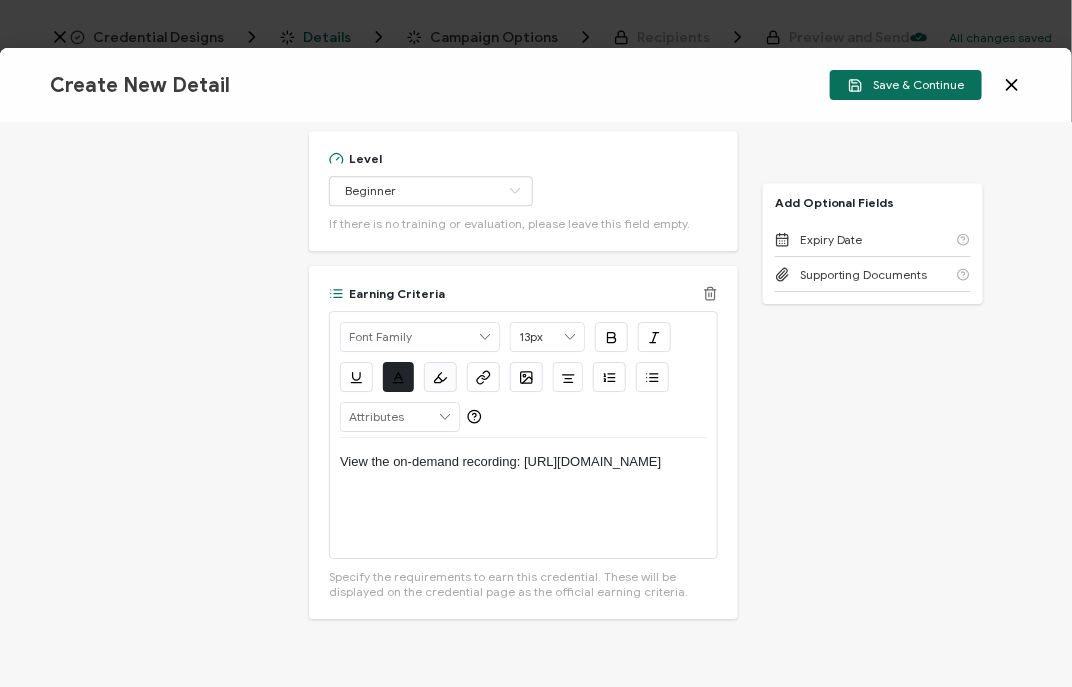 drag, startPoint x: 622, startPoint y: 487, endPoint x: 319, endPoint y: 487, distance: 303 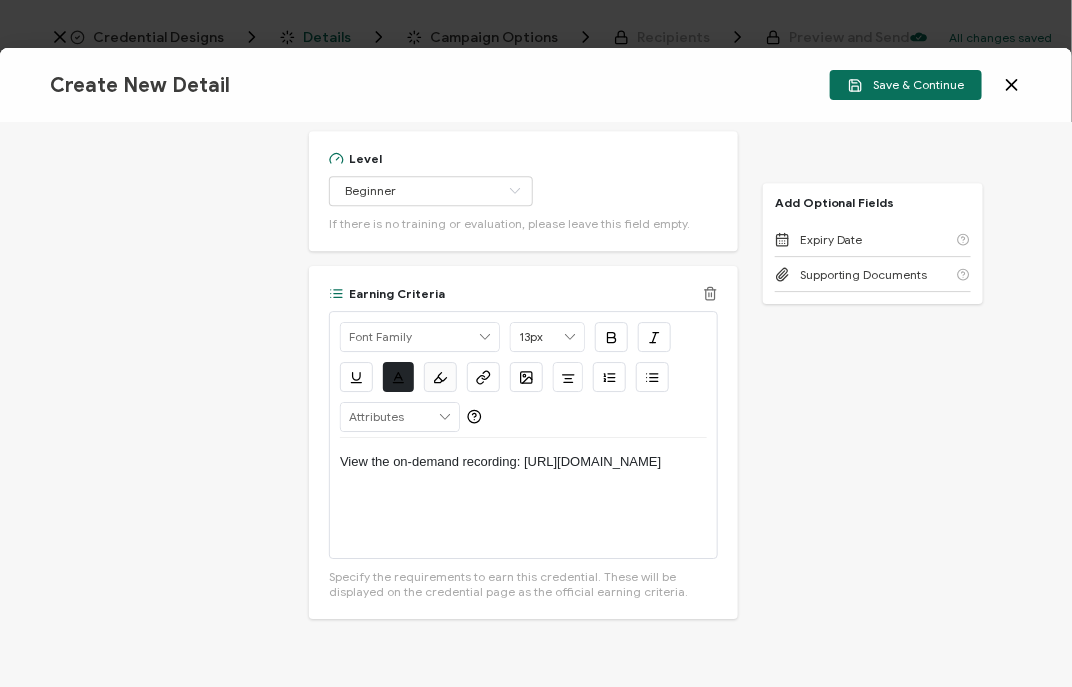 click on "Earning Criteria
Alright Sans Amita Archivo Black Arial Arimo Blinker Caveat Charm Charmonman Cinzel EB Garamond Farro Fira Sans Gelasio Gilroy Great Vibes Grenze Hanken Grotesk Inconsolata Josefin Sans Kolektif House Kufam Lato Libre Caslon Text Lora Lugrasimo Markazi Text Merienda Merriweather Montserrat Muli Noto Sans Noto Serif Nunito Open Sans Open Sans Condensed Orbitron Oswald Playfair Display Poppins PT Sans PT Sans Narrow PT Serif Quicksand Raleway Red Hat Display Roboto Roboto Condensed Roboto Slab Rubik Slabo 27px Source Sans Pro Spartan Tajawal Titillium Web Ubuntu UnifrakturCook UnifrakturMaguntia Work Sans   13px 11px 12px 13px 14px 15px 16px 17px 18px 19px 20px 21px 22px 23px 24px 25px 26px 27px 28px 29px 30px 31px 32px 33px 34px 35px 36px 37px 38px 39px 40px 41px 42px 43px 44px 45px 46px 47px 48px 49px 50px 51px 52px 53px 54px 55px 56px 57px 58px 59px 60px 61px 62px 63px 64px 65px 66px 67px 68px 69px 70px 71px 72px           #212529" at bounding box center (523, 442) 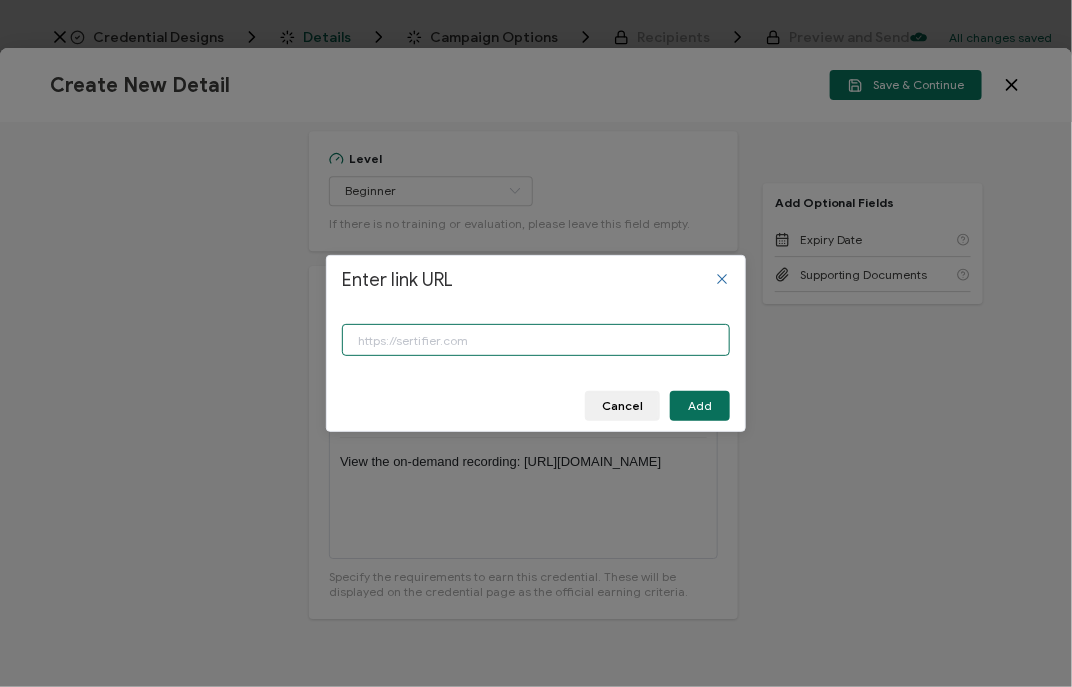 click at bounding box center (536, 340) 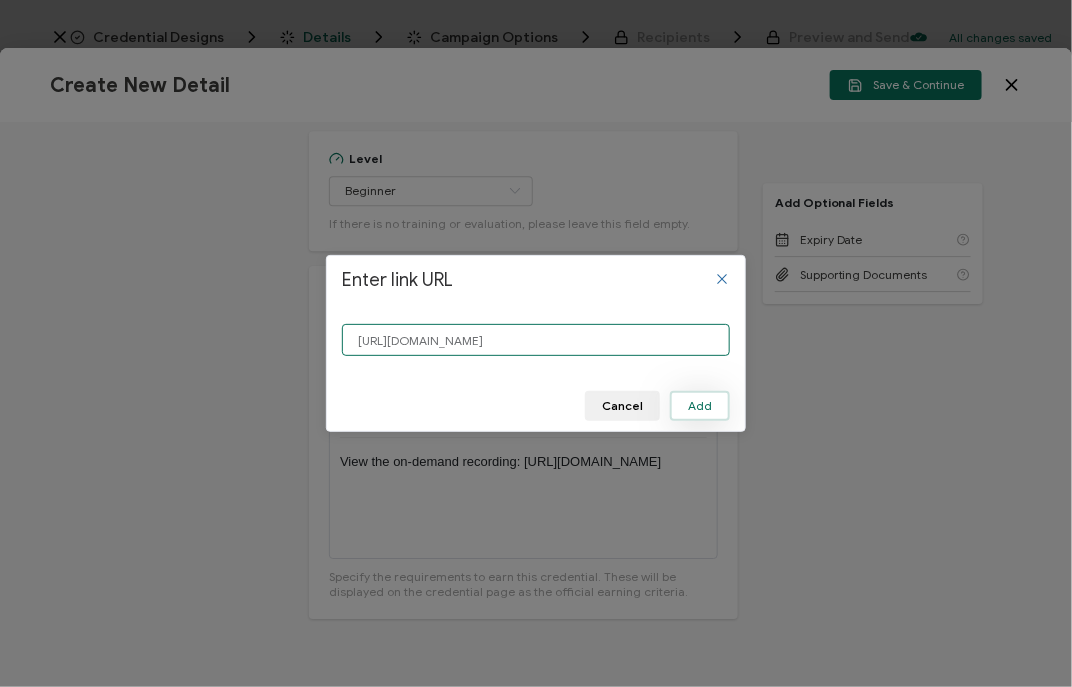 type on "https://www.carahsoft.com/learn/event/70656" 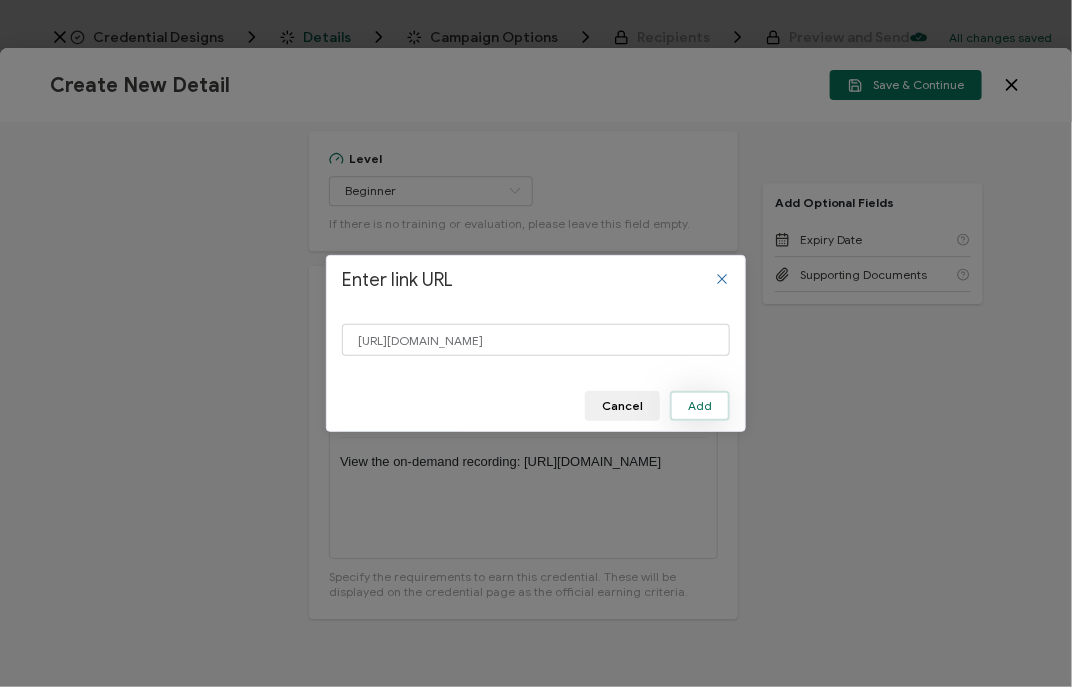 click on "Add" at bounding box center [700, 406] 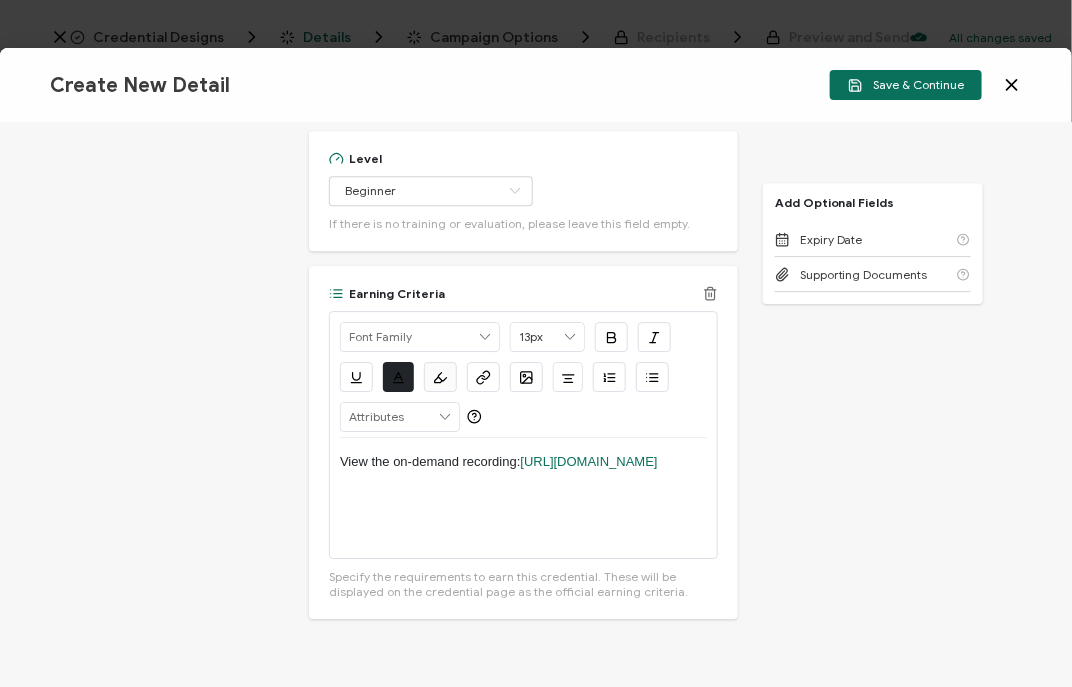 click on "View the on-demand recording:  https://www.carahsoft.com/learn/event/70656" at bounding box center (523, 498) 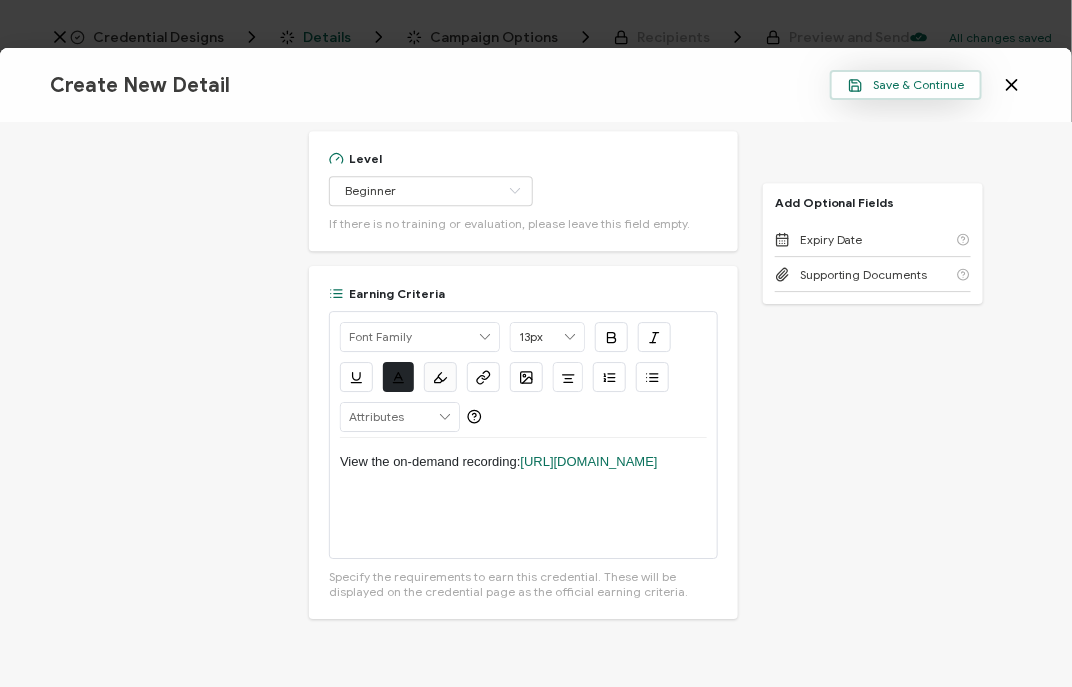 click on "Save & Continue" at bounding box center (906, 85) 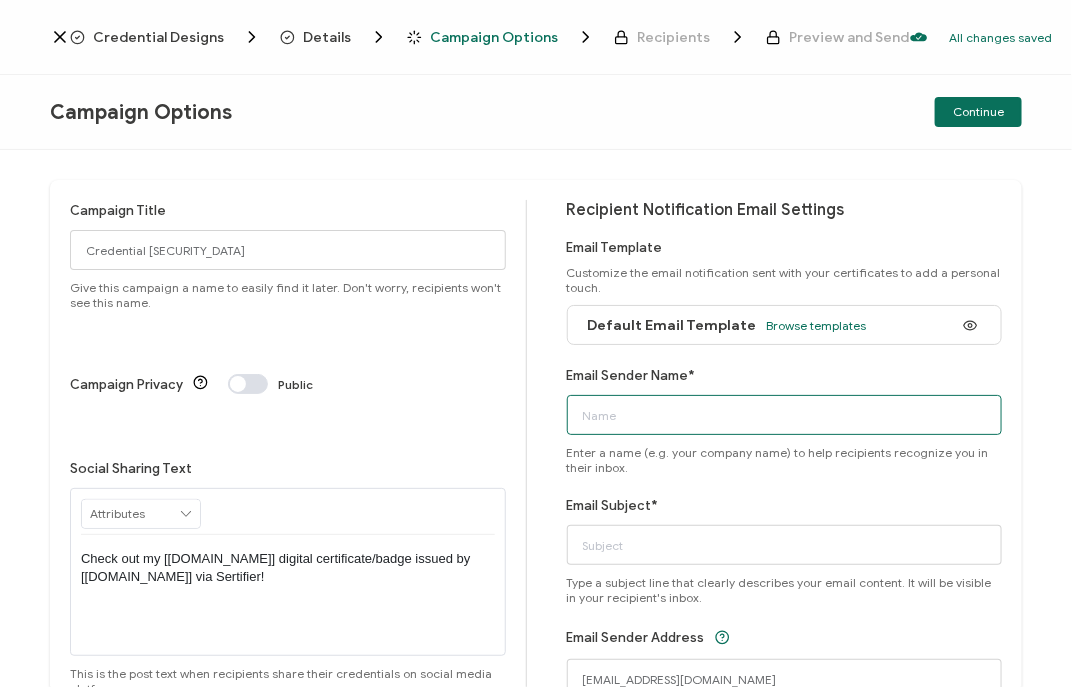 click on "Email Sender Name*" at bounding box center [785, 415] 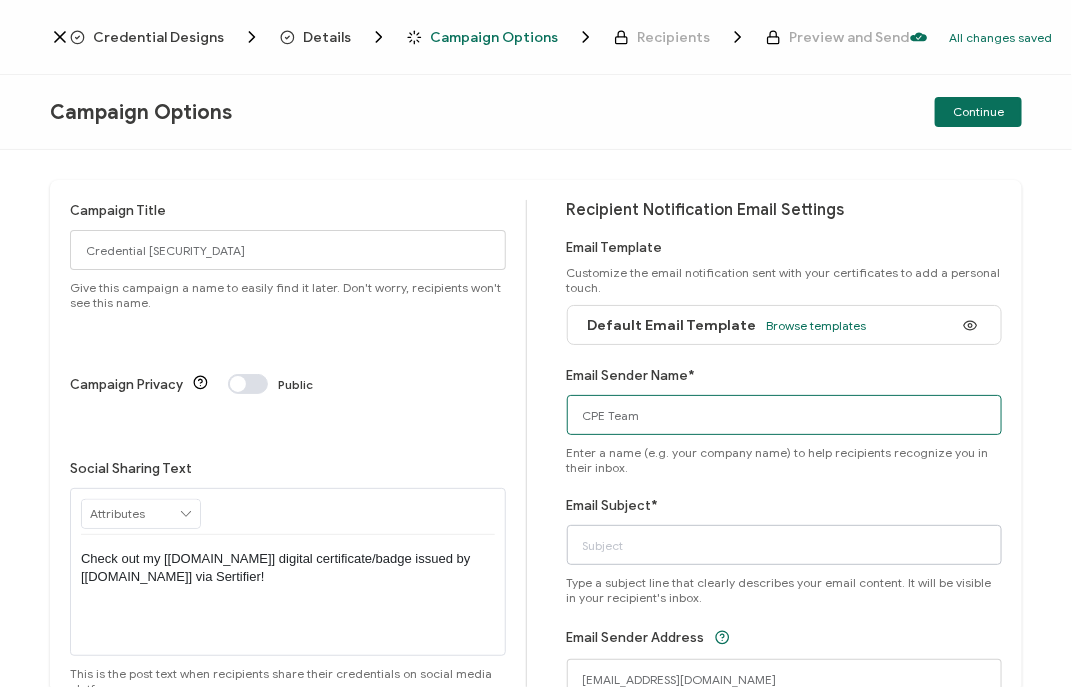 type on "CPE Team" 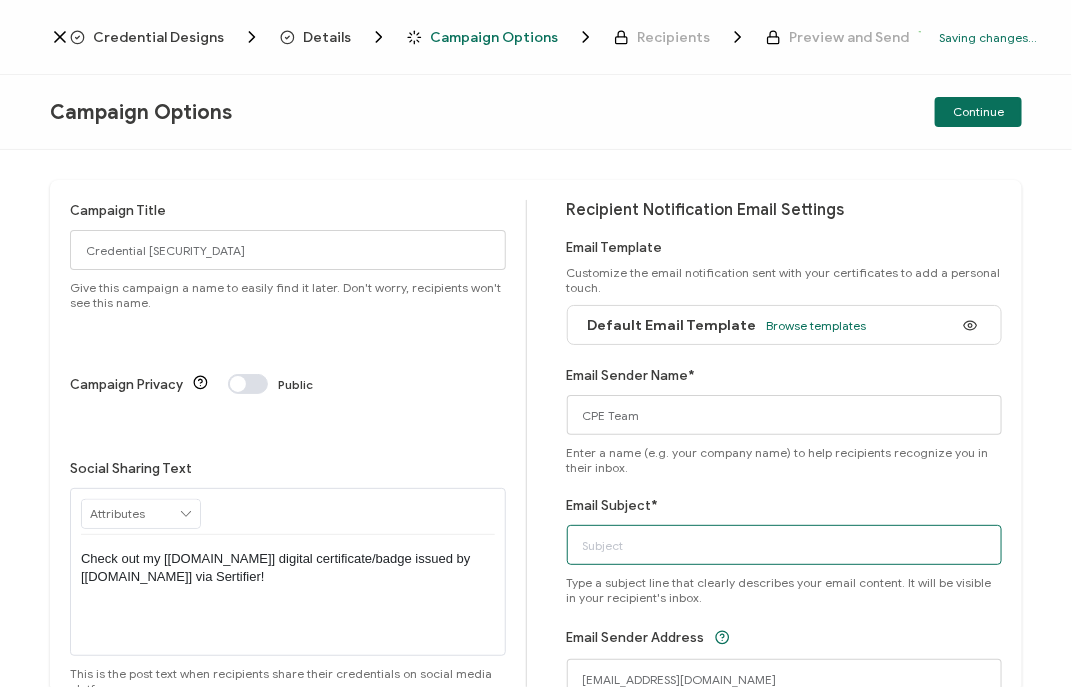 click on "Email Subject*" at bounding box center [785, 545] 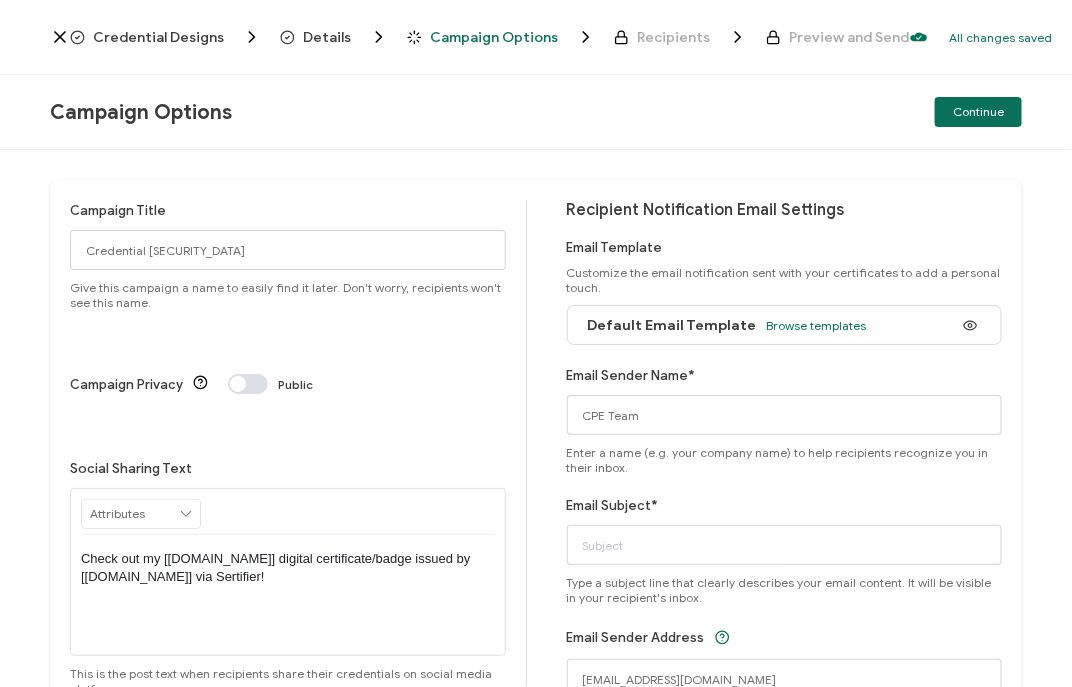 click on "Campaign Title
Credential 1428     Give this campaign a name to easily find it later. Don't worry, recipients won't see this name.
Campaign Privacy
Public
Social Sharing Text
RECIPIENT
Recipient Name
Recipient E-Mail
CREDENTIAL
Credential ID
Issue Date
Credential Name
Credential Desciption
Expire Date
ISSUER
Issuer Name
CUSTOM
Event Date" at bounding box center (536, 470) 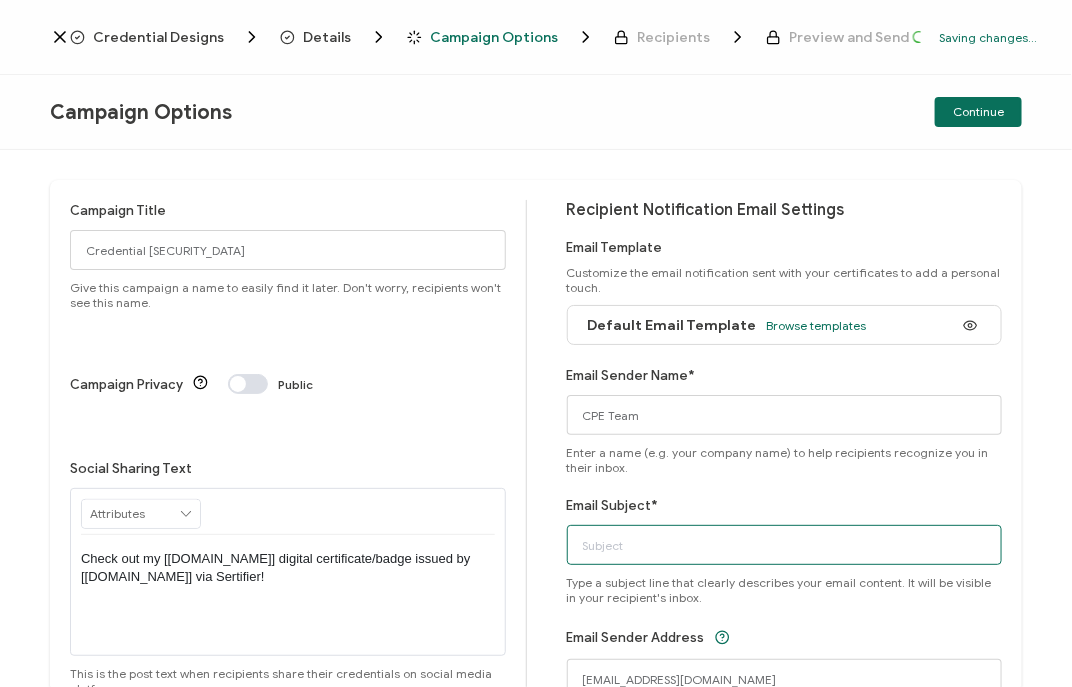 click on "Email Subject*" at bounding box center (785, 545) 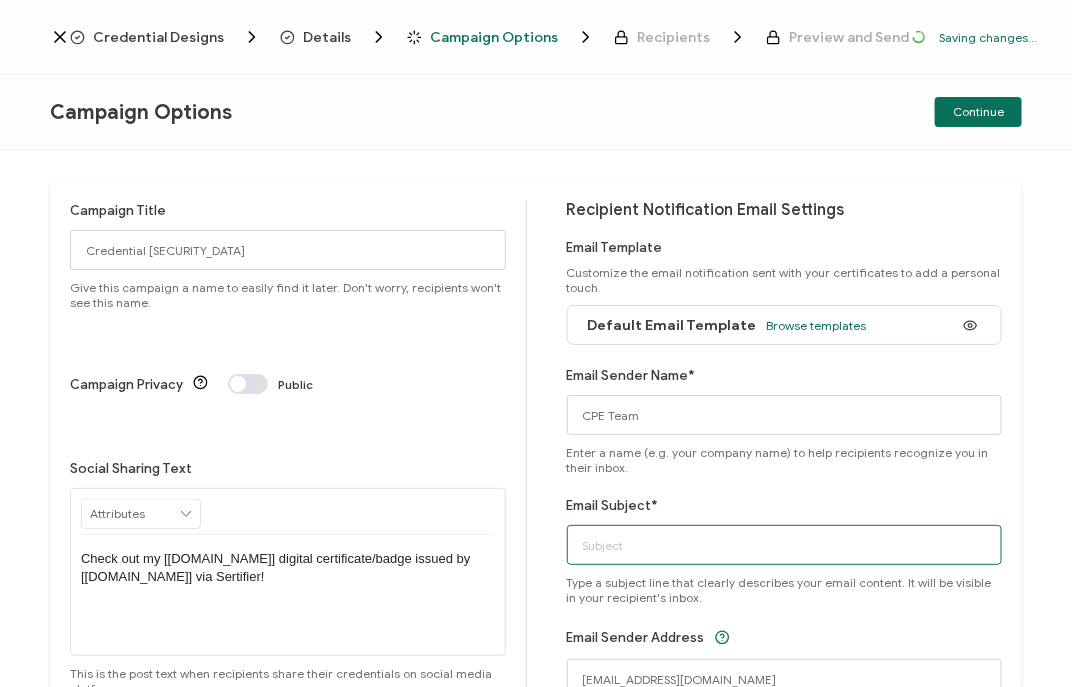 paste on "CoreView Webinar: Are You Protecting Your M365? Why Backing Up Tenant Configuration is Critical for Governance & Compliance" 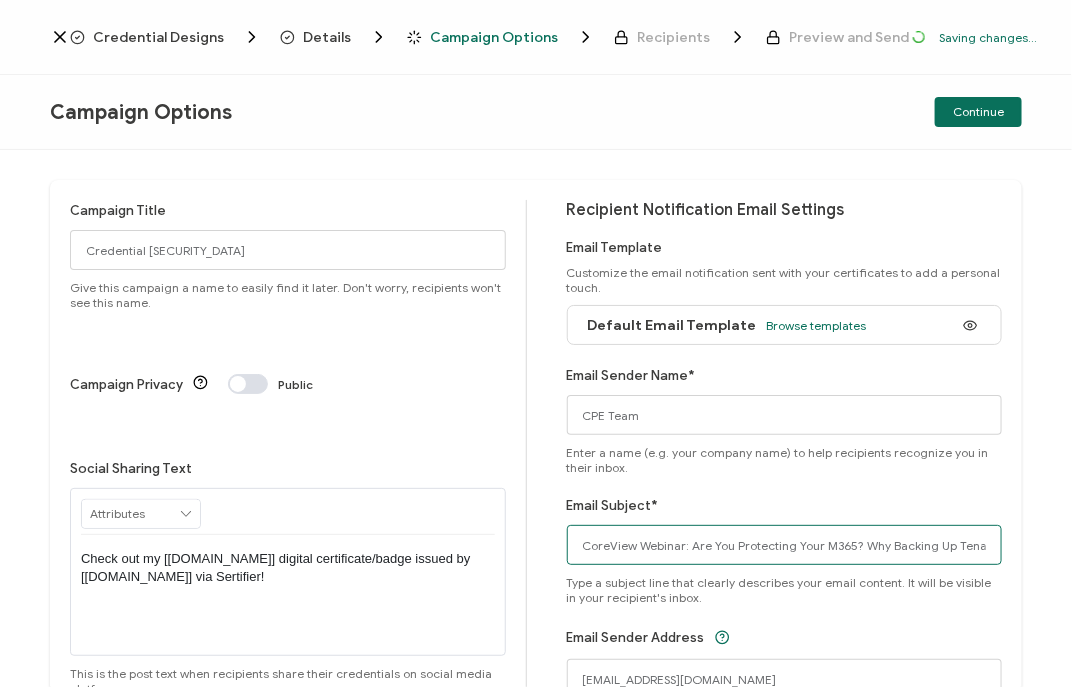 scroll, scrollTop: 0, scrollLeft: 292, axis: horizontal 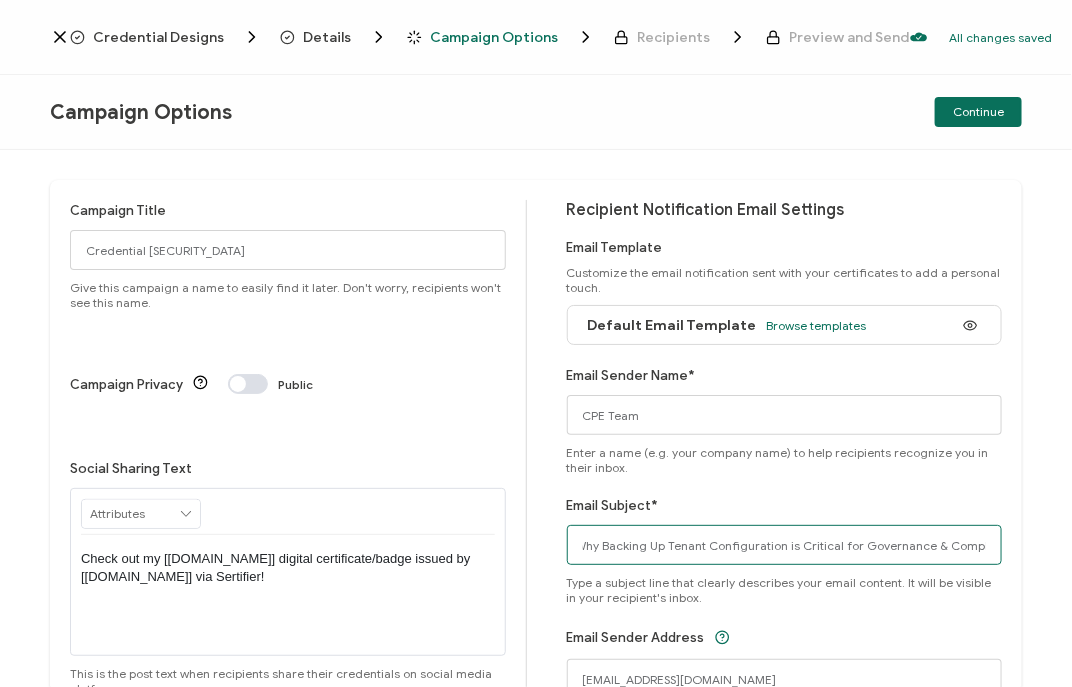 type on "CoreView Webinar: Are You Protecting Your M365? Why Backing Up Tenant Configuration is Critical for Governance & Compliance" 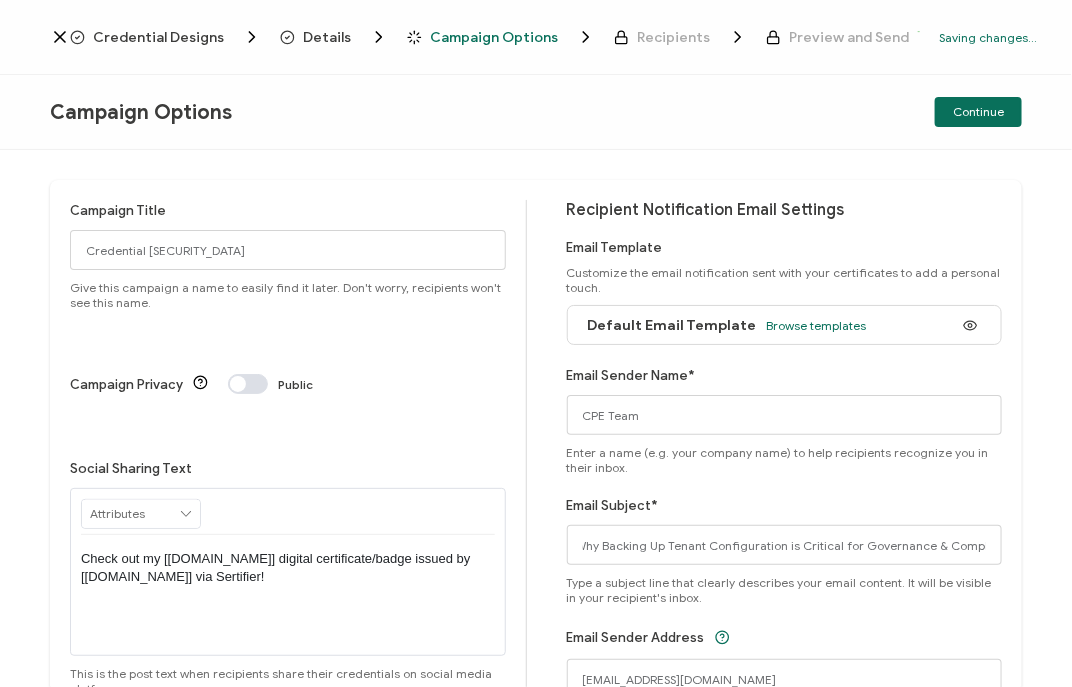 click on "Campaign Title
Credential 1428     Give this campaign a name to easily find it later. Don't worry, recipients won't see this name.
Campaign Privacy
Public
Social Sharing Text
RECIPIENT
Recipient Name
Recipient E-Mail
CREDENTIAL
Credential ID
Issue Date
Credential Name
Credential Desciption
Expire Date
ISSUER
Issuer Name
CUSTOM
Event Date" at bounding box center [536, 470] 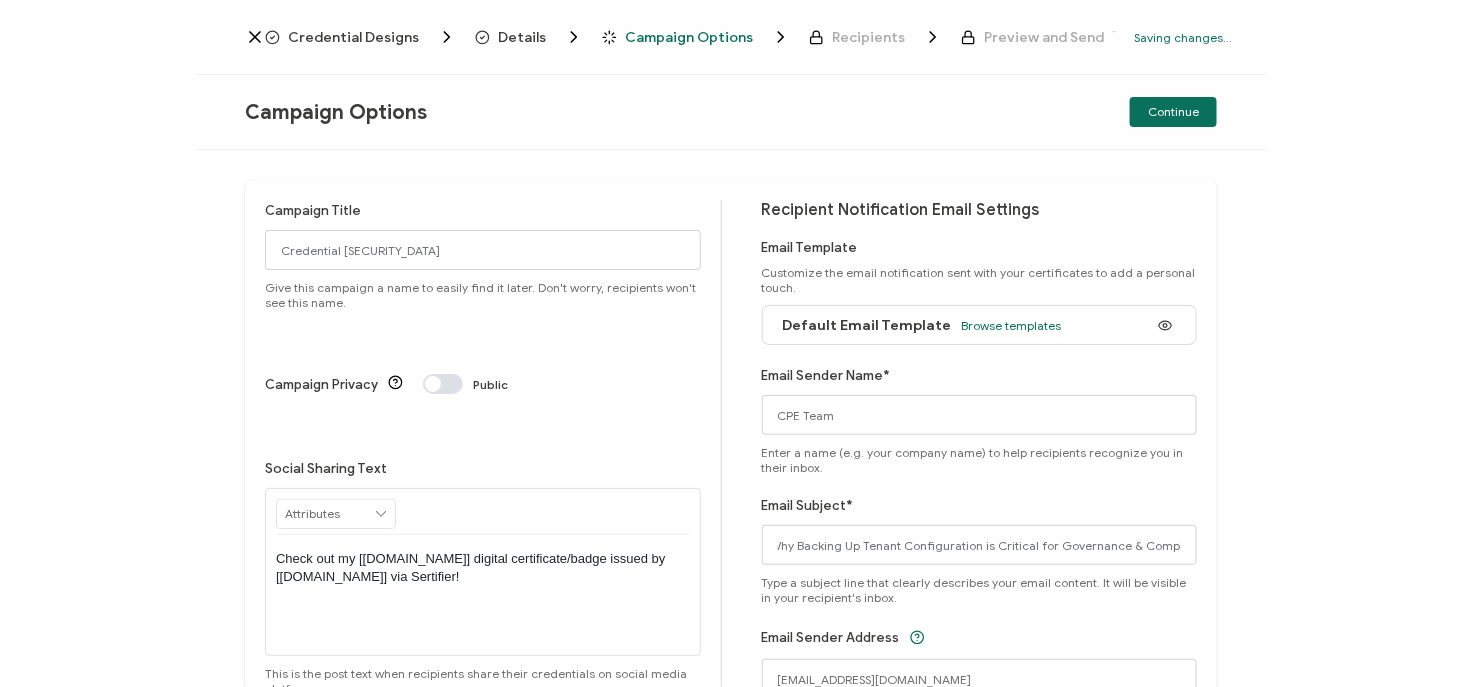 scroll, scrollTop: 0, scrollLeft: 0, axis: both 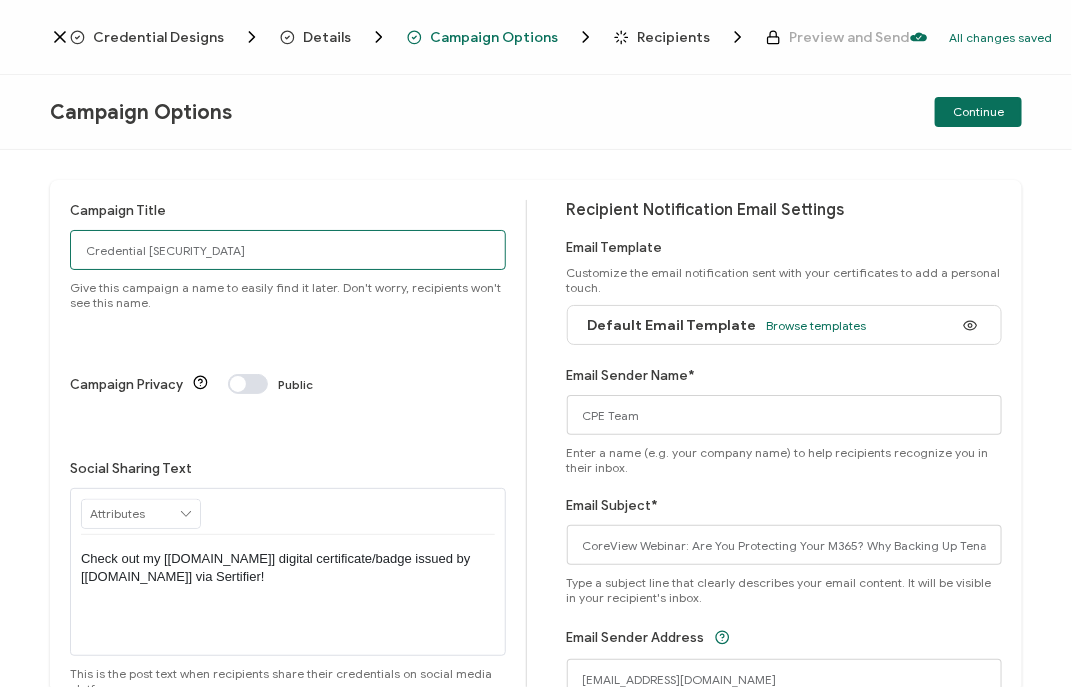 click on "Credential 1428" at bounding box center (288, 250) 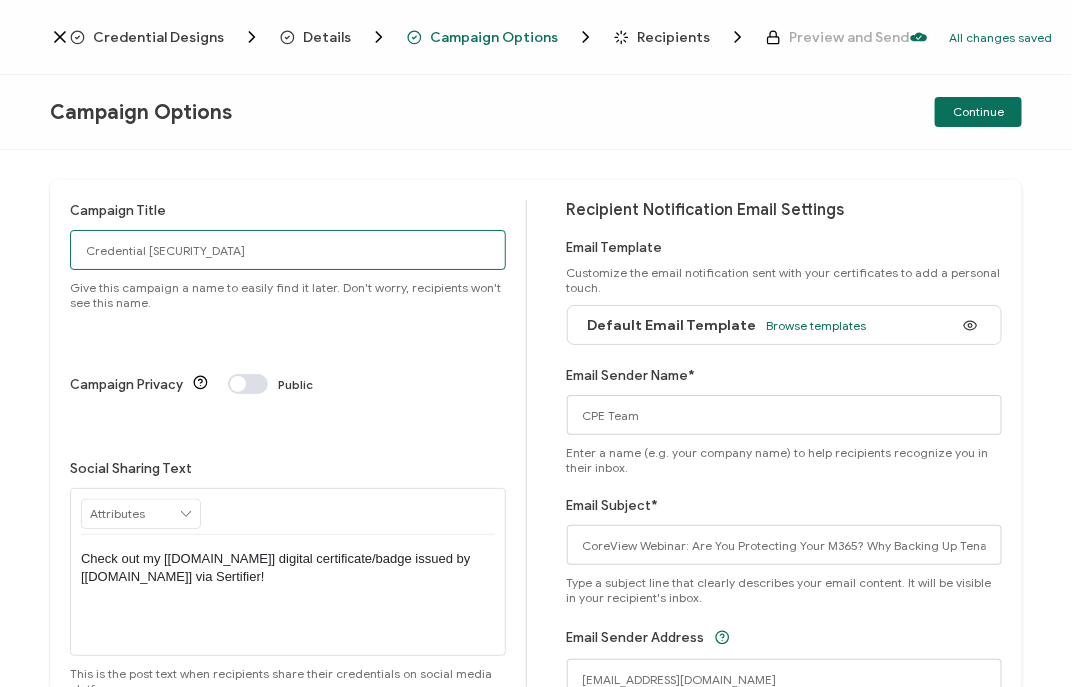paste on "7-16-25_70656_CoreView Webinar" 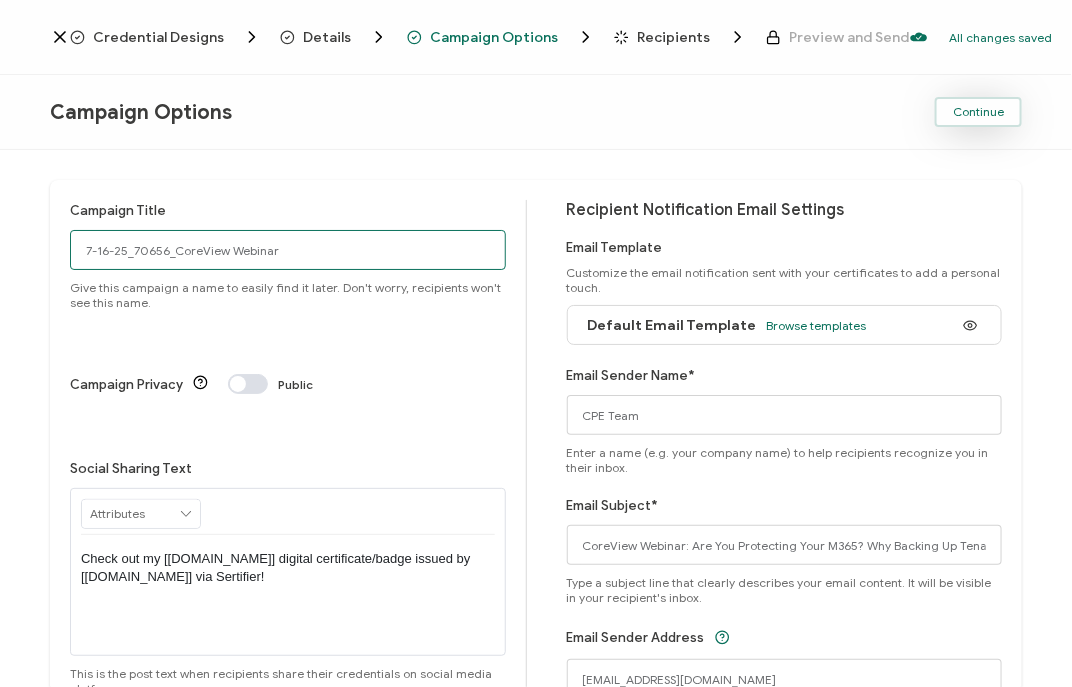 type on "7-16-25_70656_CoreView Webinar" 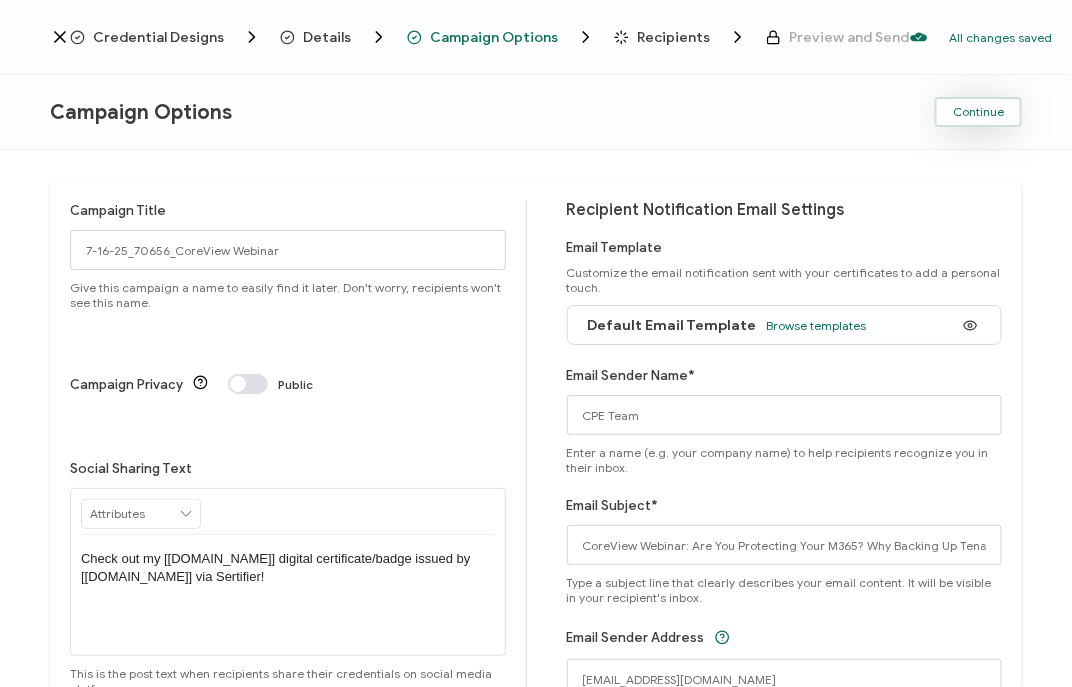 click on "Continue" at bounding box center [978, 112] 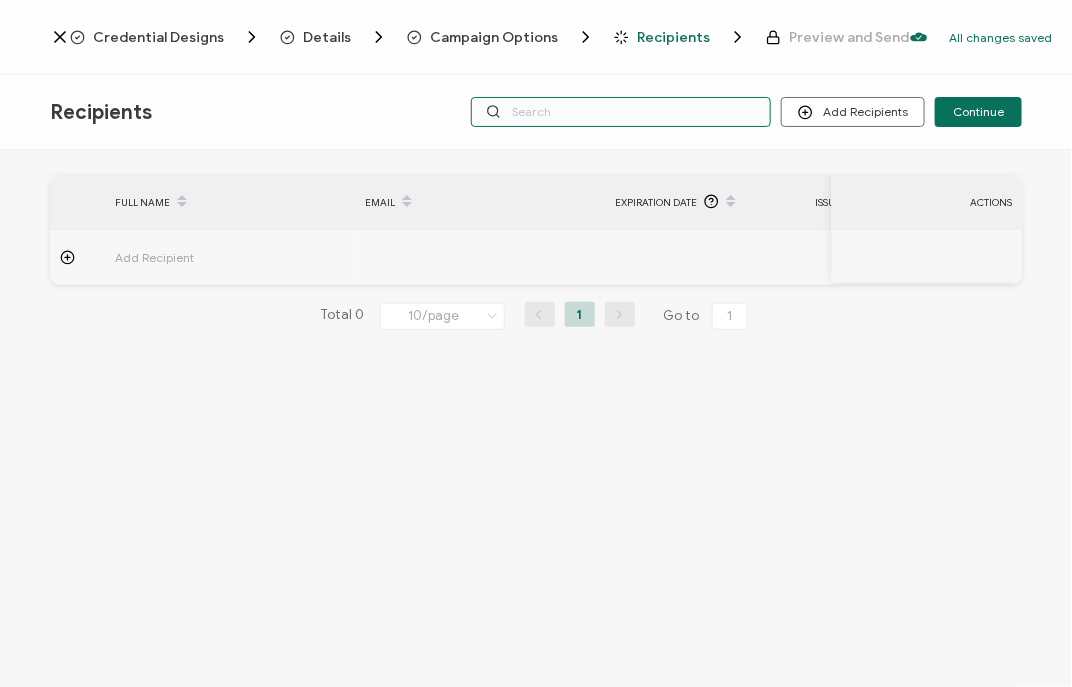 click at bounding box center (621, 112) 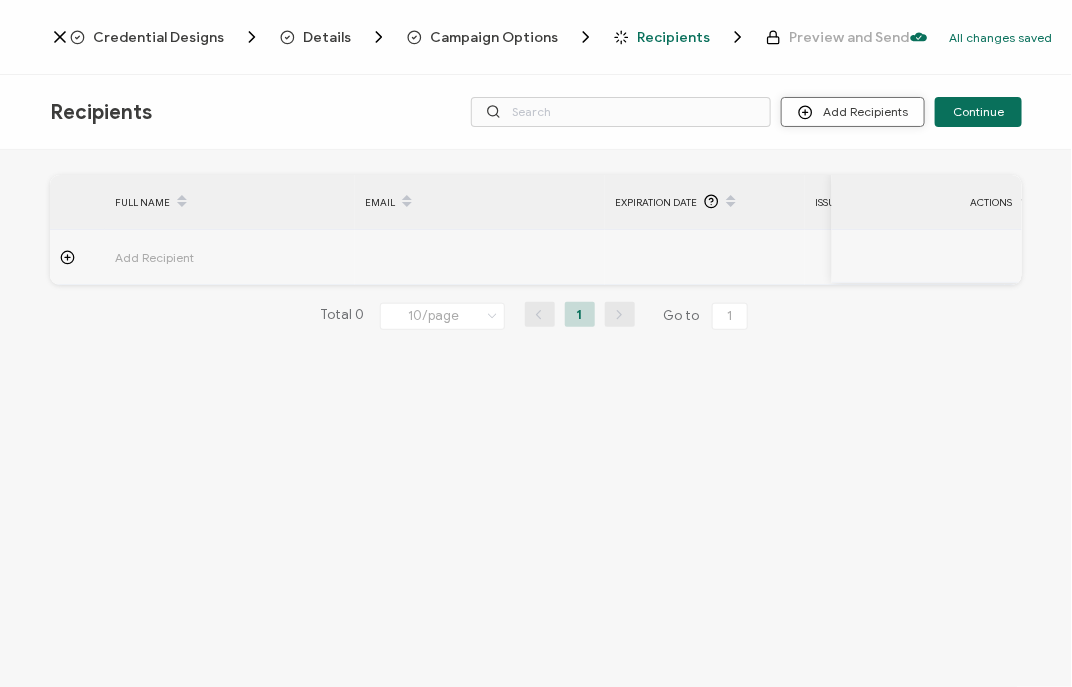 click on "Add Recipients" at bounding box center [853, 112] 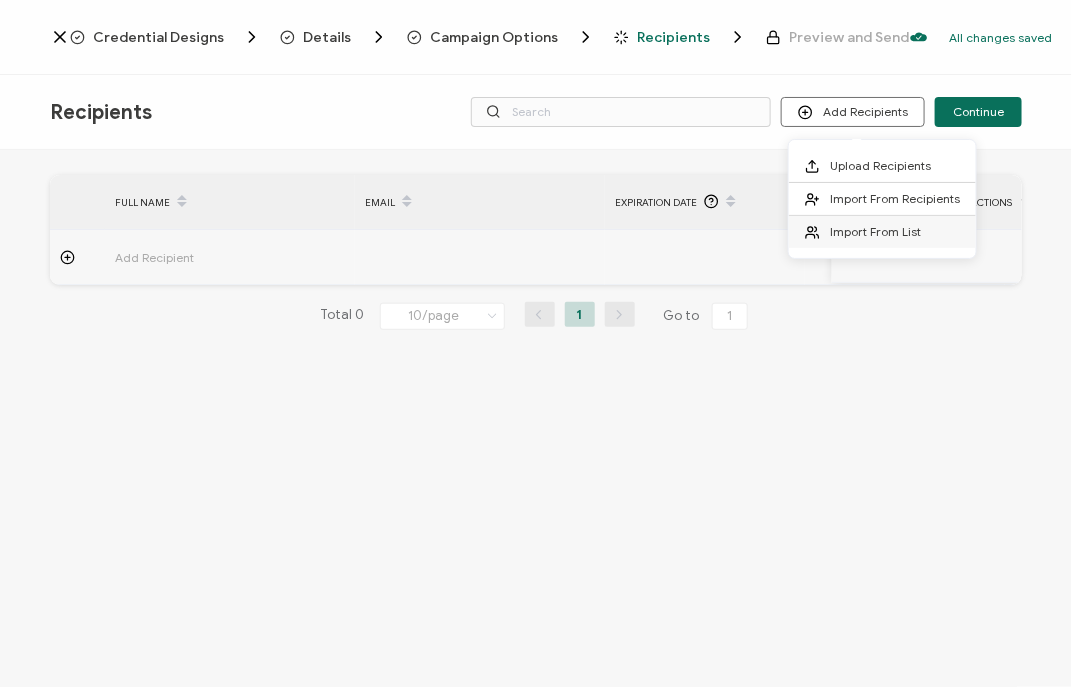 click on "Import From List" at bounding box center [875, 231] 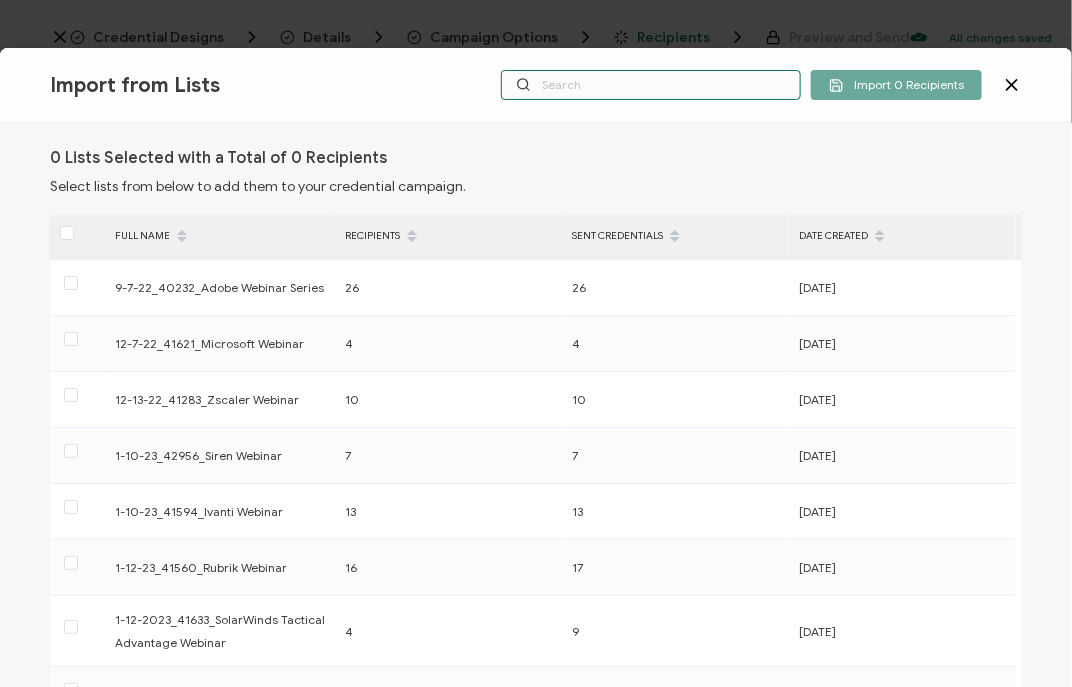 click at bounding box center [651, 85] 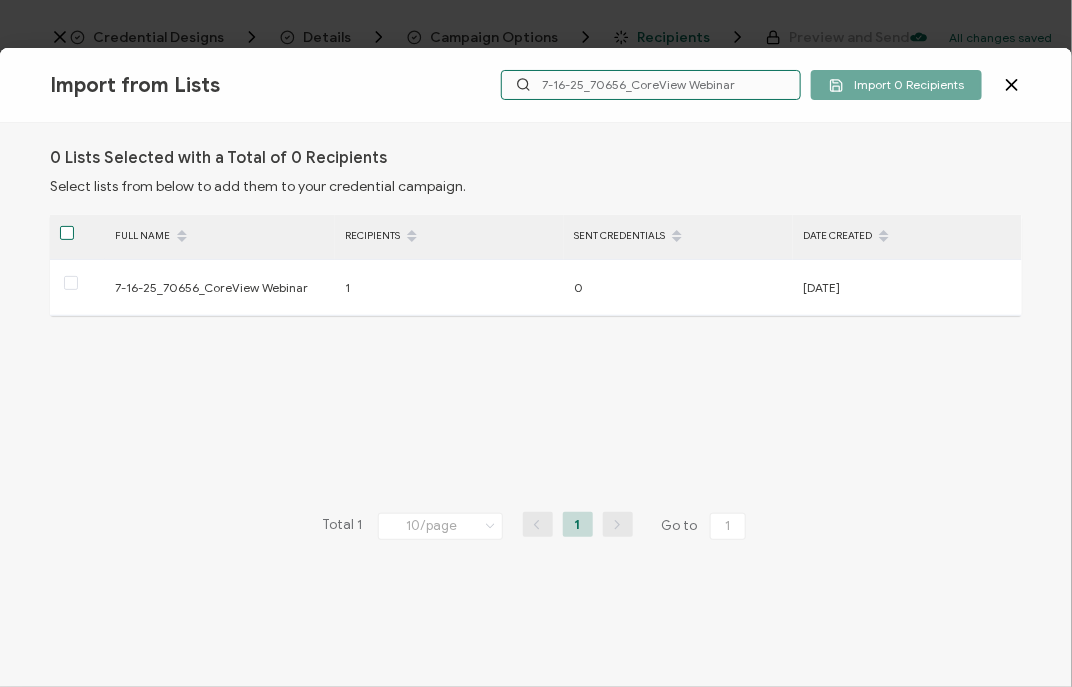 type on "7-16-25_70656_CoreView Webinar" 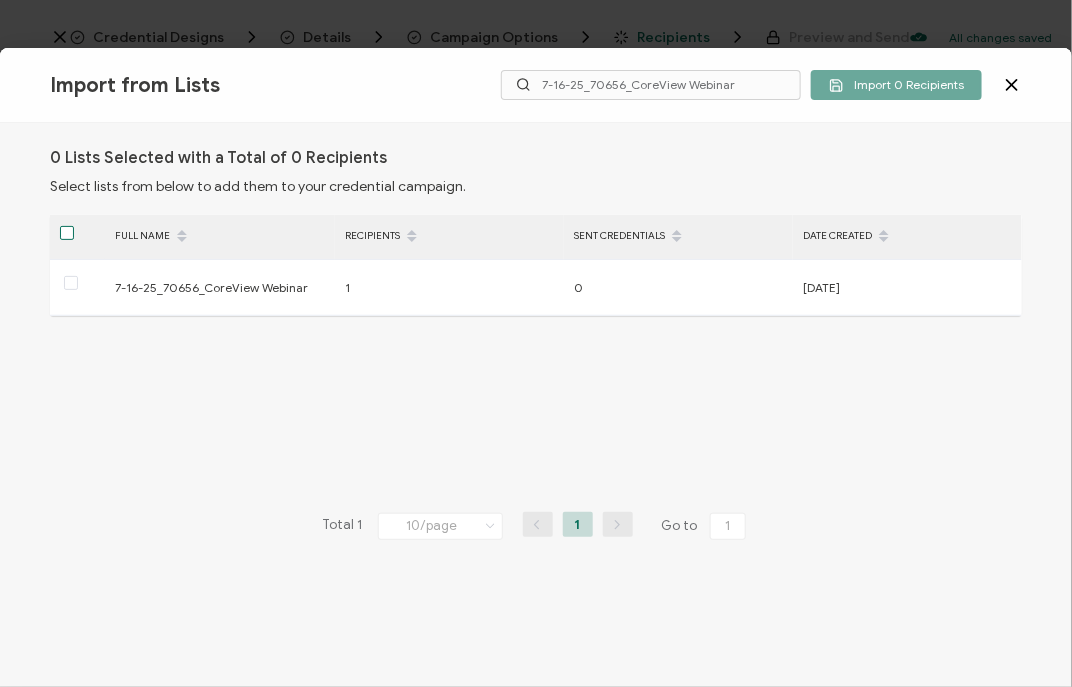 click at bounding box center [67, 233] 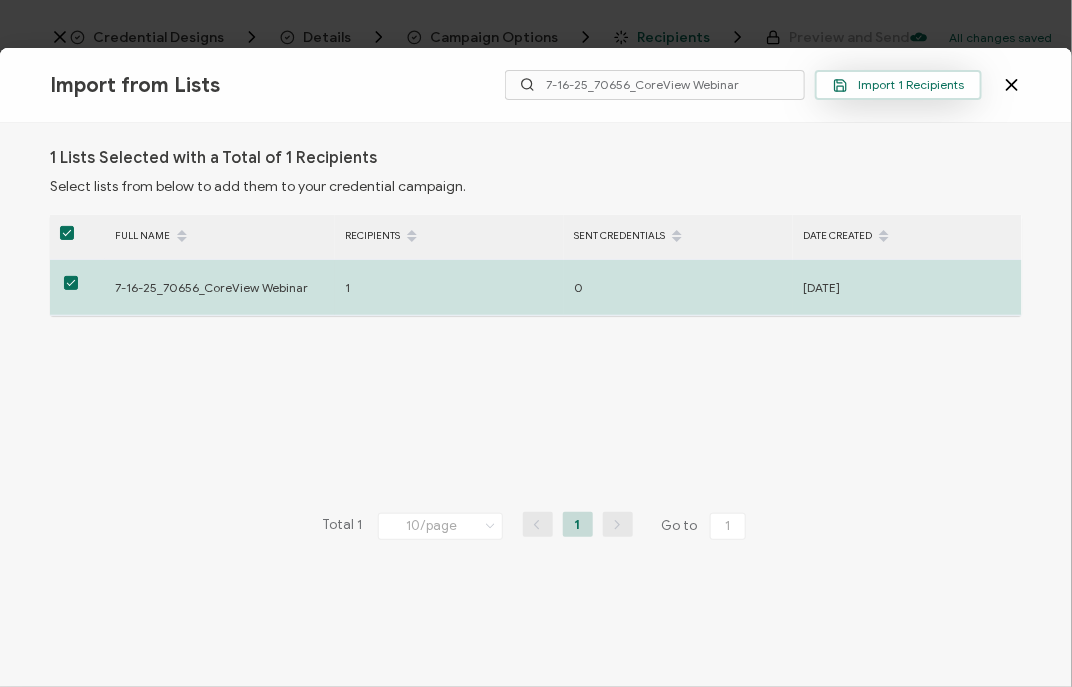 click on "Import 1 Recipients" at bounding box center [898, 85] 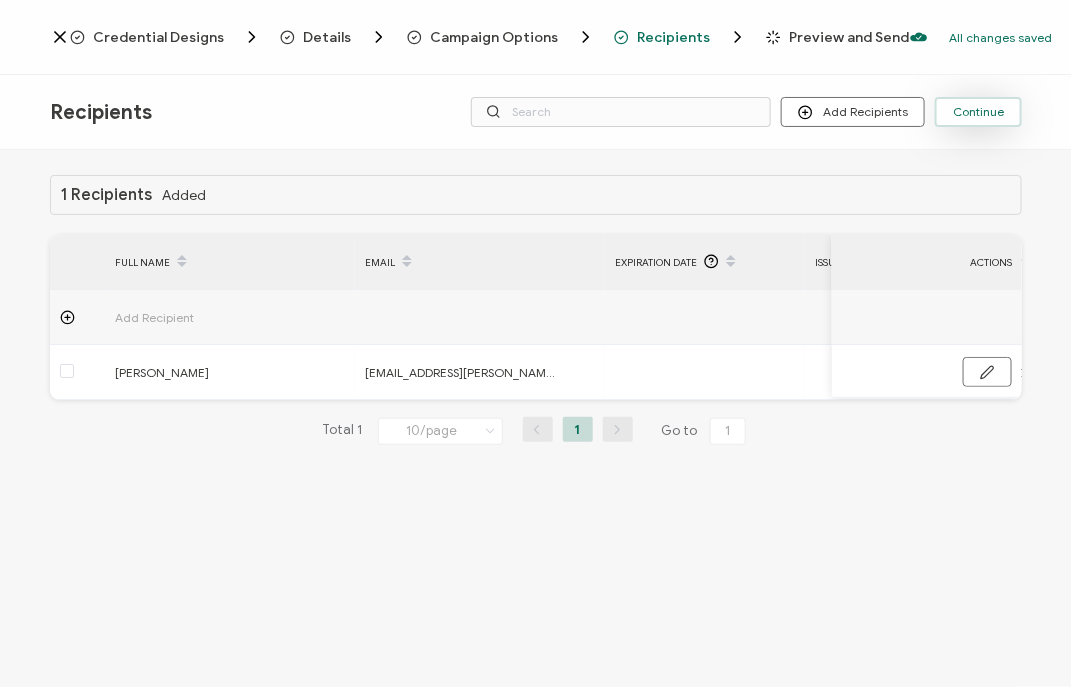 click on "Continue" at bounding box center (978, 112) 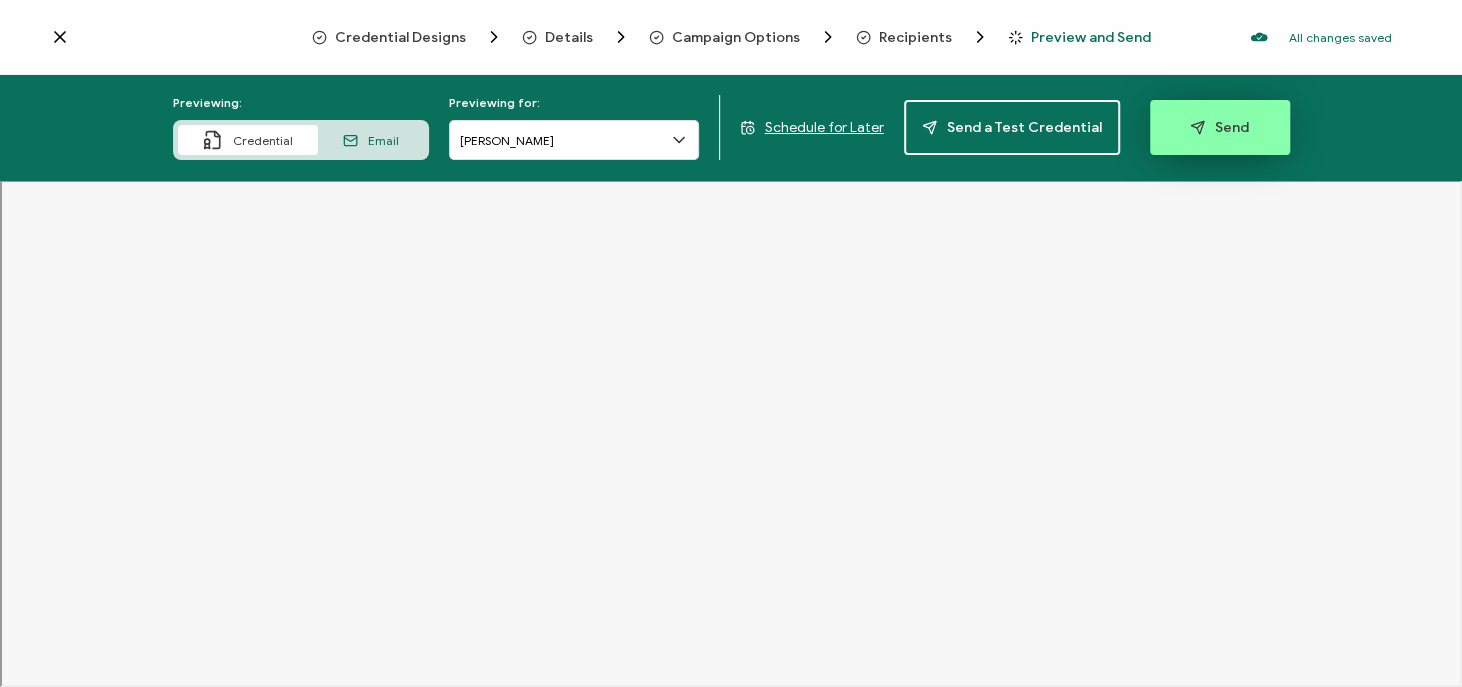click on "Send" at bounding box center [1219, 127] 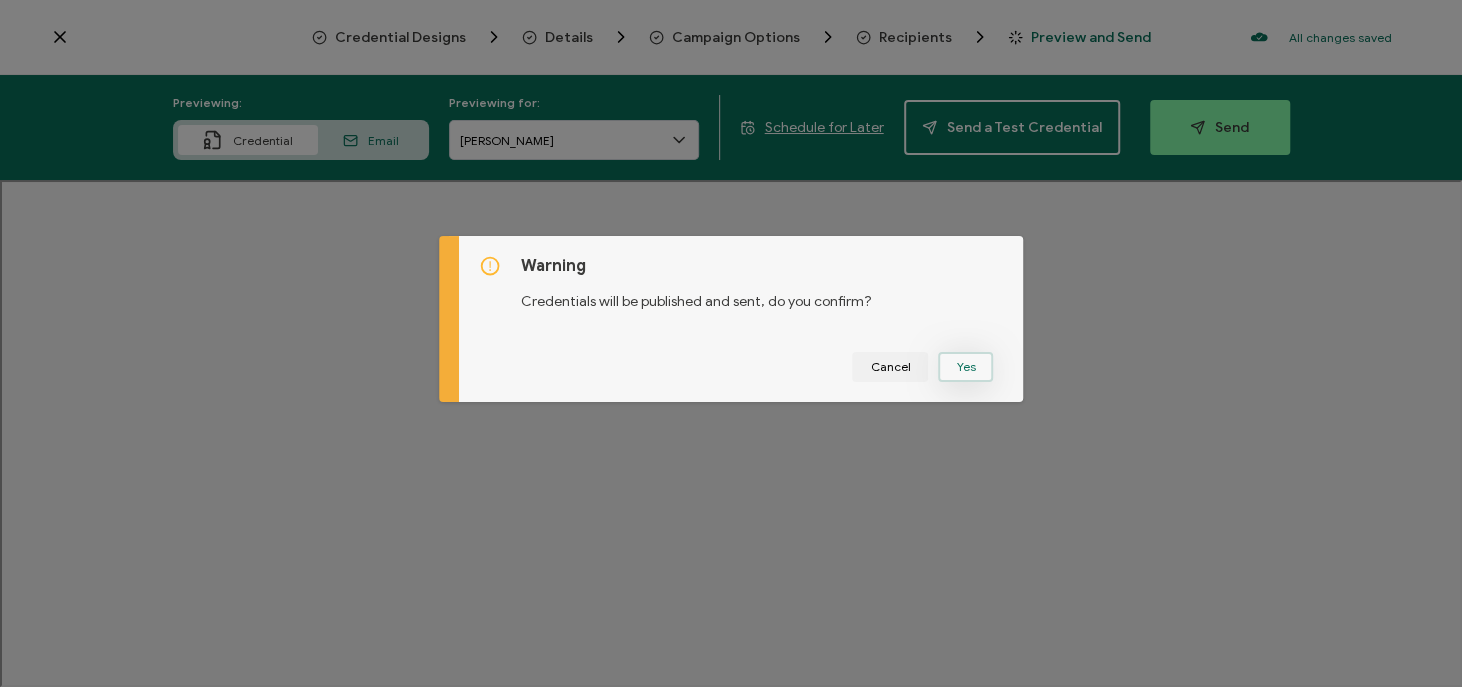 click on "Yes" at bounding box center [965, 367] 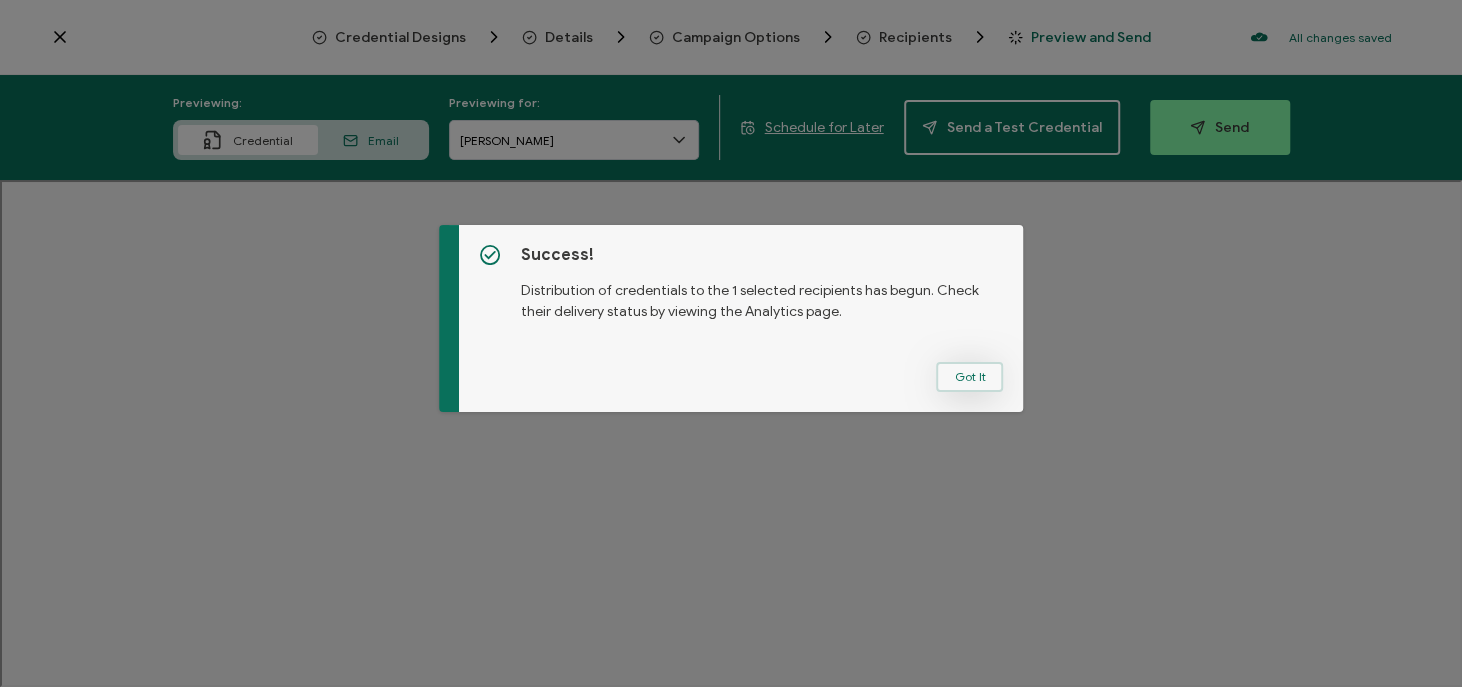 click on "Got It" at bounding box center [969, 377] 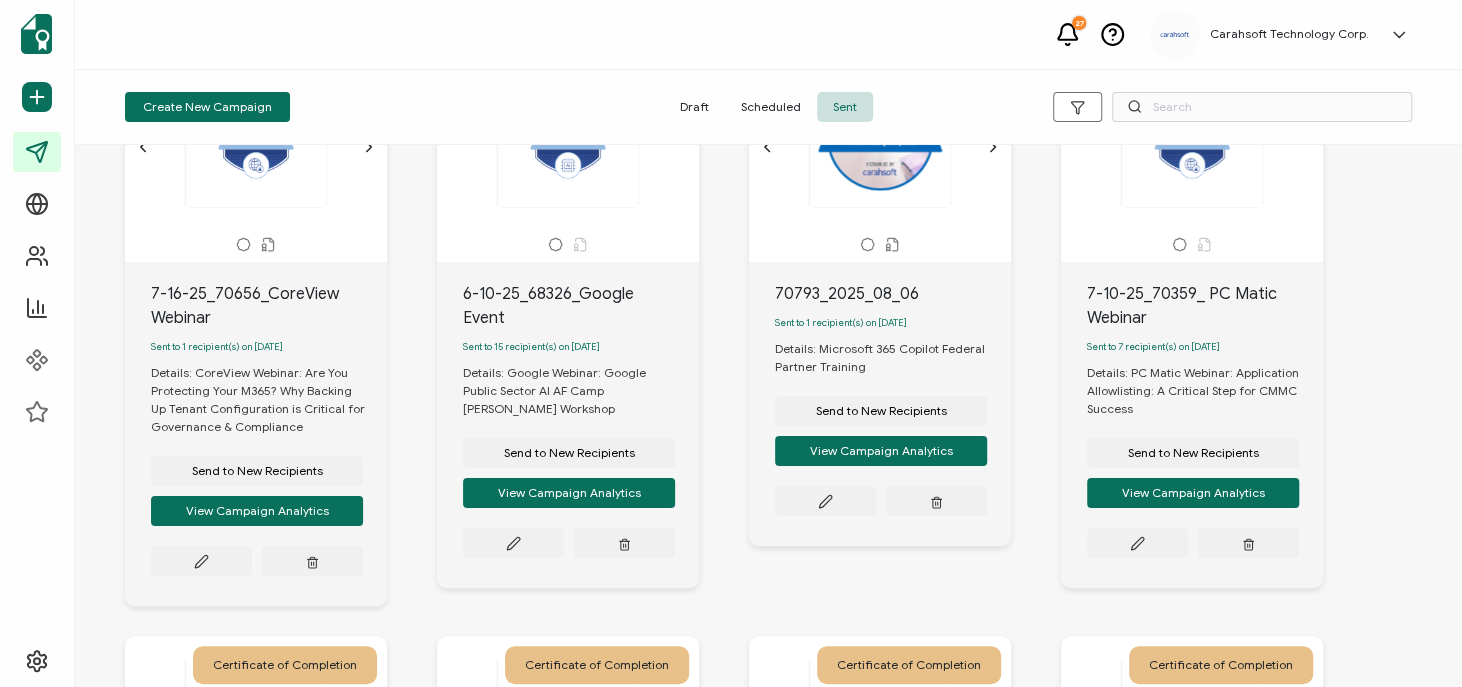 scroll, scrollTop: 166, scrollLeft: 0, axis: vertical 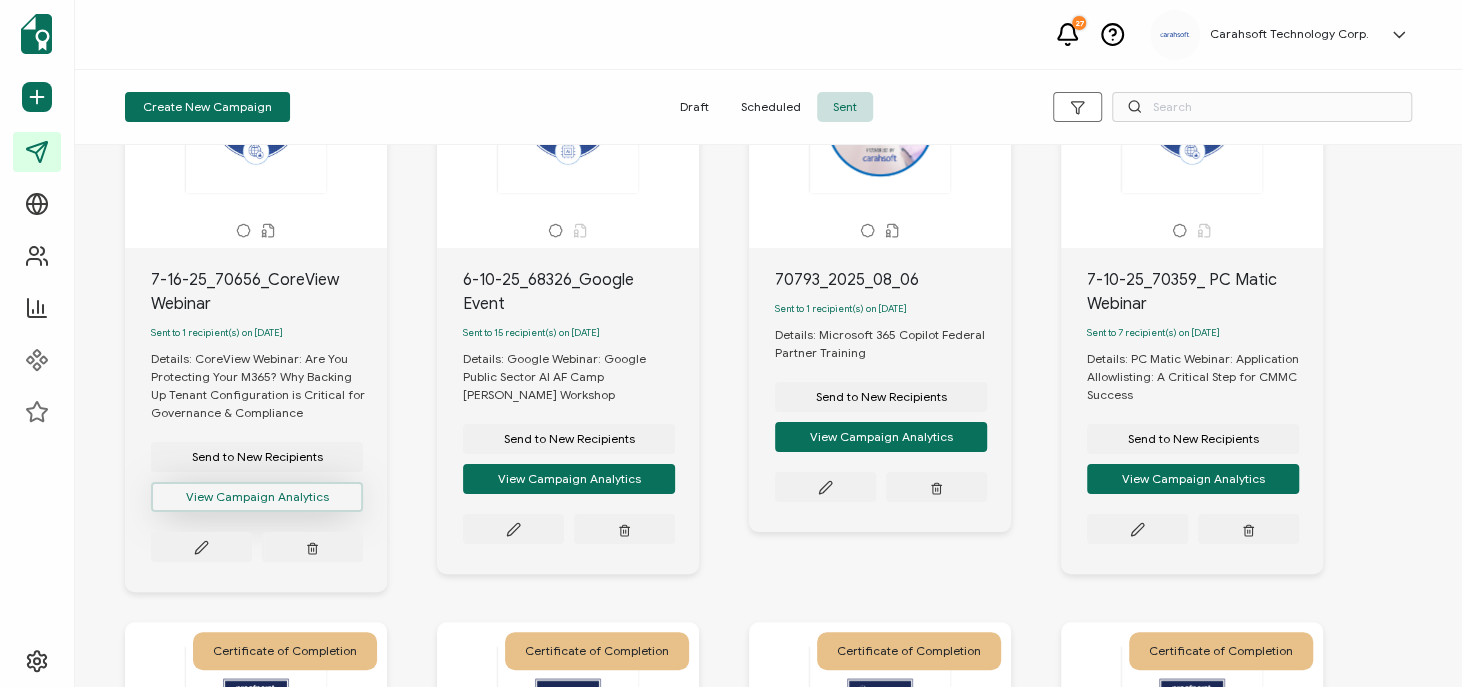 click on "View Campaign Analytics" at bounding box center [257, 497] 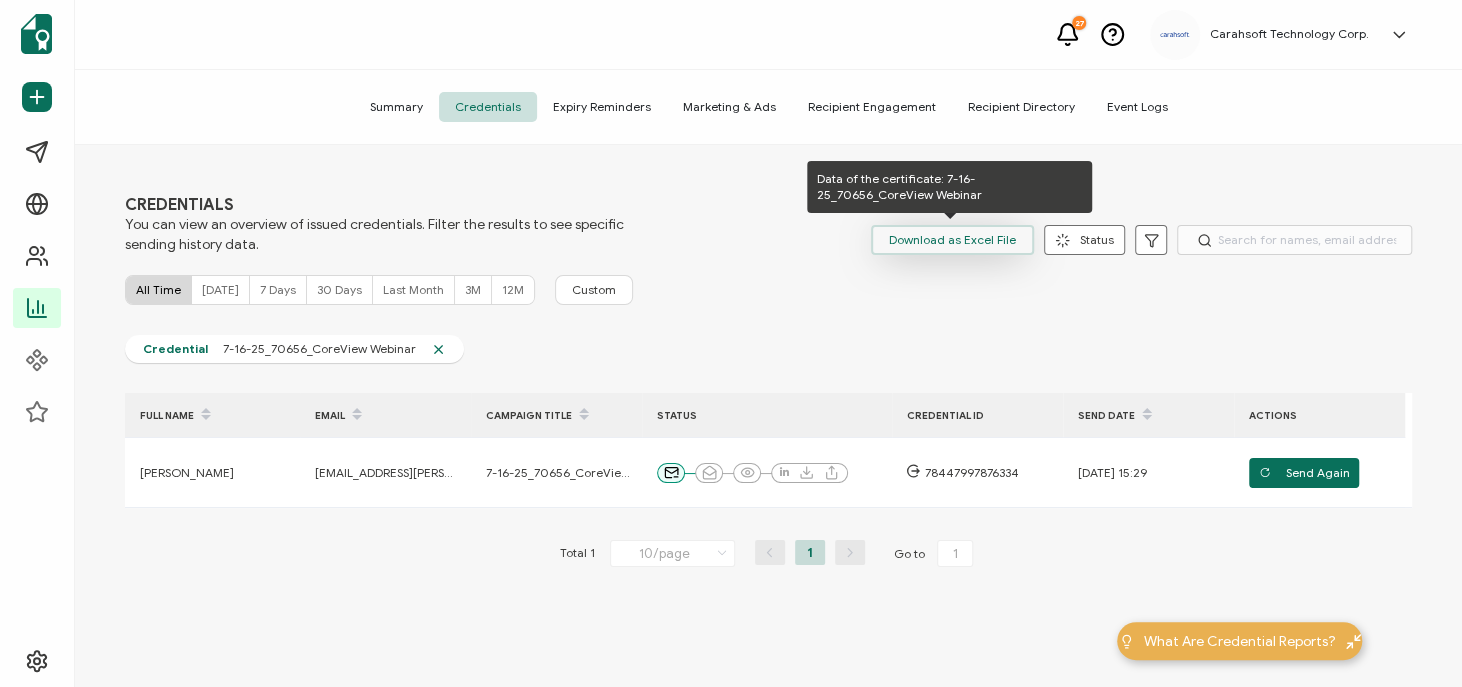 click on "Download as Excel File" at bounding box center (952, 240) 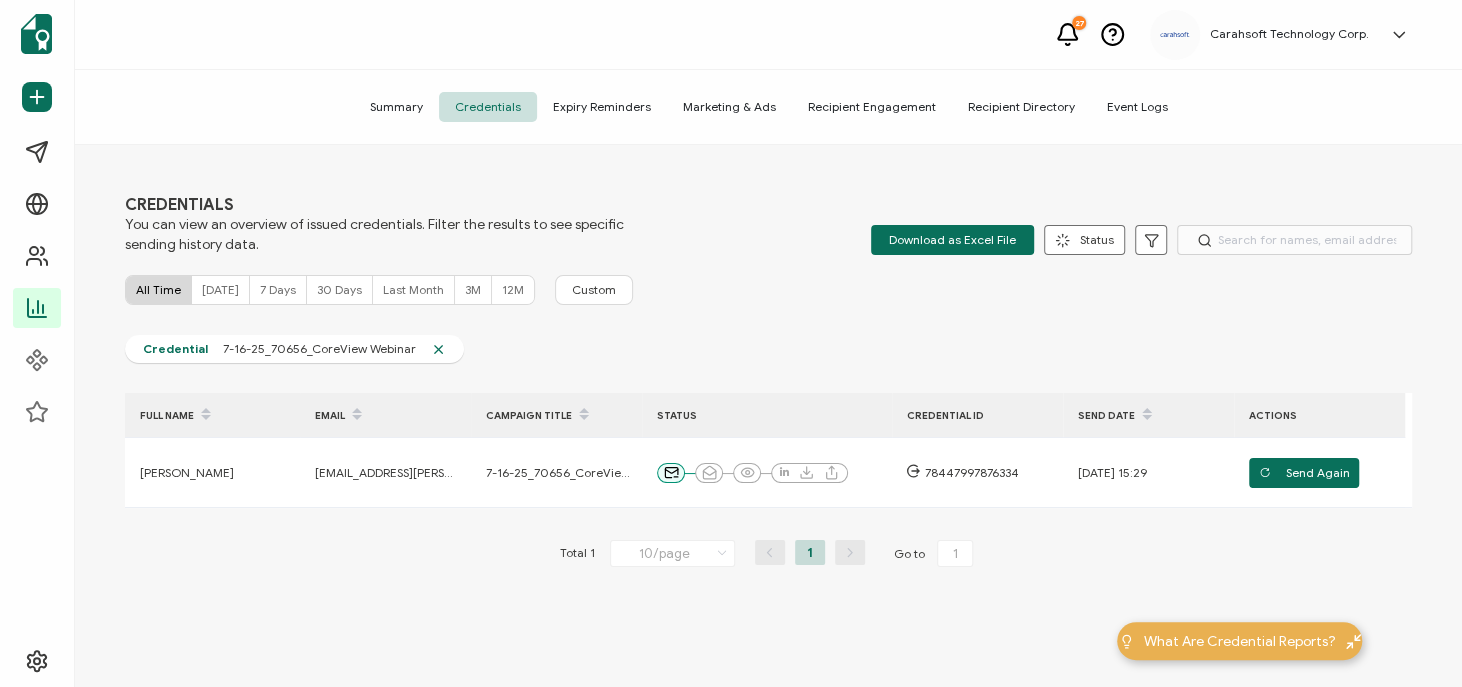 click on "CREDENTIALS   You can view an overview of issued credentials. Filter the results to see specific sending history data.   Download as Excel File
Status
Delivered   Undelivered   Email Opened   Viewed   Add to LinkedIn   Downloaded   Shared
Apply Filters
All Time Today 7 Days 30 Days Last Month 3M 12M   Custom     Credential   7-16-25_70656_CoreView Webinar                   FULL NAME EMAIL CAMPAIGN TITLE STATUS CREDENTIAL ID Send Date ACTIONS Joshua Sisto carahsoft.joshua.sisto@etp.ca.gov 7-16-25_70656_CoreView Webinar
78447997876334
07.25.2025 15:29
Send Again
Total 1 10/page 10/page 20/page 50/page 100/page 1 Go to 1" at bounding box center (768, 418) 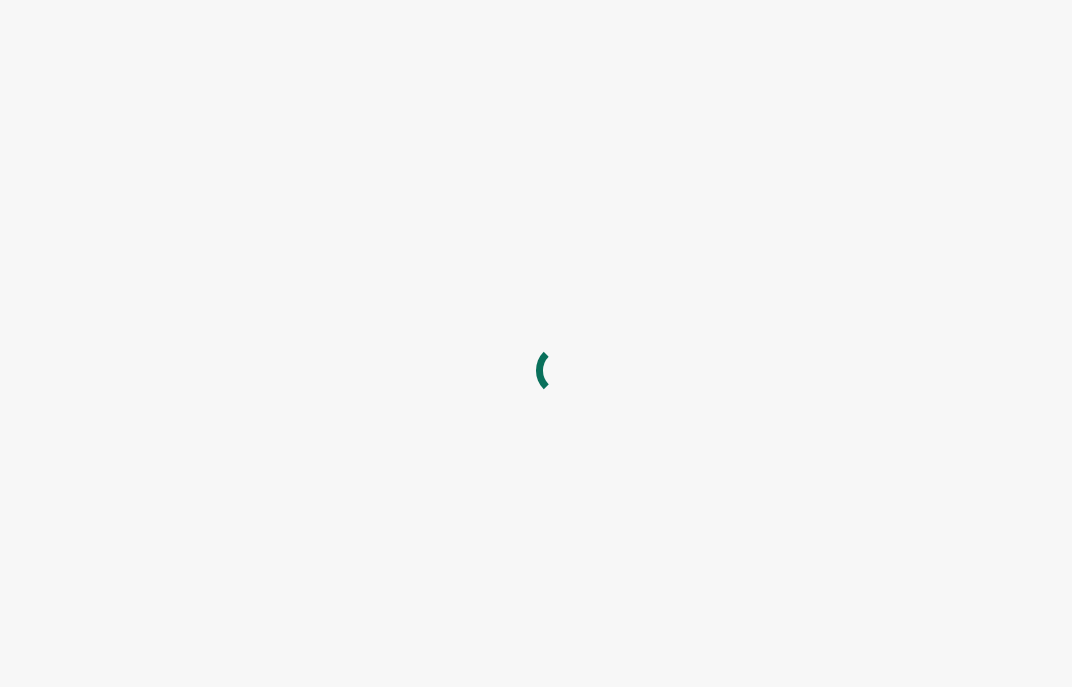 scroll, scrollTop: 0, scrollLeft: 0, axis: both 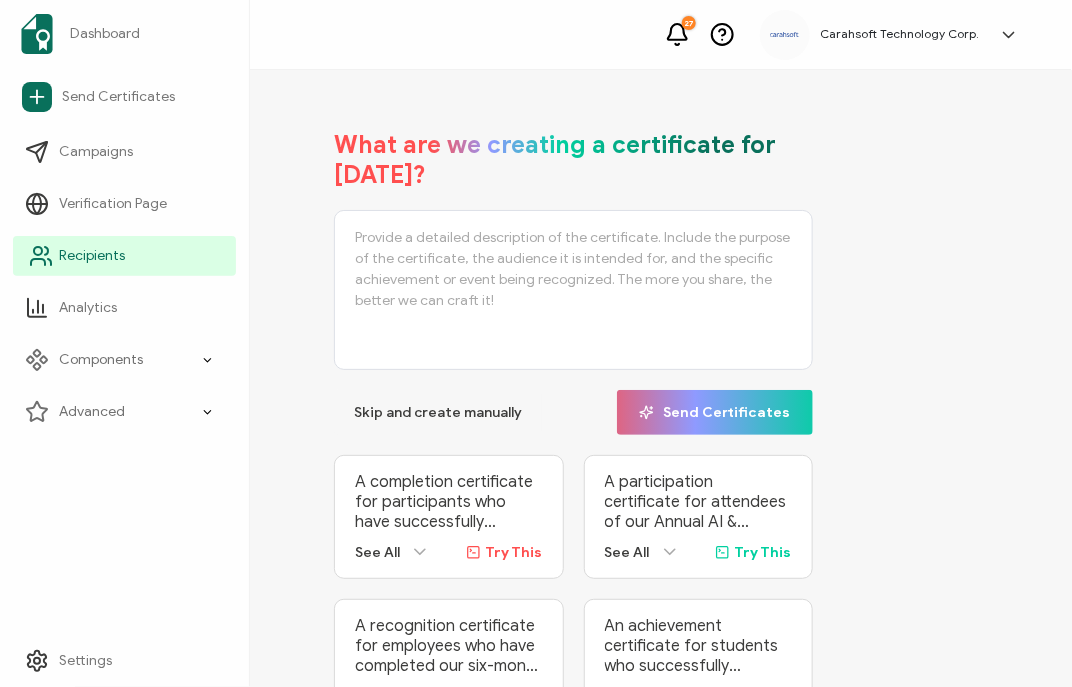 click on "Recipients" at bounding box center (124, 256) 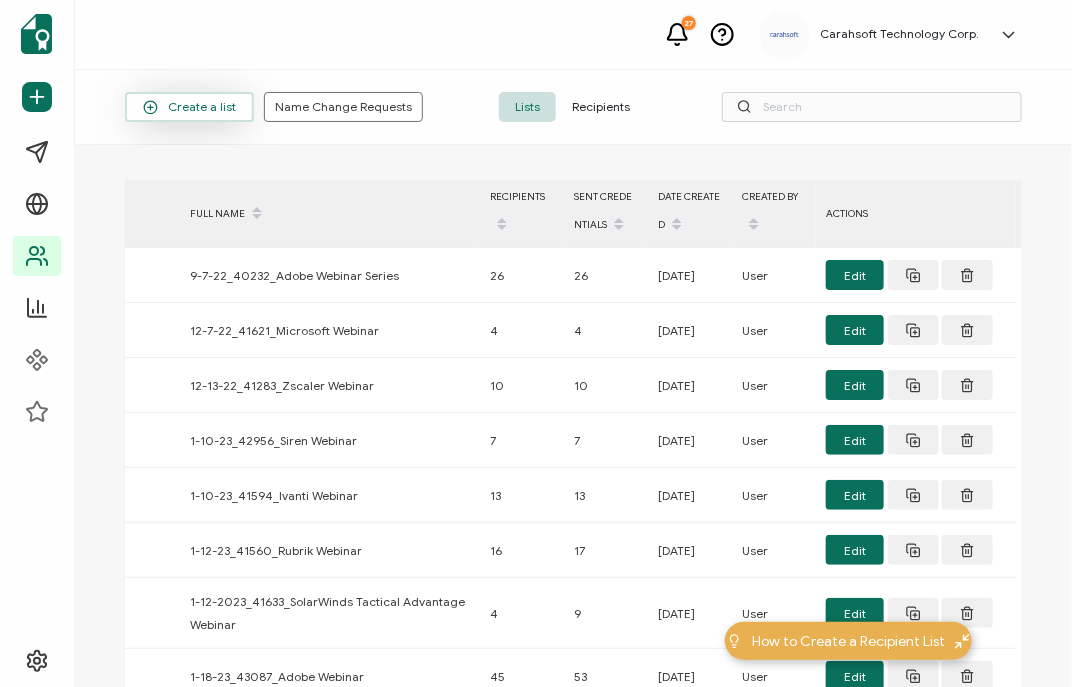 click on "Create a list" at bounding box center (189, 107) 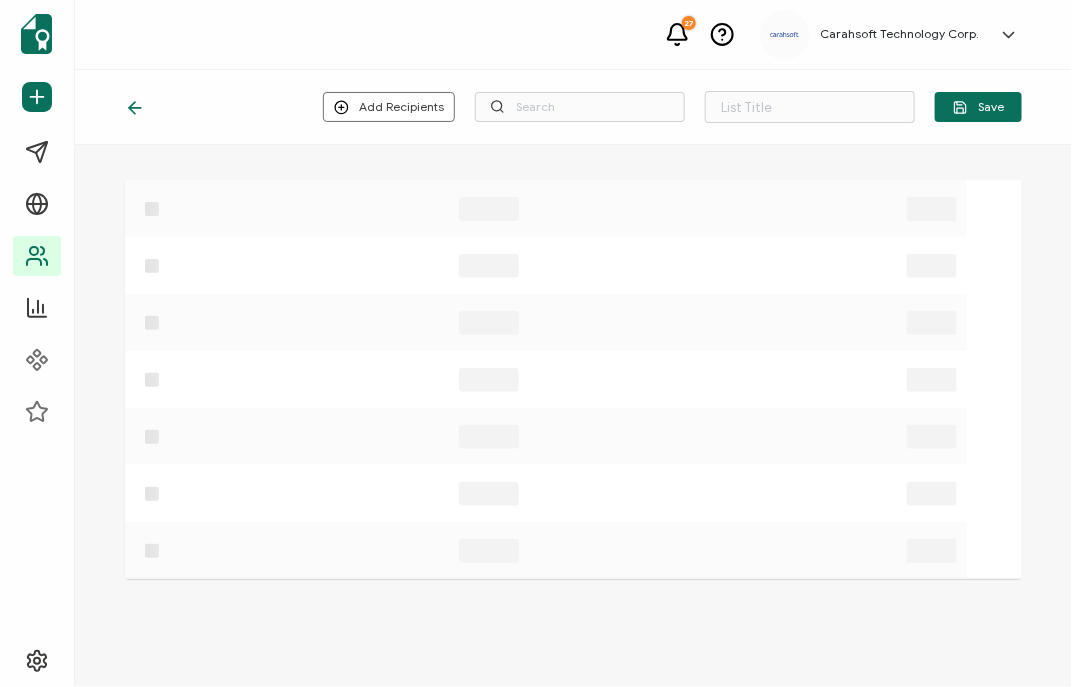 type on "List 1499" 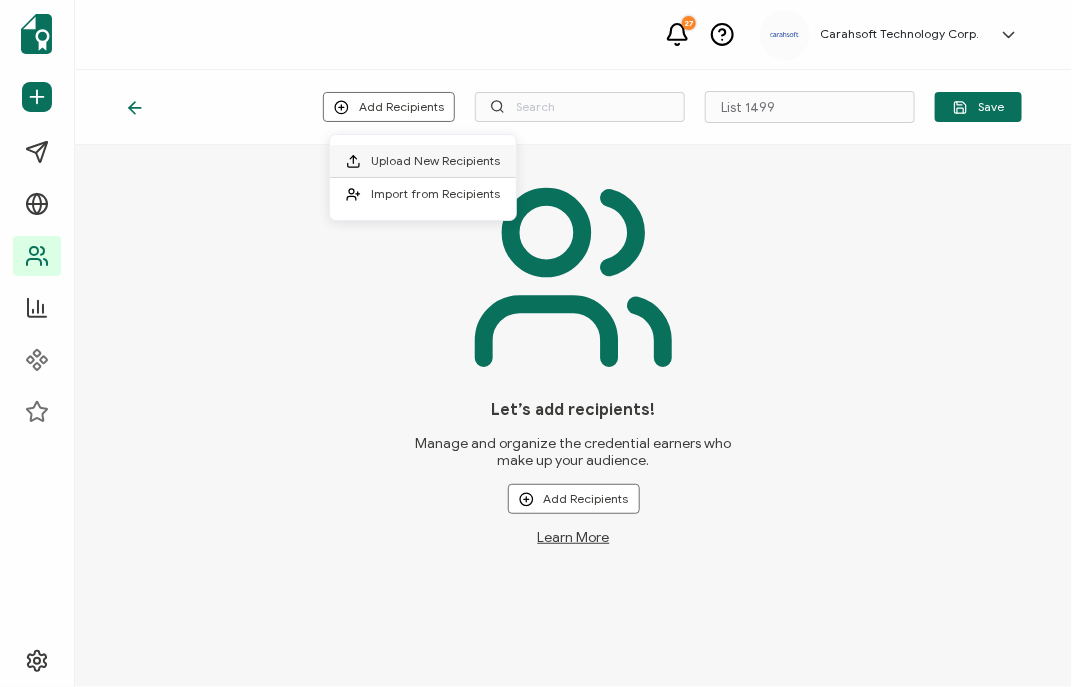 click on "Upload New Recipients" at bounding box center [435, 160] 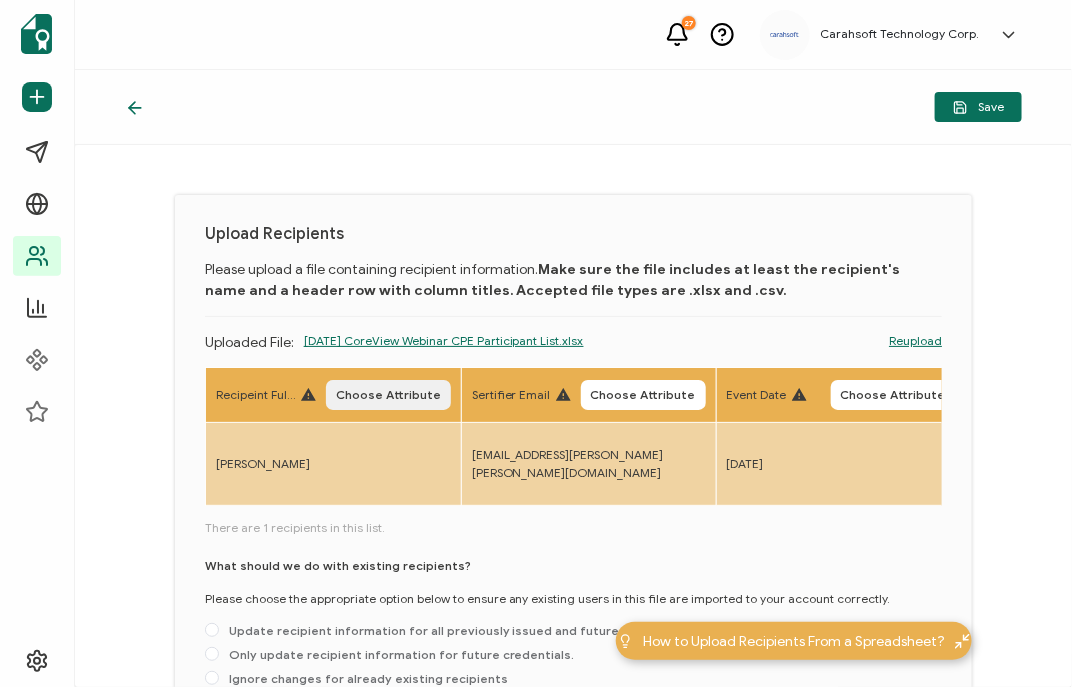 click on "Choose Attribute" at bounding box center [388, 395] 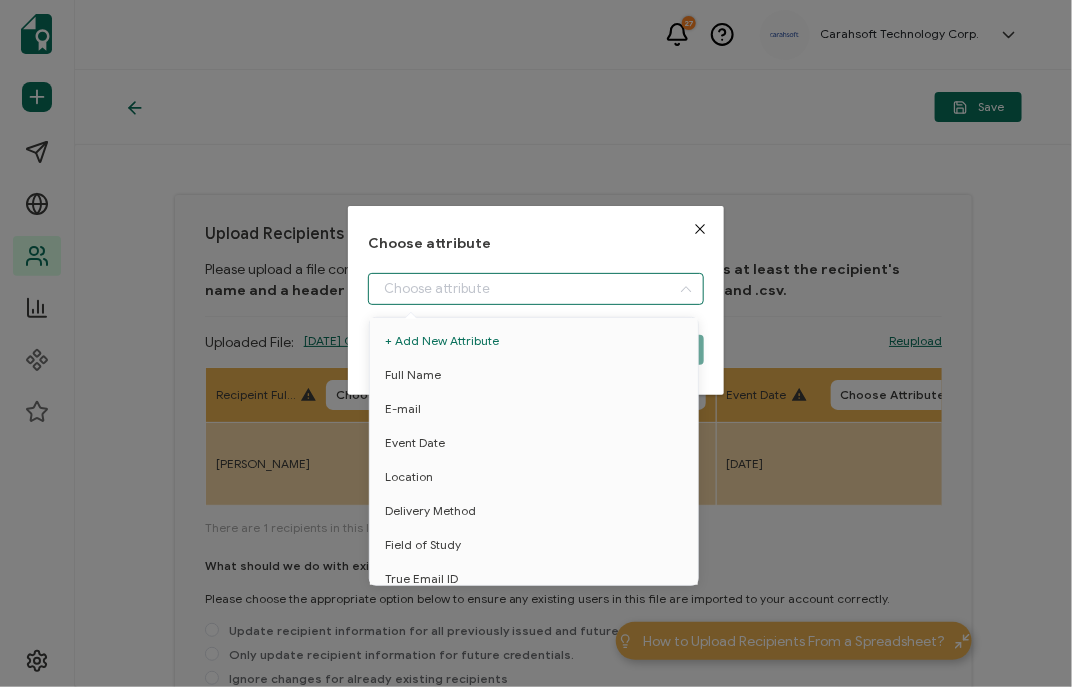 click at bounding box center (535, 289) 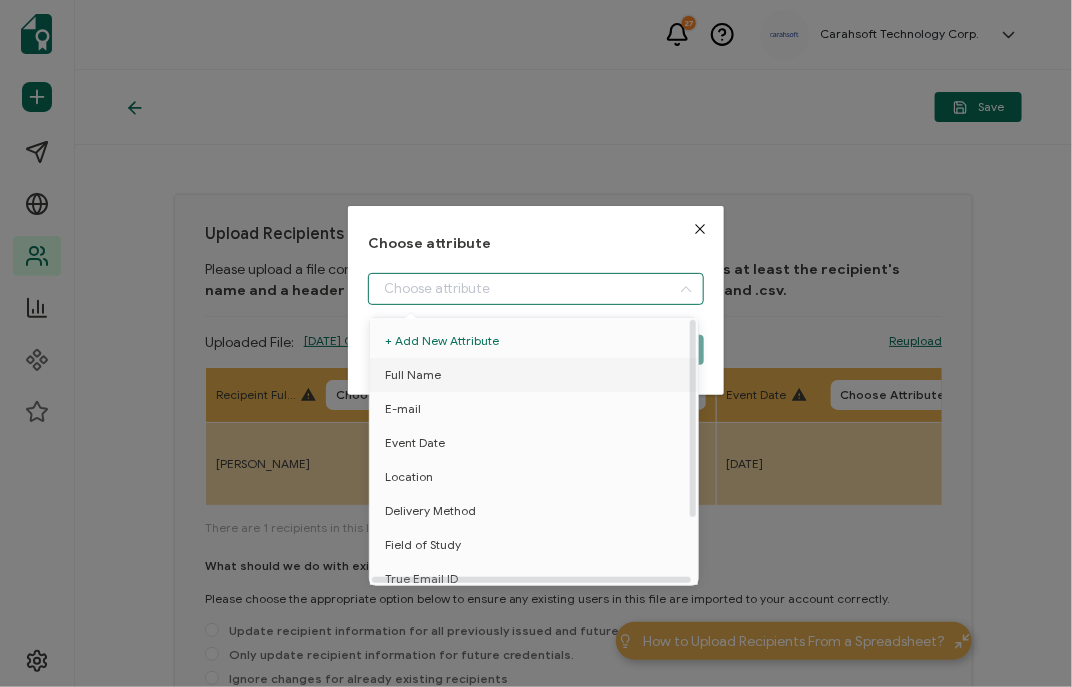 click on "Full Name" at bounding box center [537, 375] 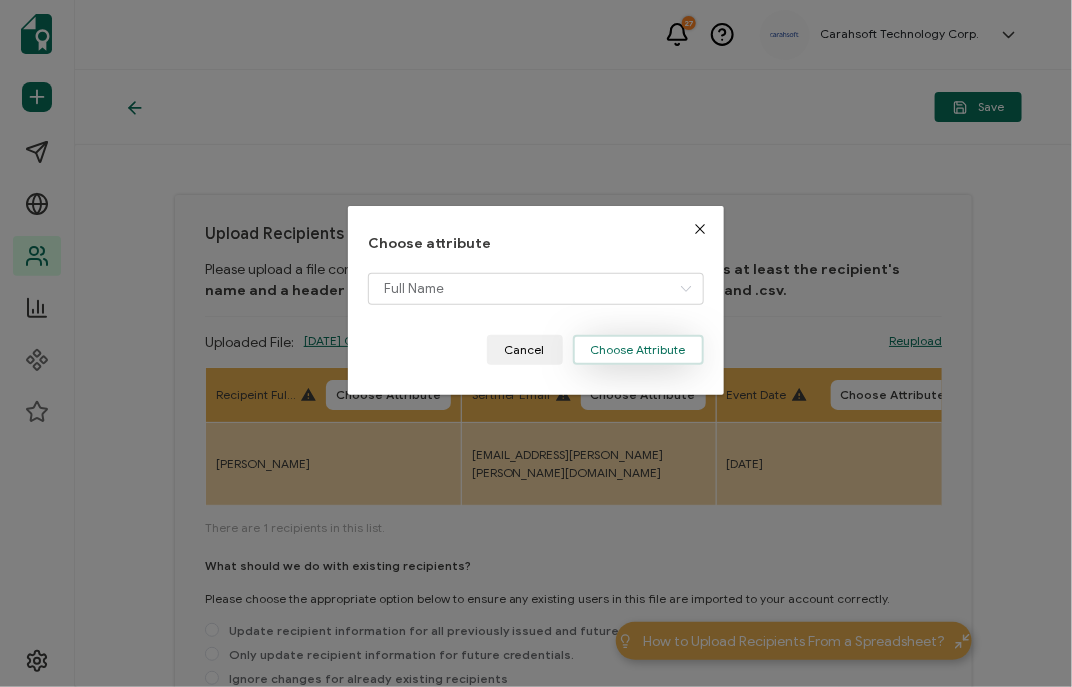 click on "Choose Attribute" at bounding box center [638, 350] 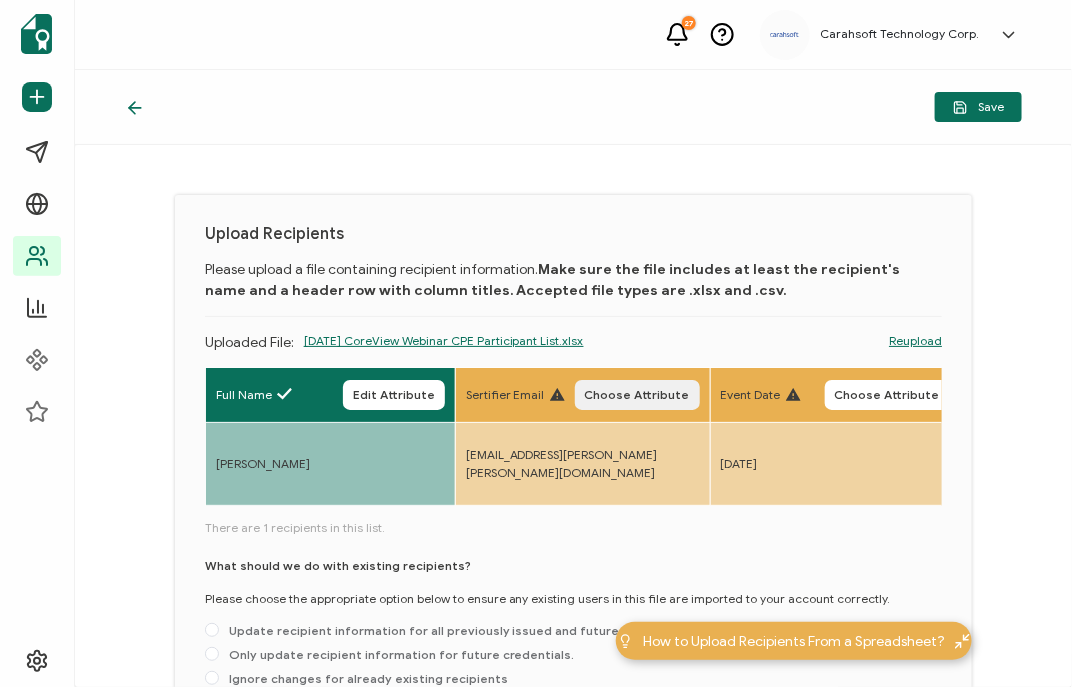 click on "Choose Attribute" at bounding box center [637, 395] 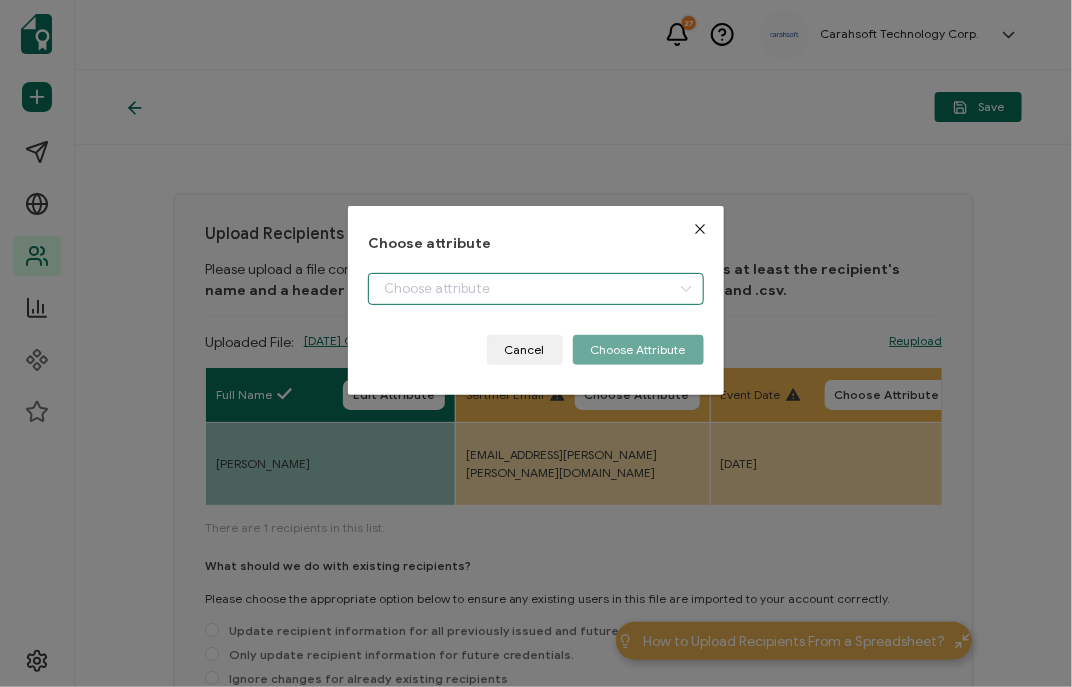click at bounding box center [535, 289] 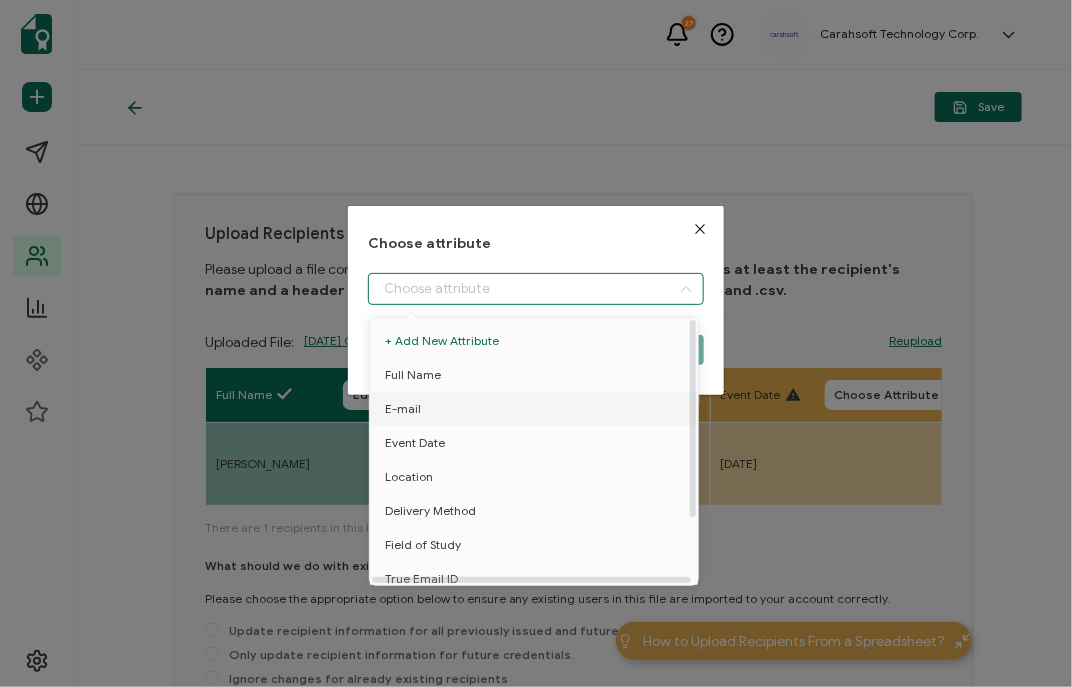 click on "E-mail" at bounding box center [537, 409] 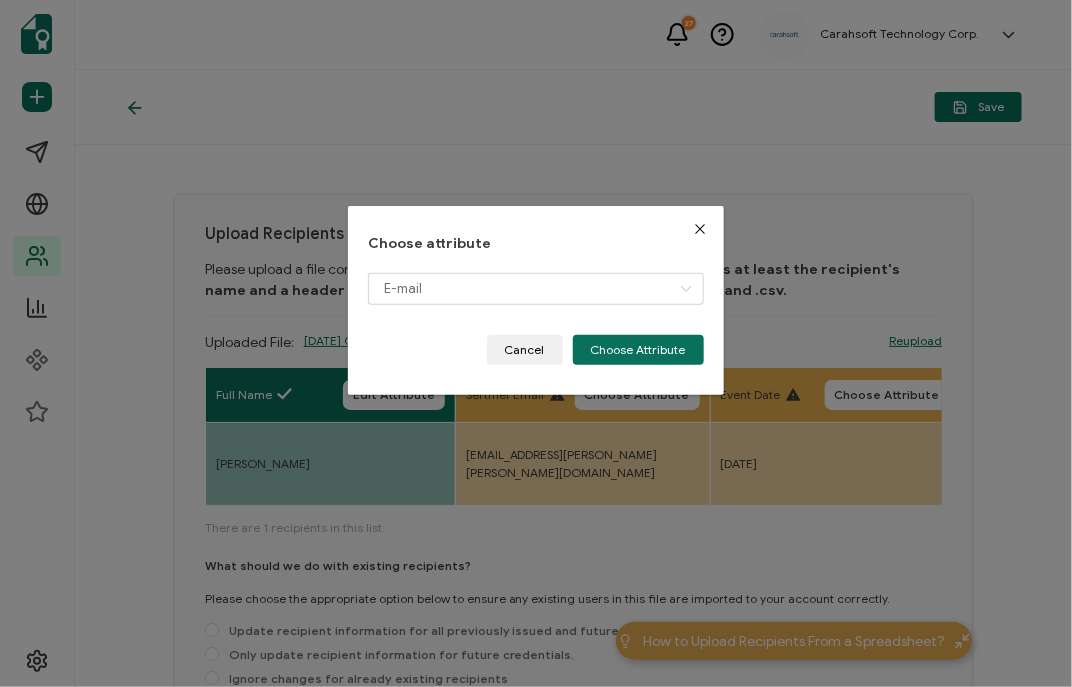 click on "Choose attribute   E-mail
Cancel
Choose Attribute" at bounding box center (535, 300) 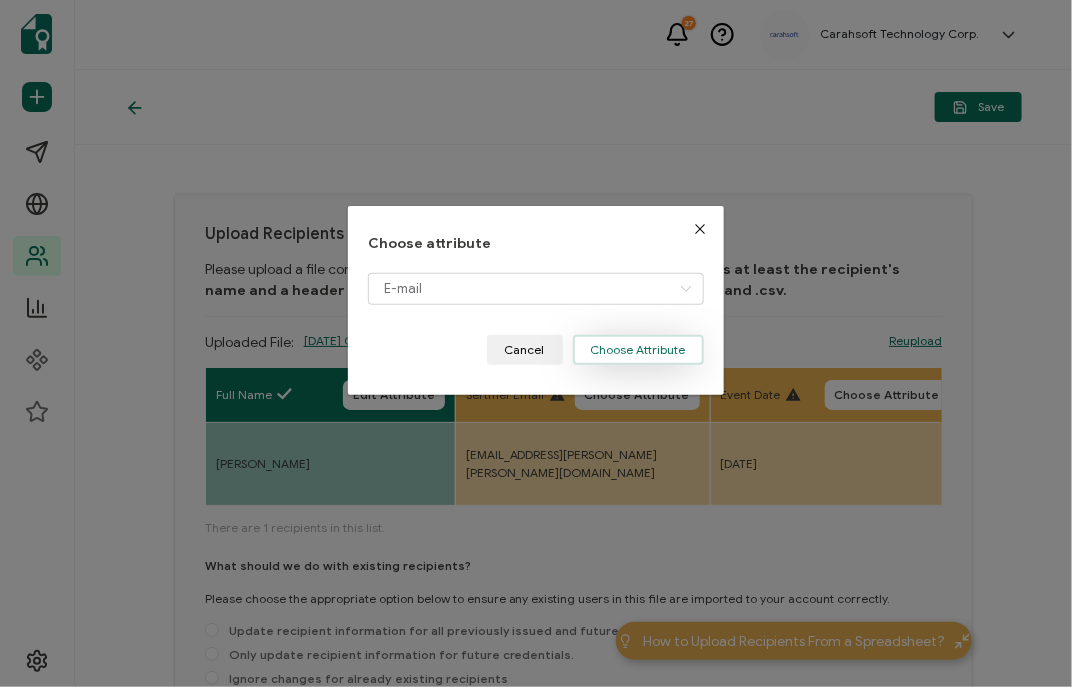click on "Choose Attribute" at bounding box center [638, 350] 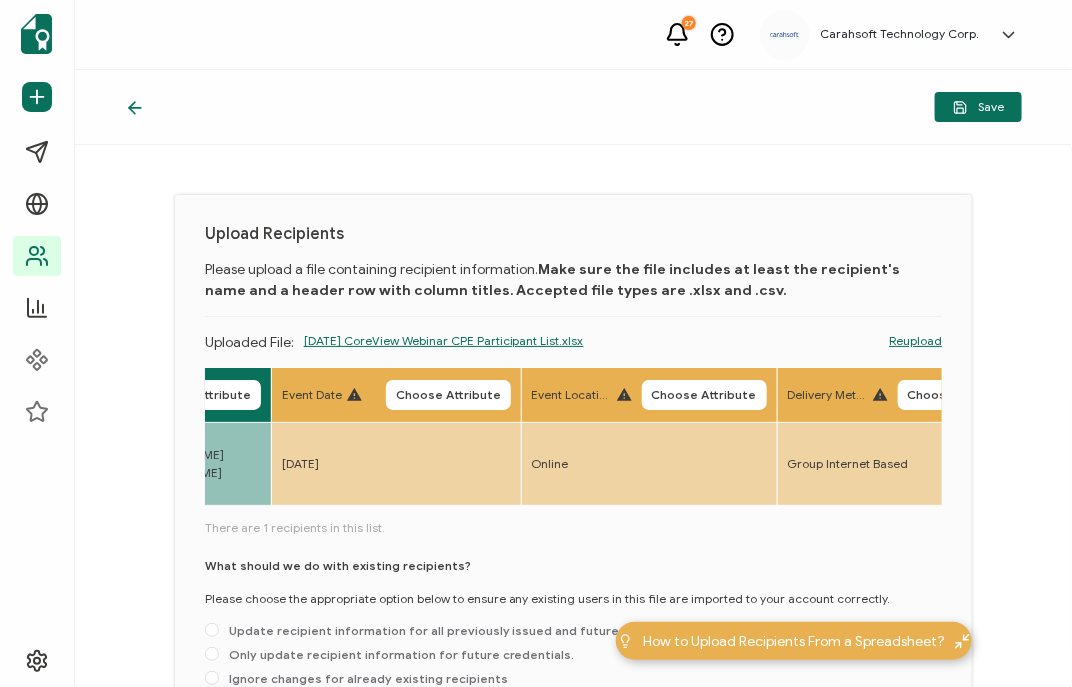 scroll, scrollTop: 0, scrollLeft: 434, axis: horizontal 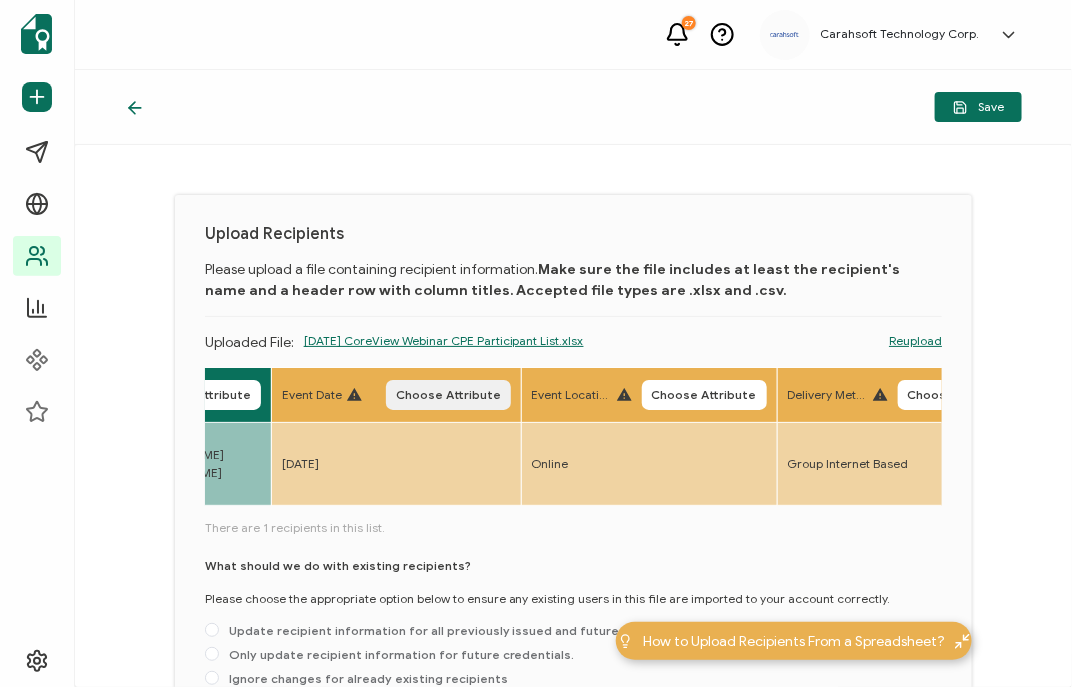 click on "Choose Attribute" at bounding box center [448, 395] 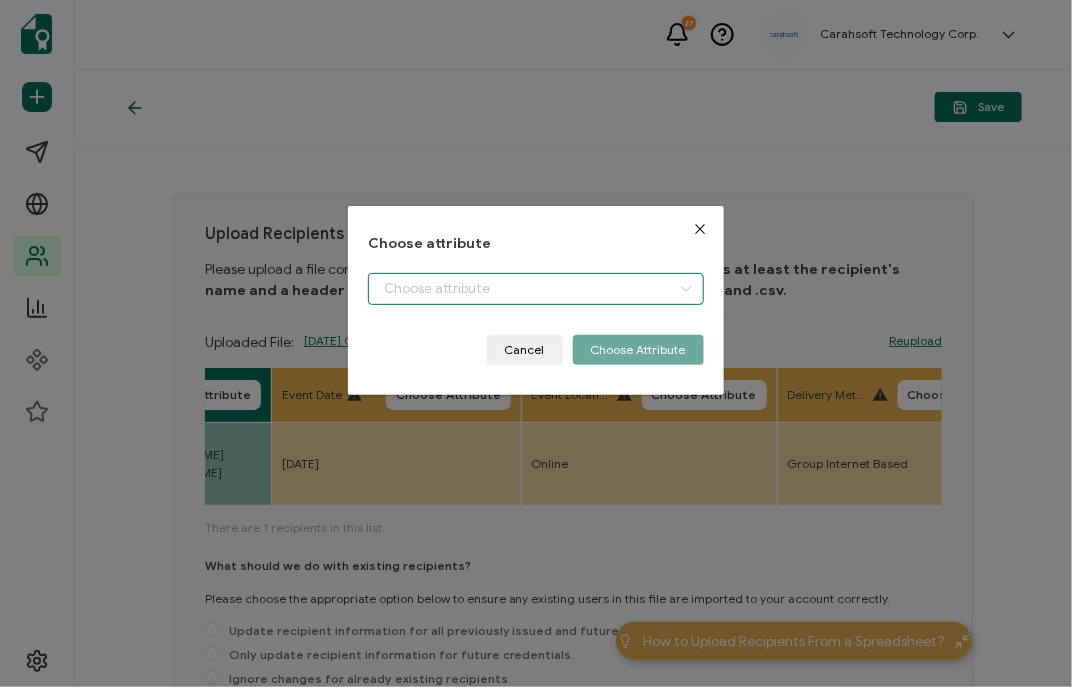 click at bounding box center [535, 289] 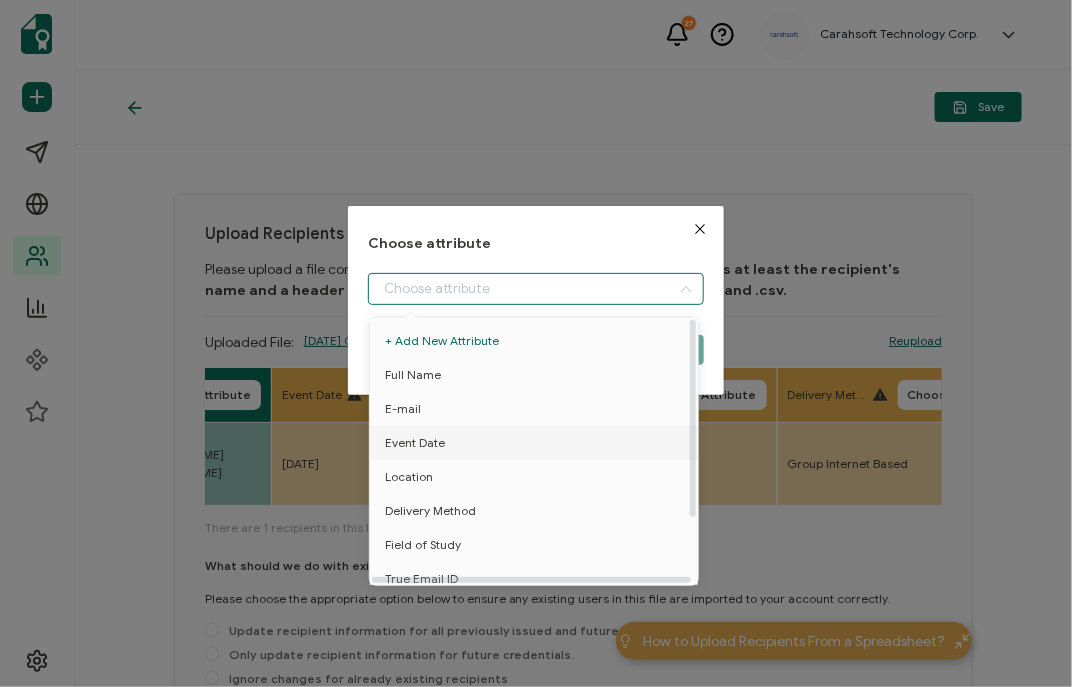 click on "Event Date" at bounding box center (537, 443) 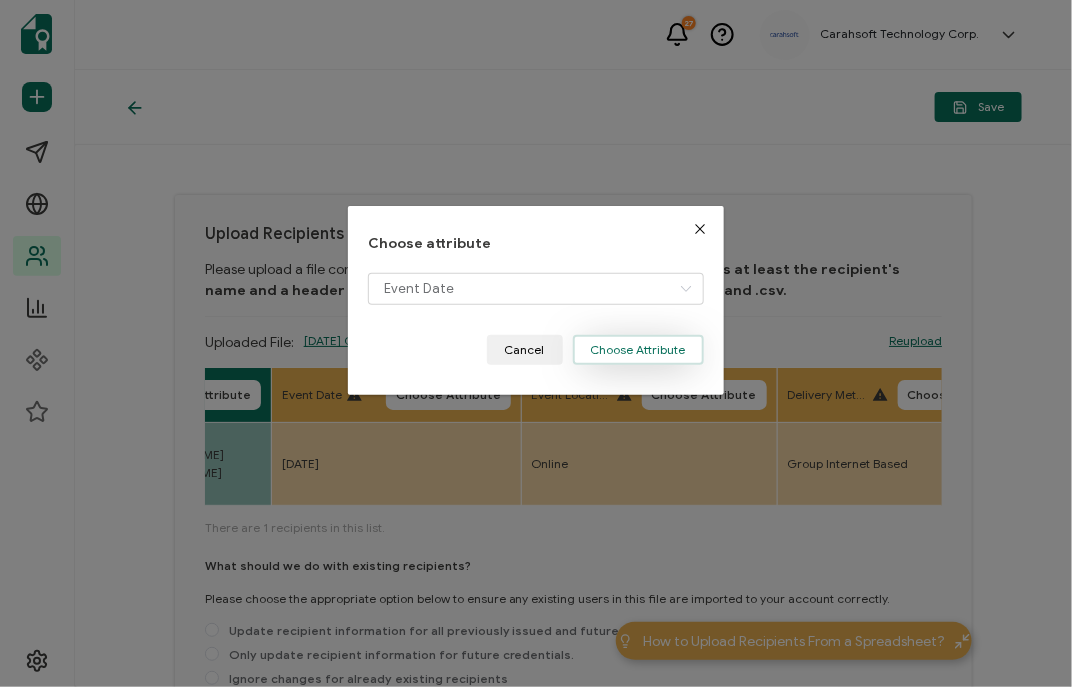 click on "Choose Attribute" at bounding box center [638, 350] 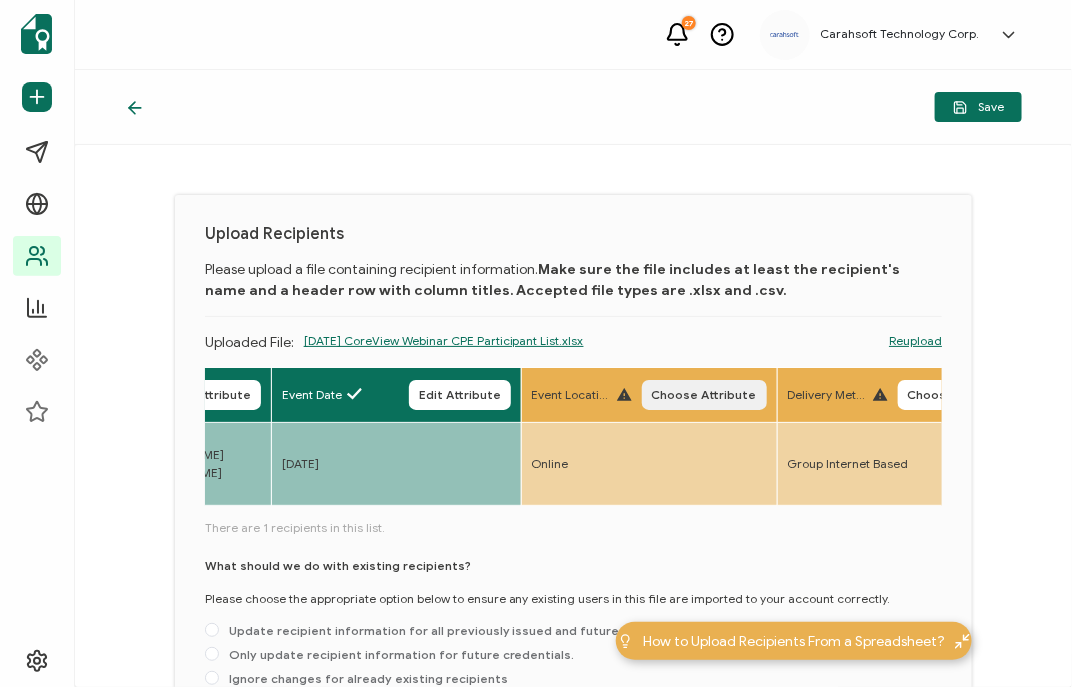 click on "Choose Attribute" at bounding box center [704, 395] 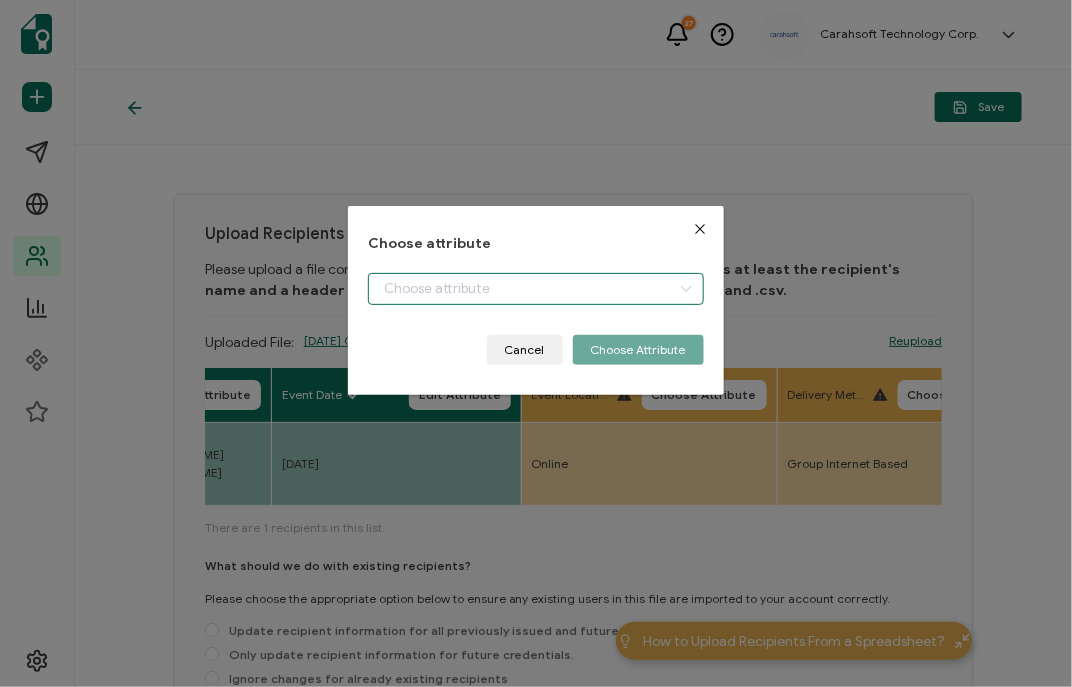 click at bounding box center [535, 289] 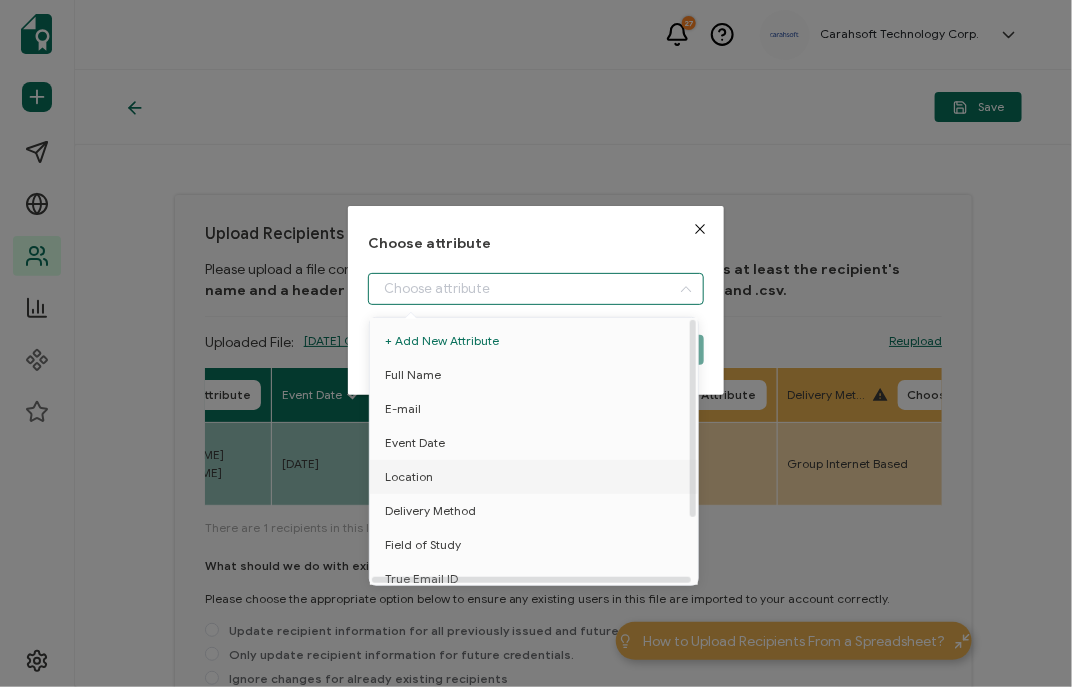 click on "Location" at bounding box center [409, 477] 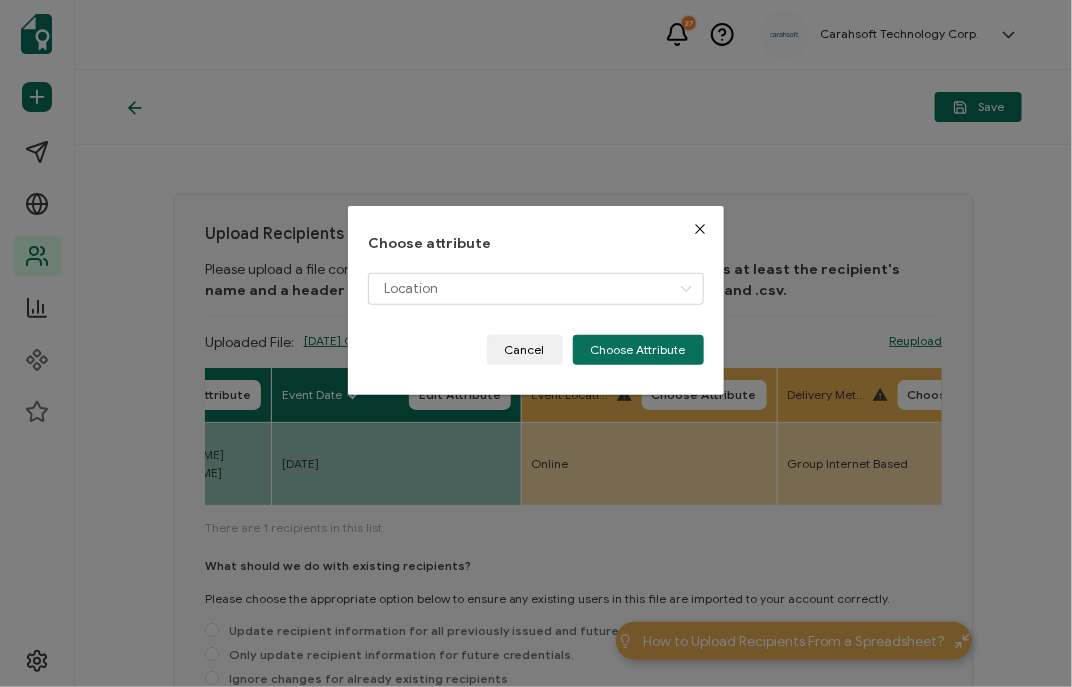 click on "Choose attribute   Location
Cancel
Choose Attribute" at bounding box center (535, 300) 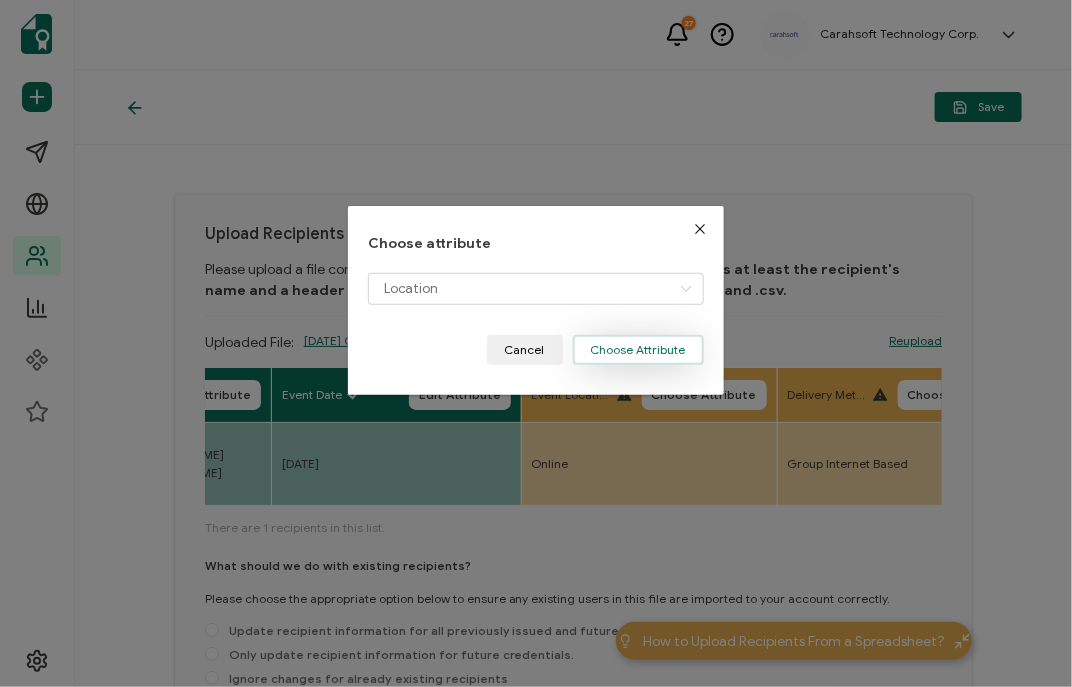 click on "Choose Attribute" at bounding box center [638, 350] 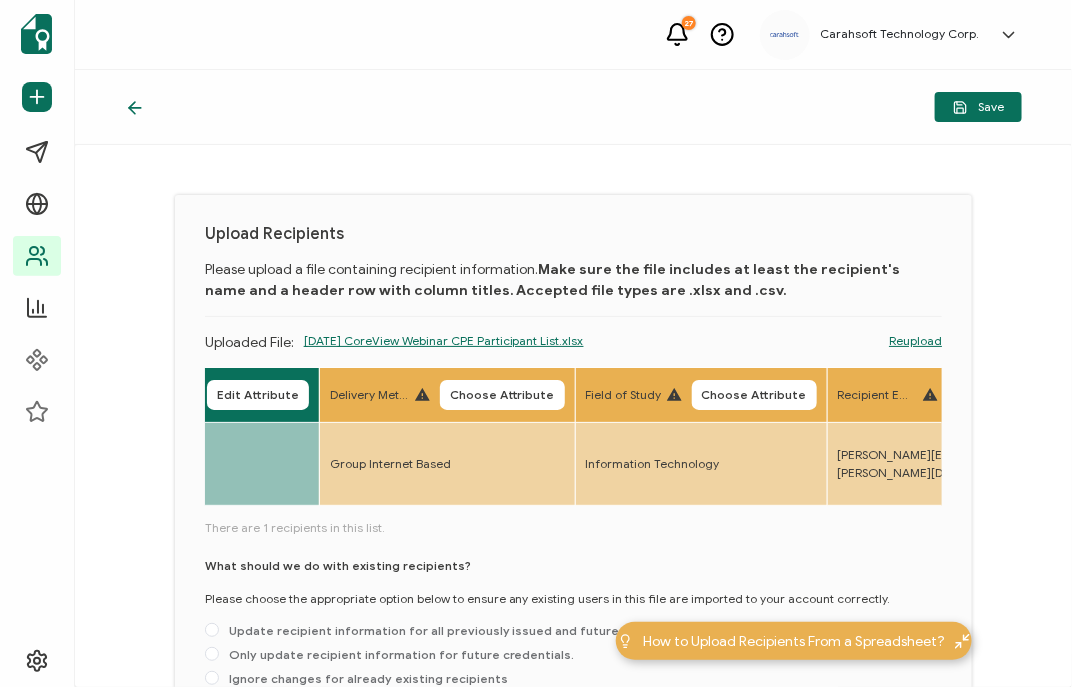scroll, scrollTop: 0, scrollLeft: 887, axis: horizontal 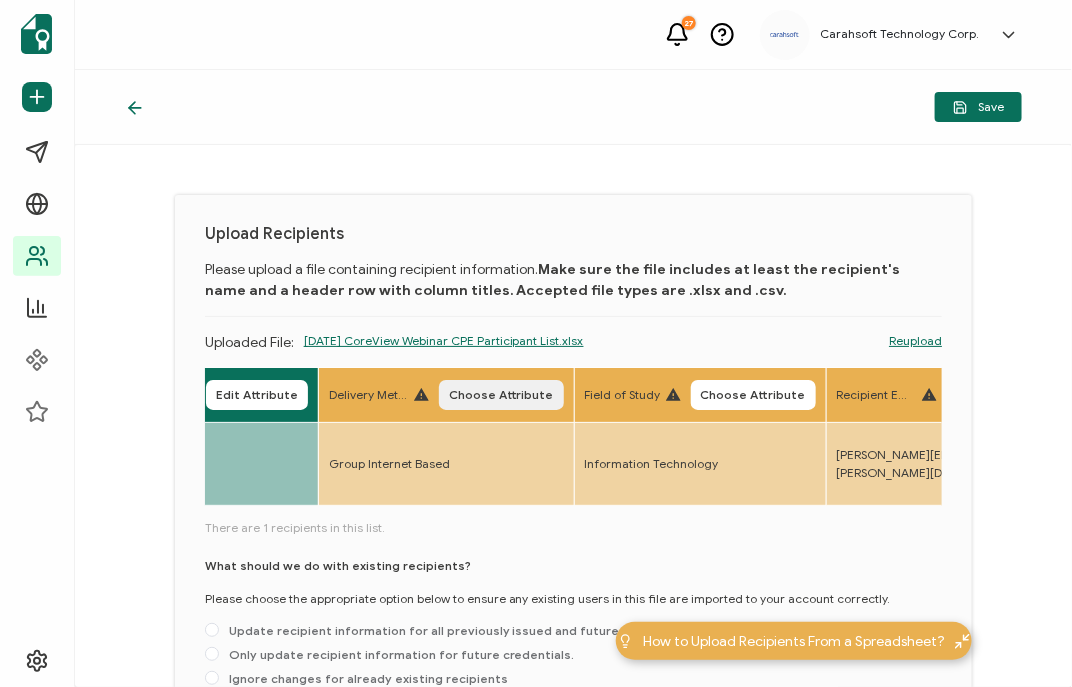 click on "Choose Attribute" at bounding box center (501, 395) 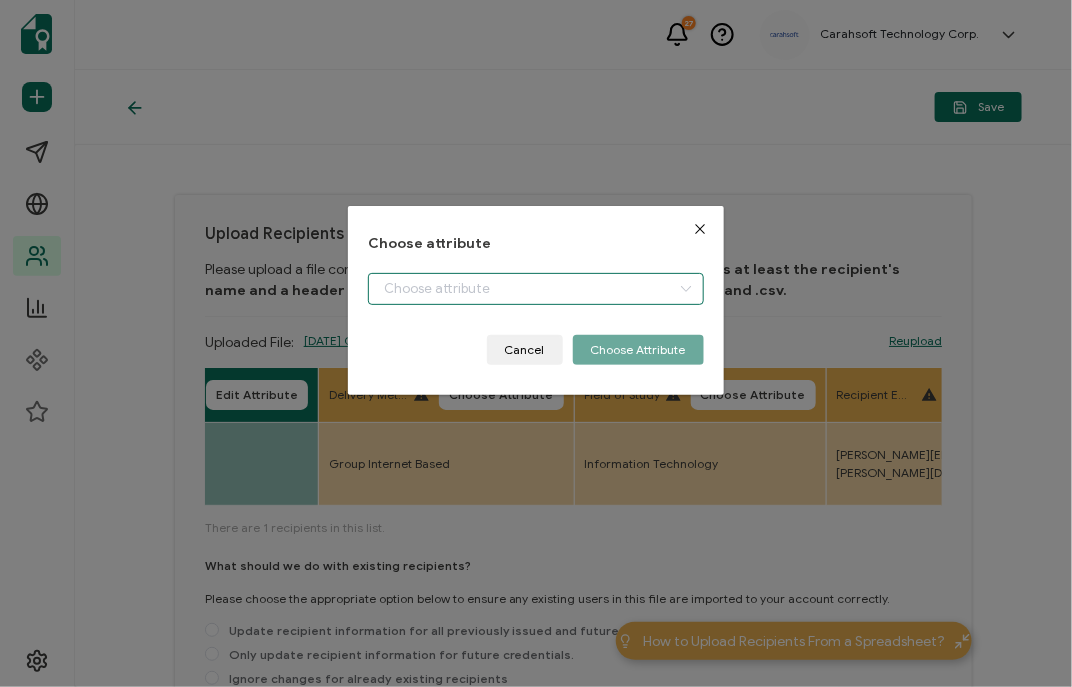 click at bounding box center [535, 289] 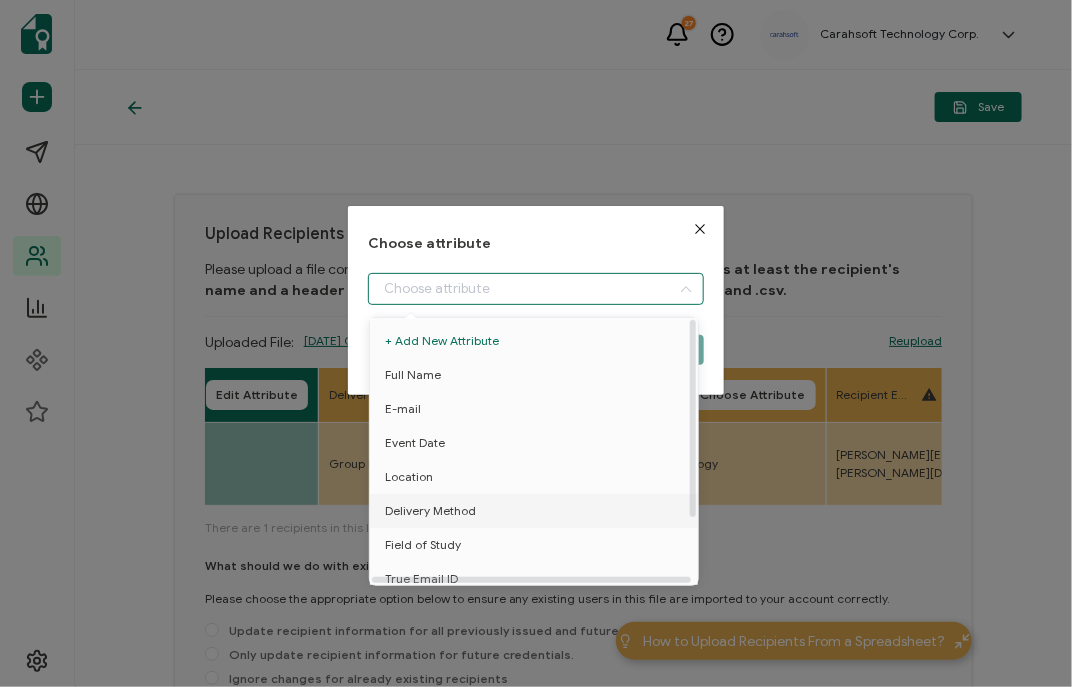 click on "Delivery Method" at bounding box center (430, 511) 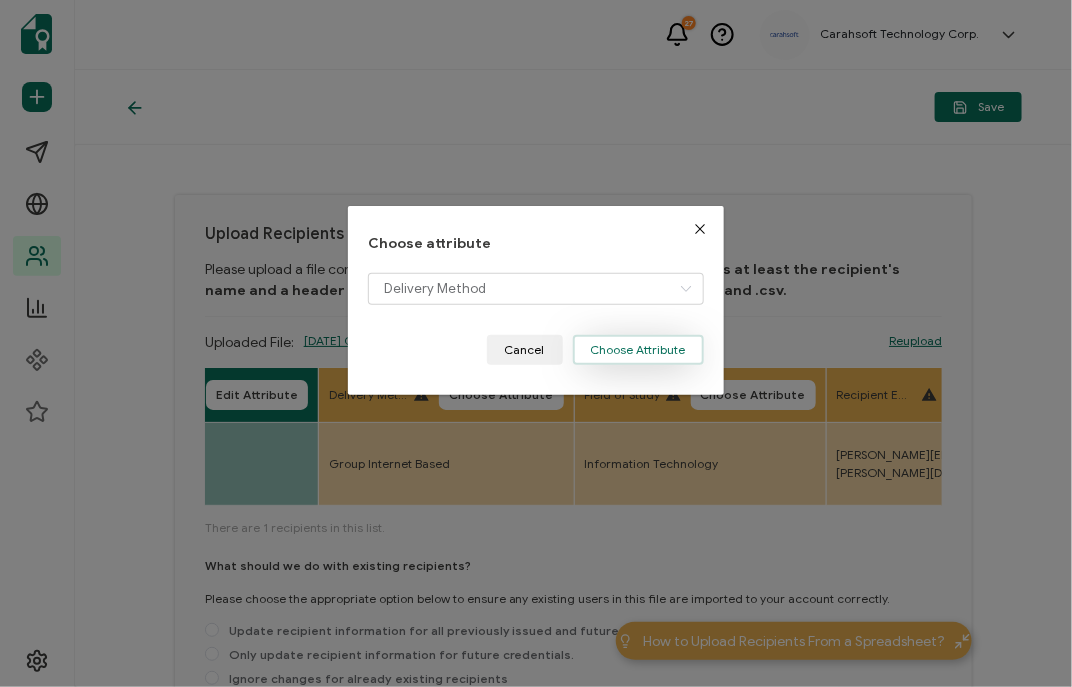 click on "Choose Attribute" at bounding box center (638, 350) 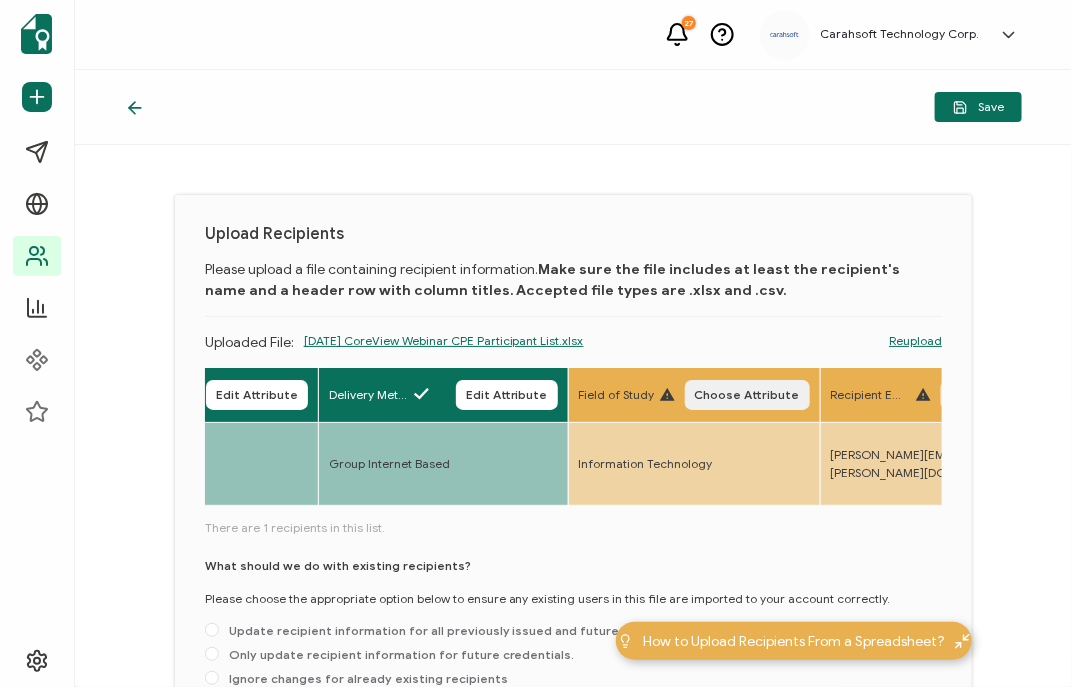 click on "Choose Attribute" at bounding box center [747, 395] 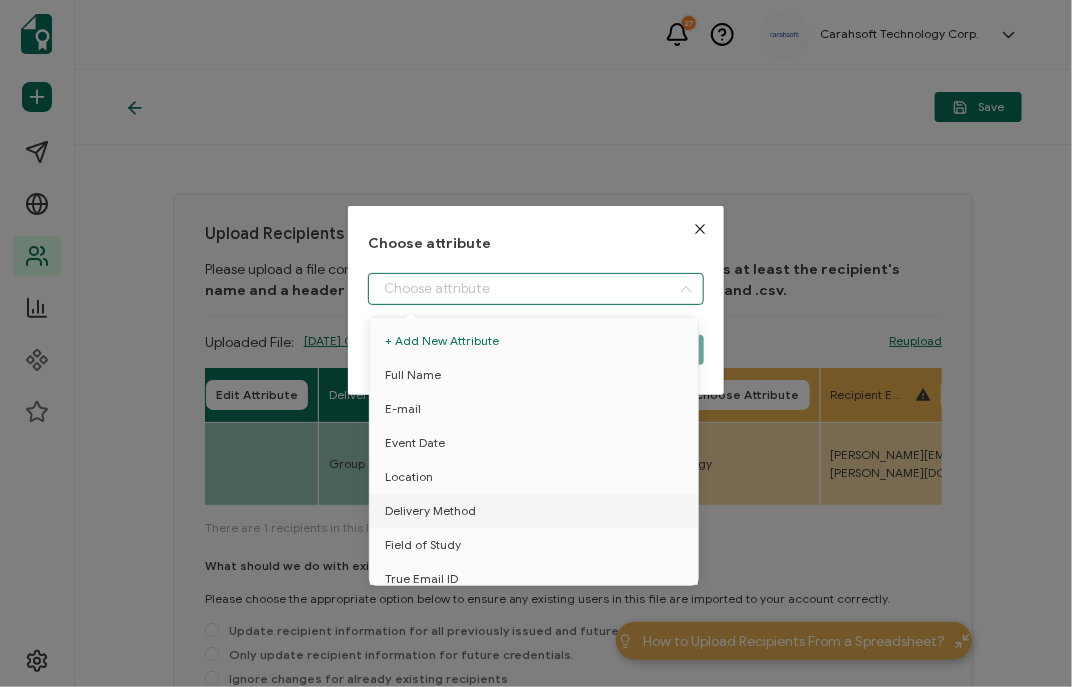 click at bounding box center [535, 289] 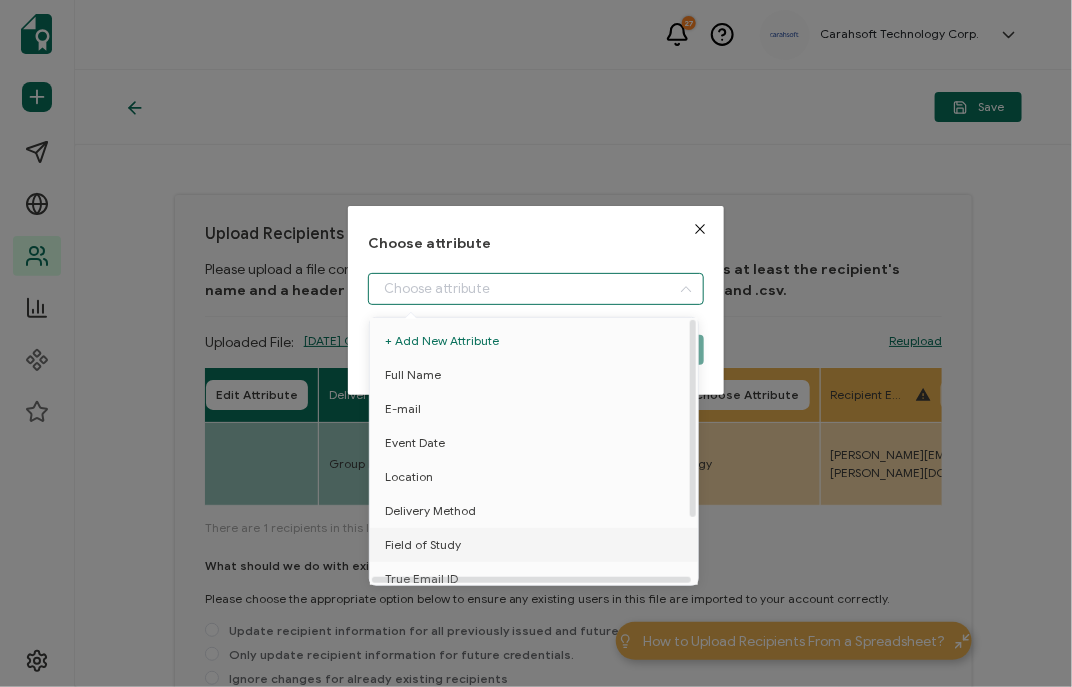 click on "Field of Study" at bounding box center [423, 545] 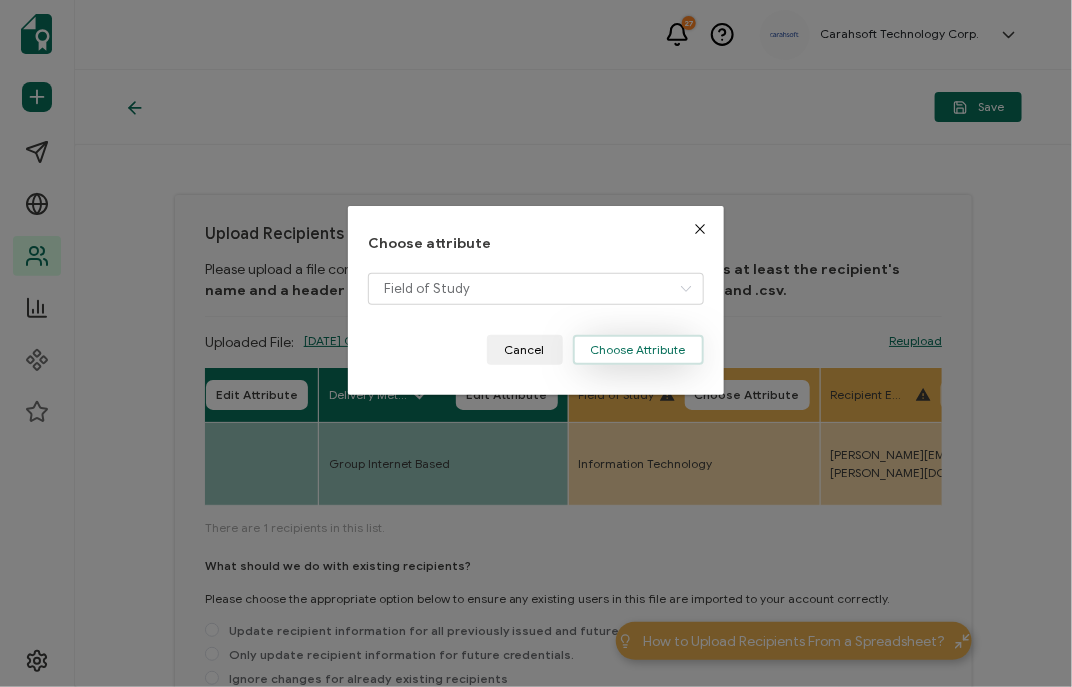 click on "Choose Attribute" at bounding box center [638, 350] 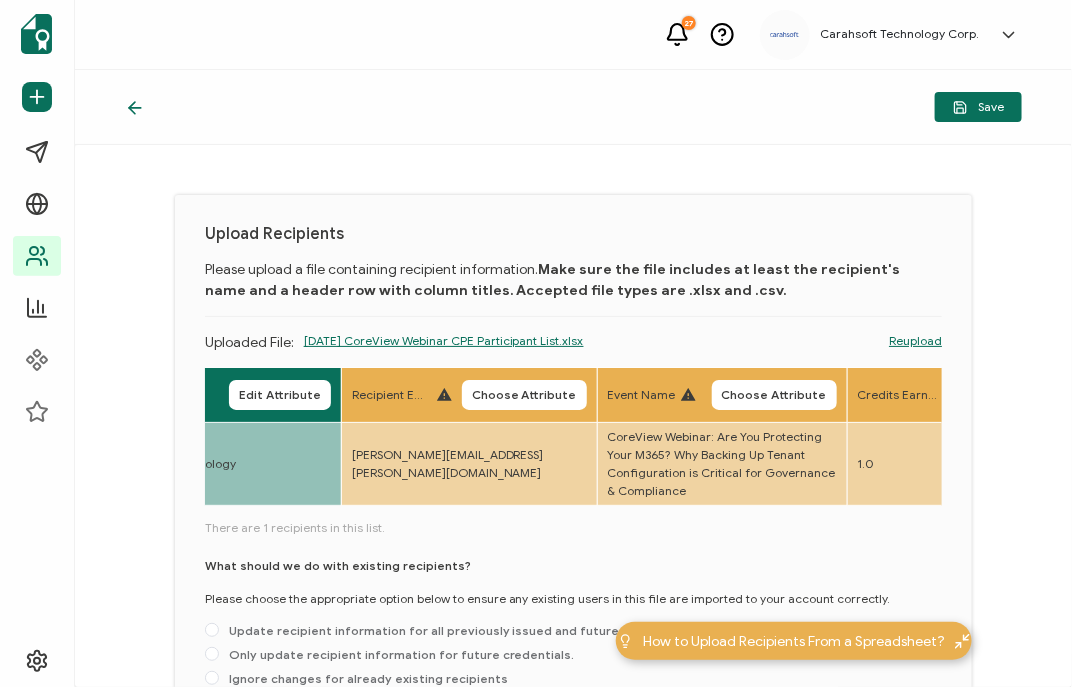 scroll, scrollTop: 0, scrollLeft: 1365, axis: horizontal 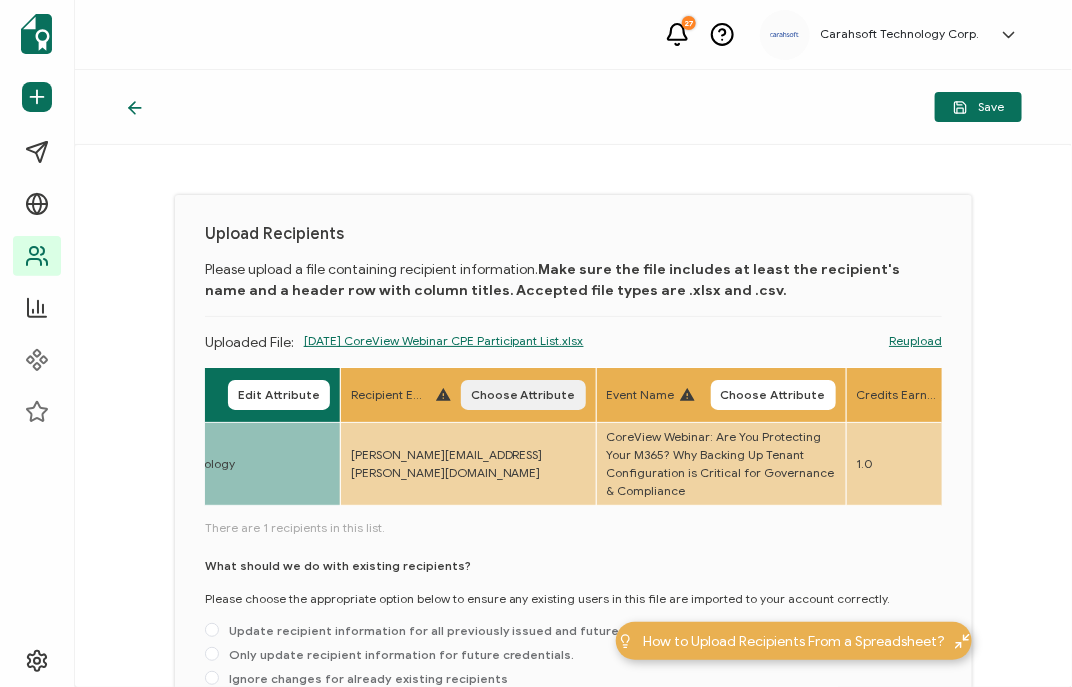 click on "Choose Attribute" at bounding box center [523, 395] 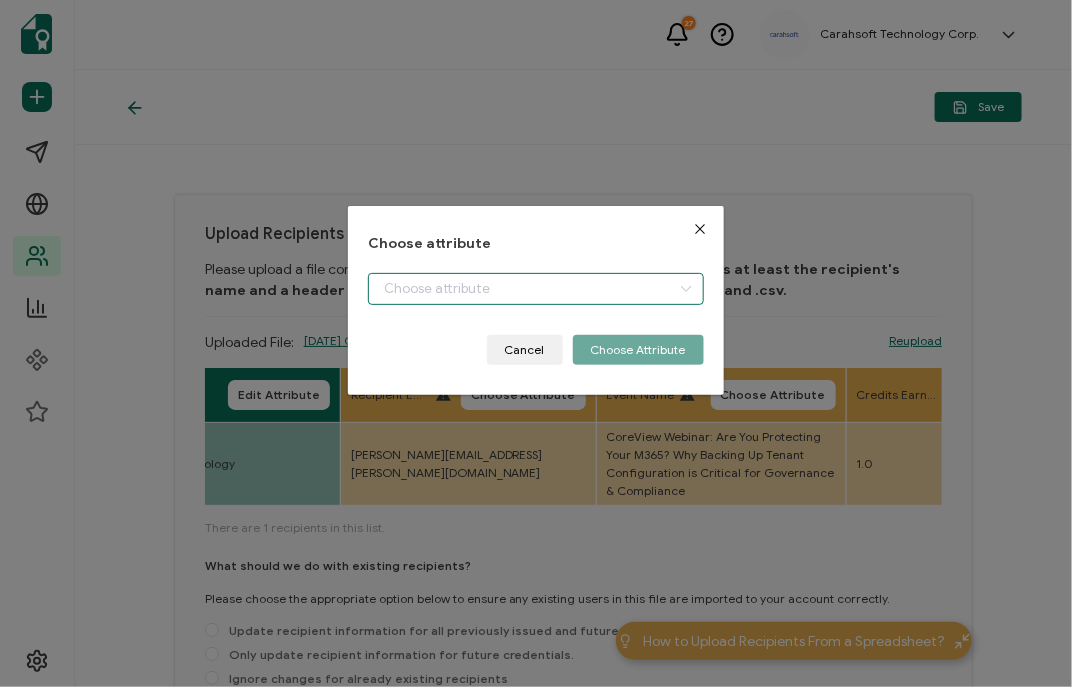 click at bounding box center (535, 289) 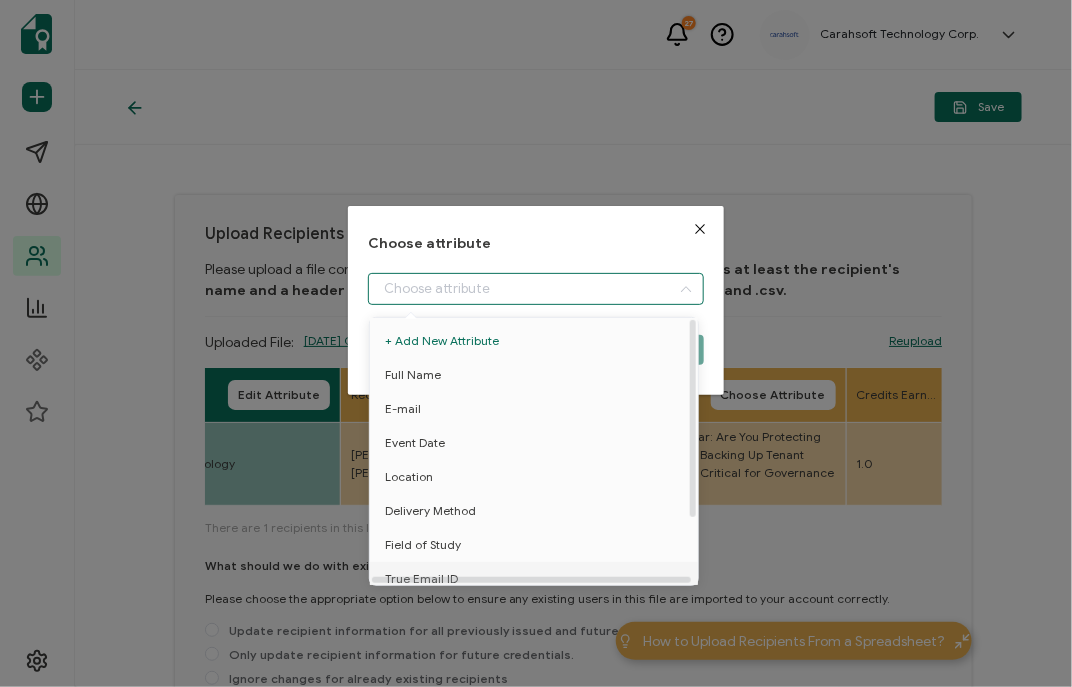 click on "True Email ID" at bounding box center (421, 579) 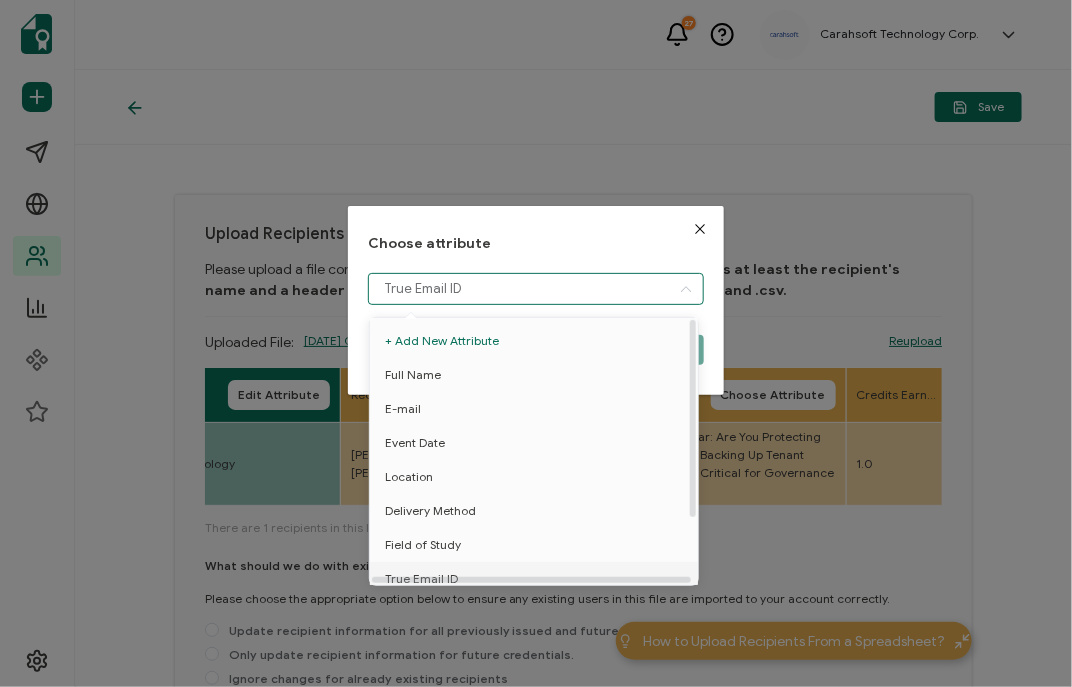 scroll, scrollTop: 14, scrollLeft: 0, axis: vertical 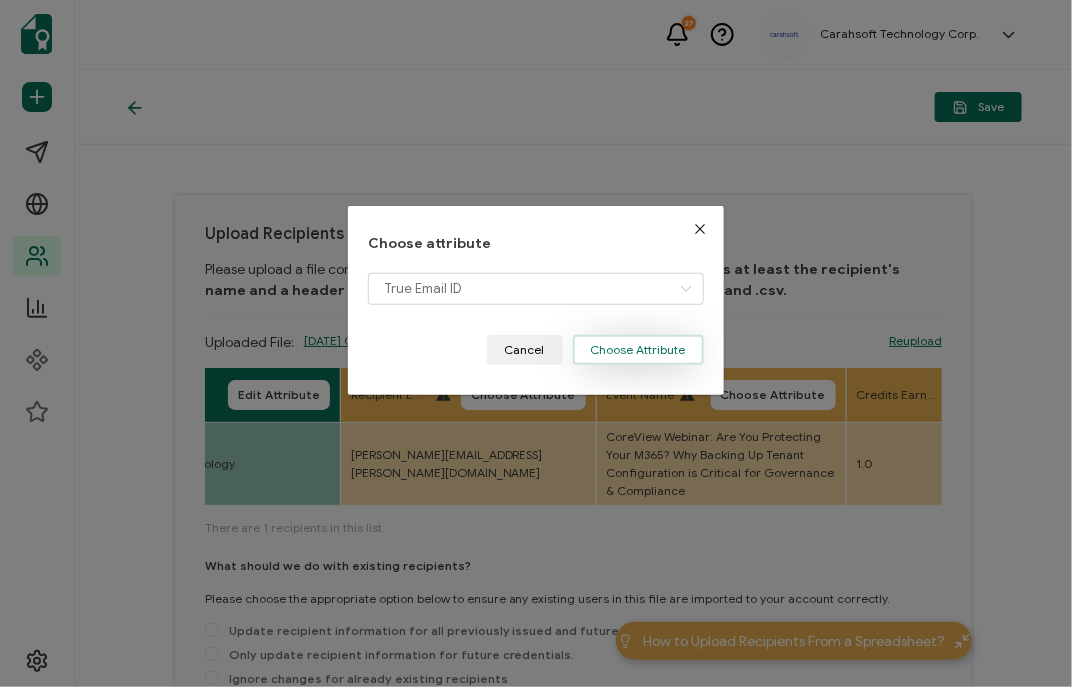 click on "Choose Attribute" at bounding box center [638, 350] 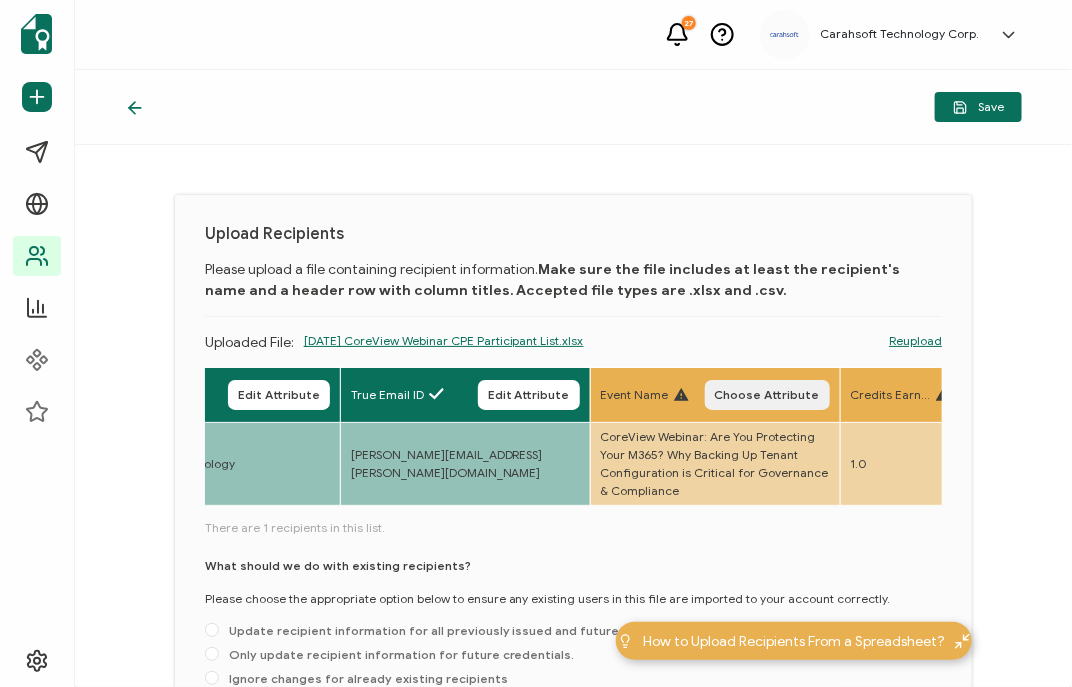 click on "Choose Attribute" at bounding box center [767, 395] 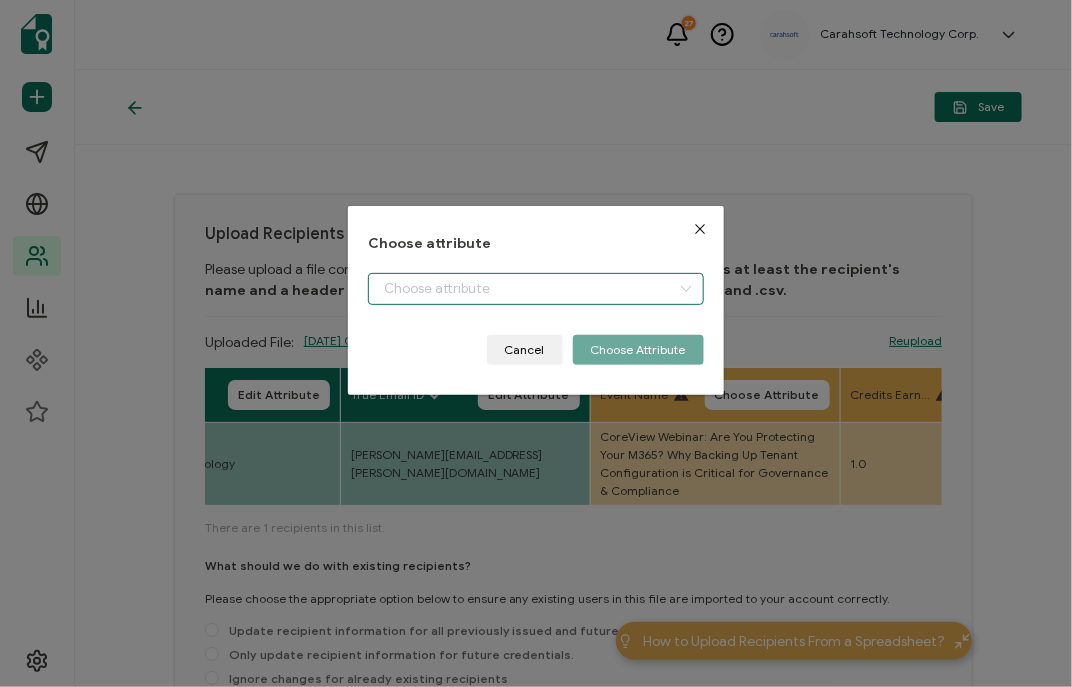 click at bounding box center [535, 289] 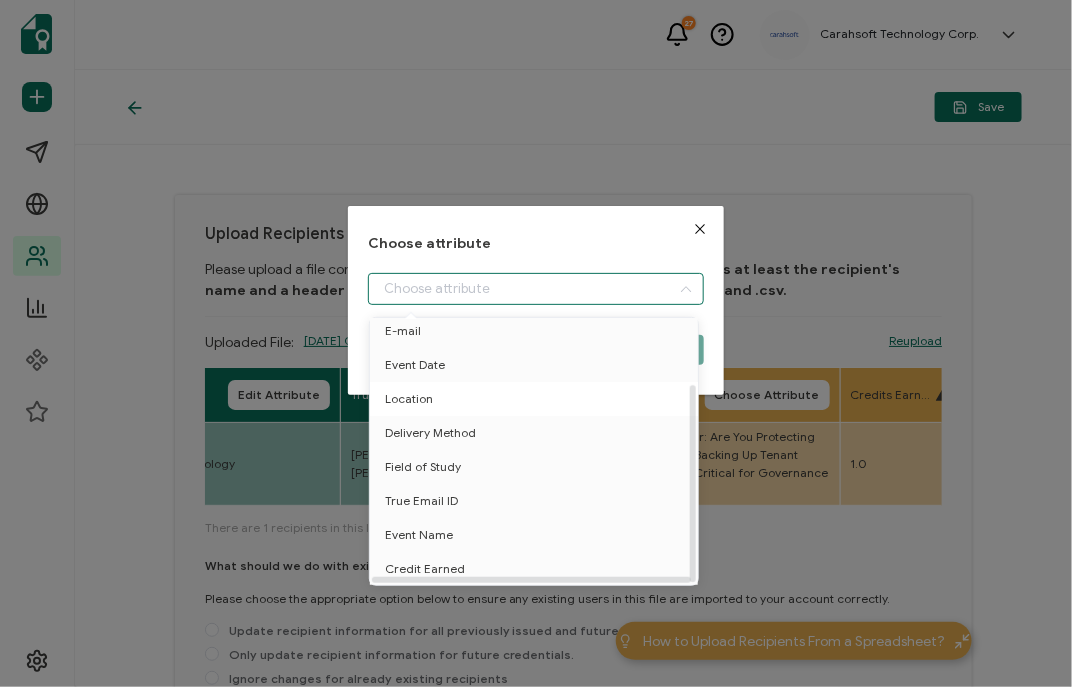 scroll, scrollTop: 87, scrollLeft: 0, axis: vertical 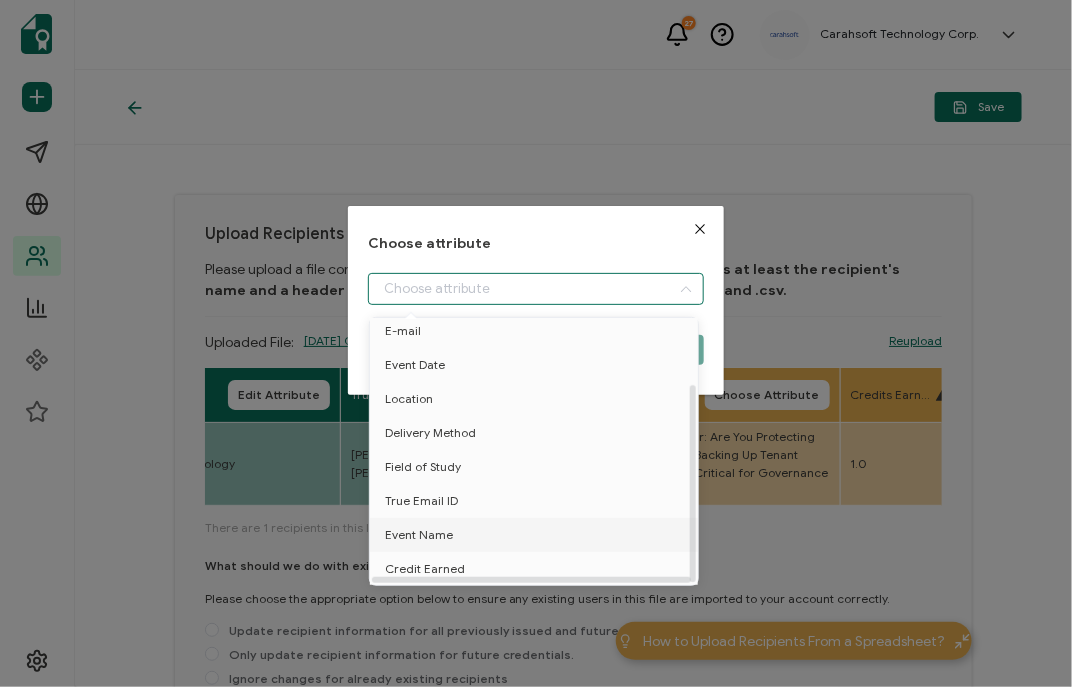 click on "Event Name" at bounding box center (419, 535) 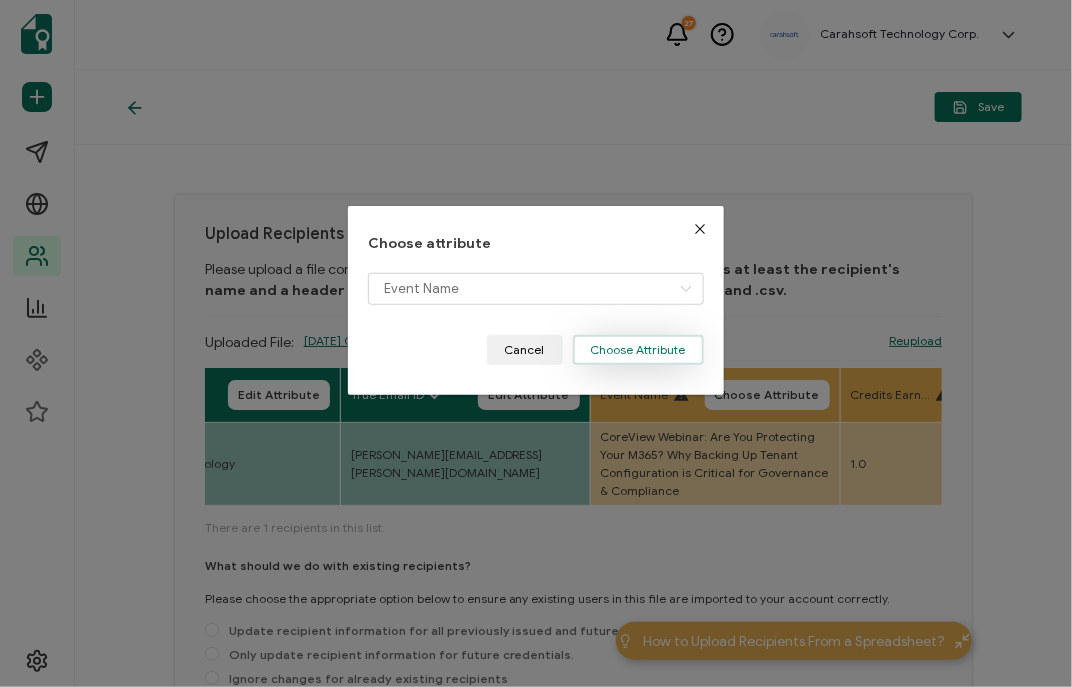 click on "Choose Attribute" at bounding box center [638, 350] 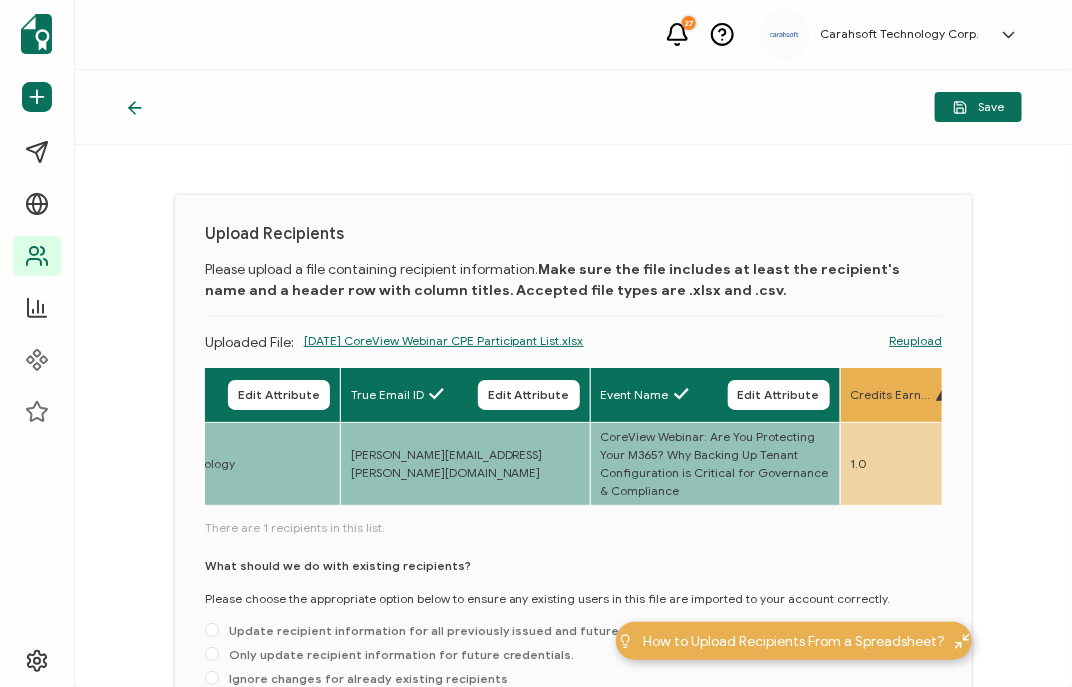 scroll, scrollTop: 0, scrollLeft: 1577, axis: horizontal 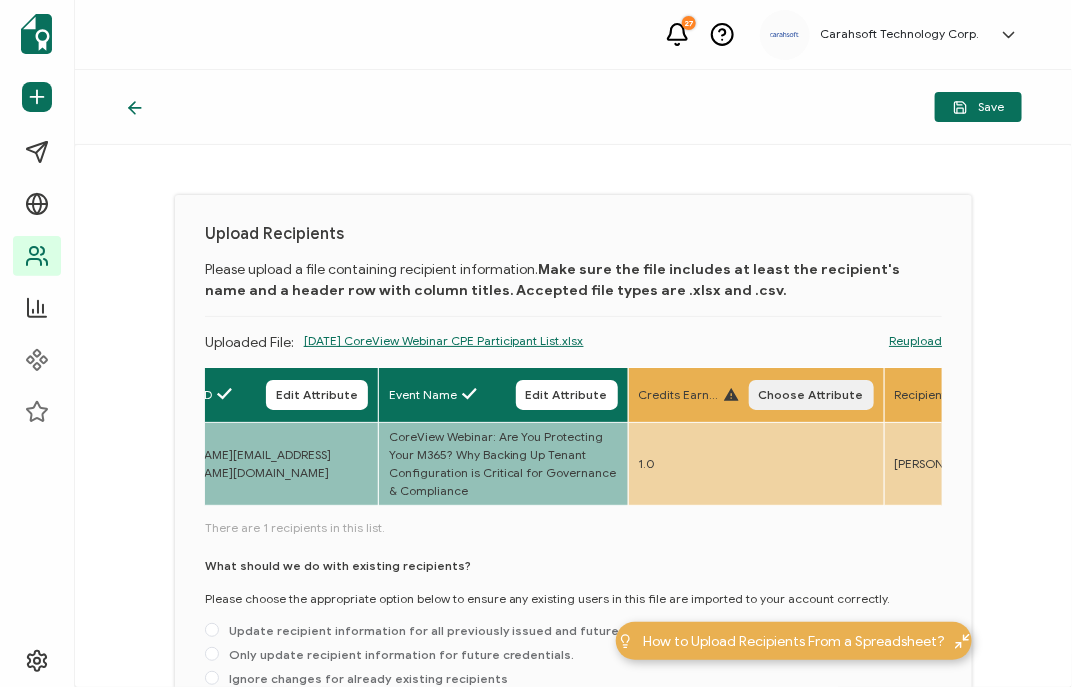 click on "Choose Attribute" at bounding box center [811, 395] 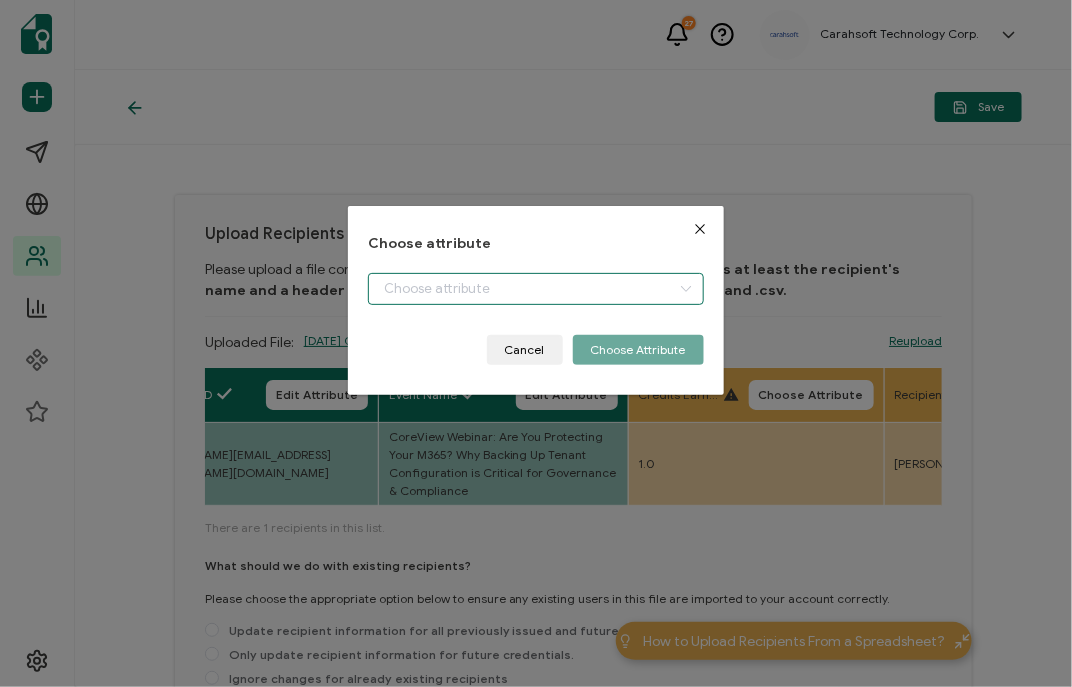 click at bounding box center [535, 289] 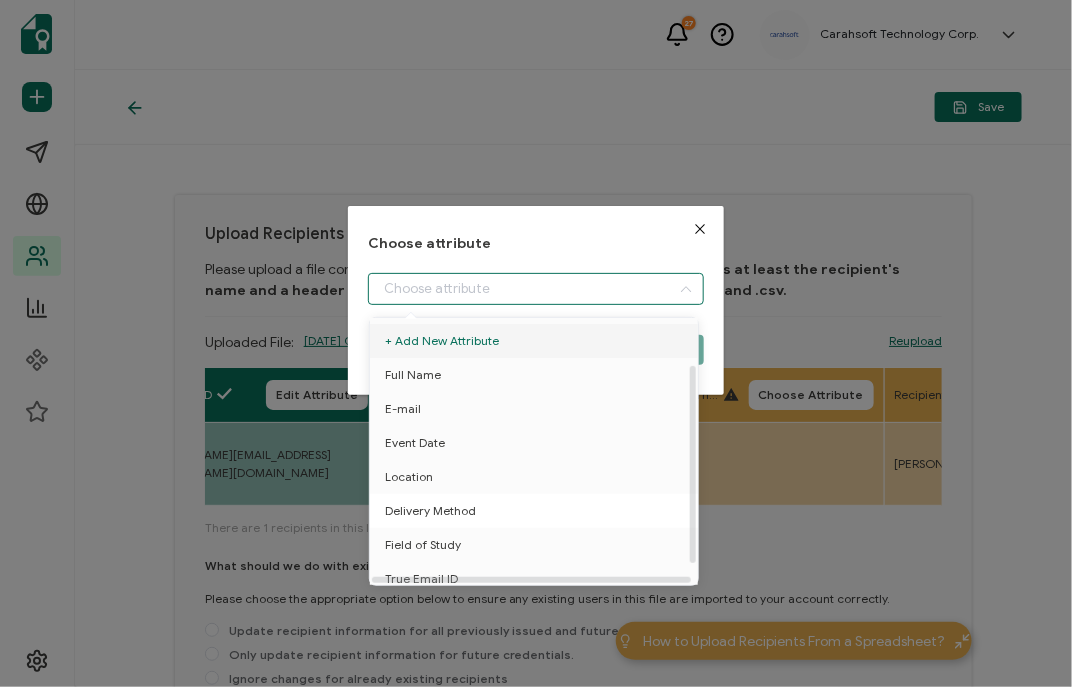 scroll, scrollTop: 87, scrollLeft: 0, axis: vertical 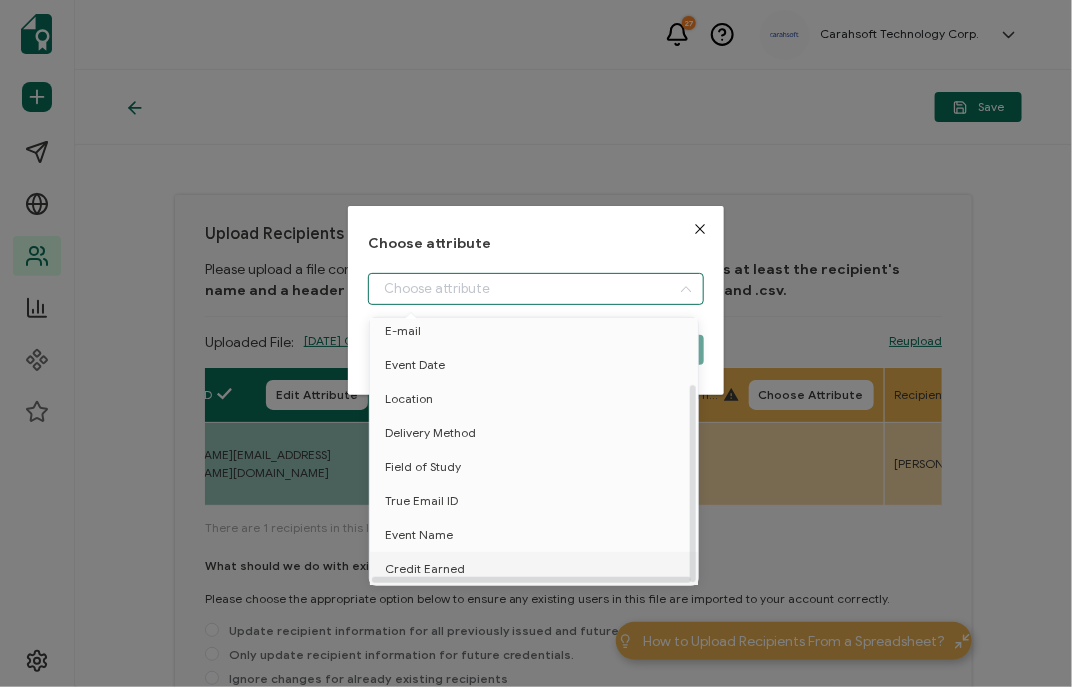 click on "Credit Earned" at bounding box center (425, 569) 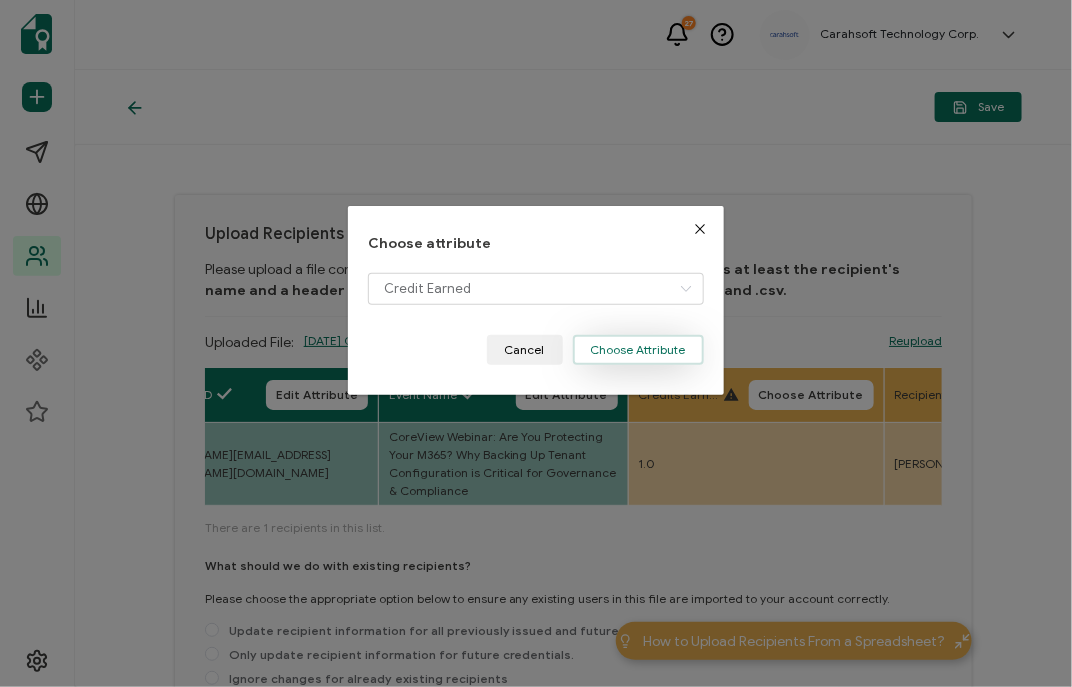 click on "Choose Attribute" at bounding box center [638, 350] 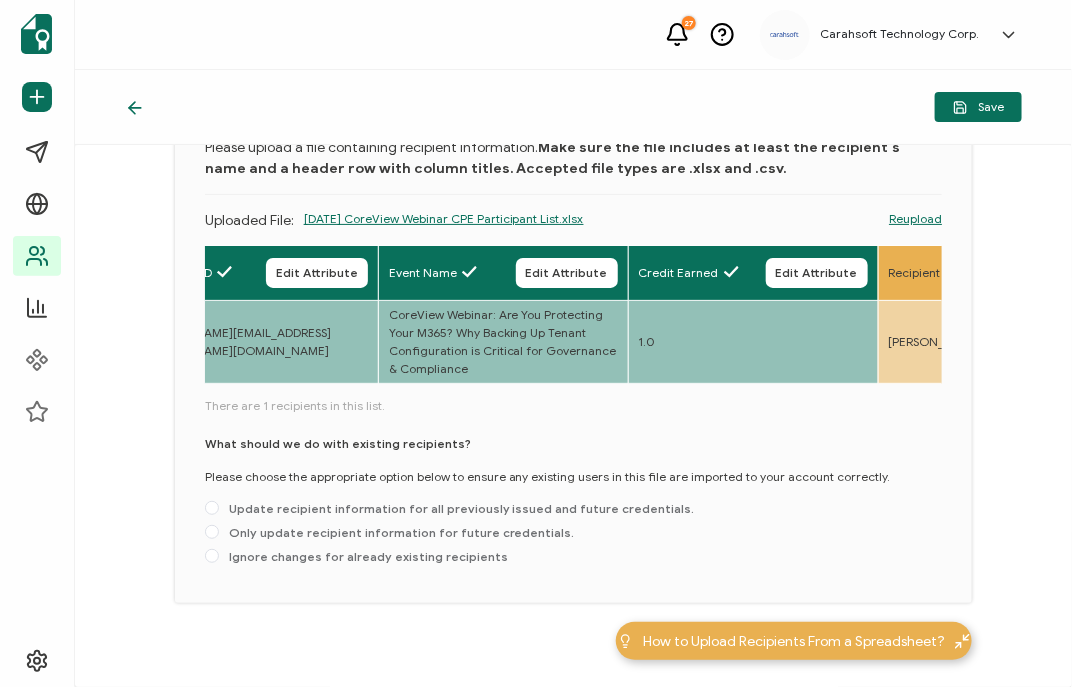 scroll, scrollTop: 141, scrollLeft: 0, axis: vertical 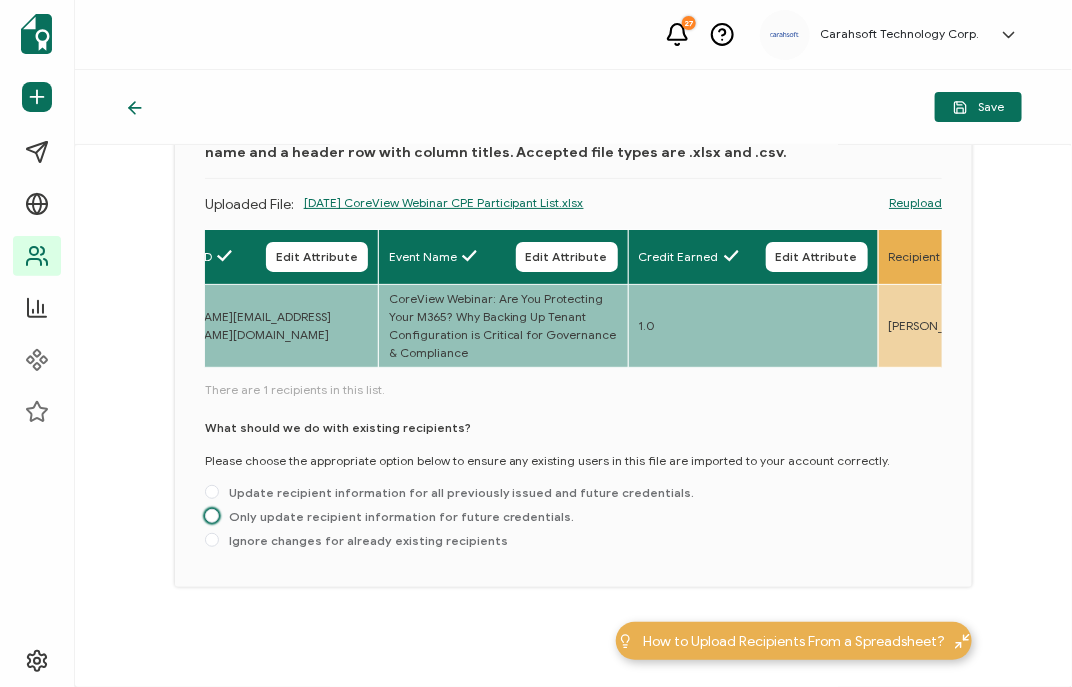 click on "Only update recipient information for future credentials." at bounding box center (397, 516) 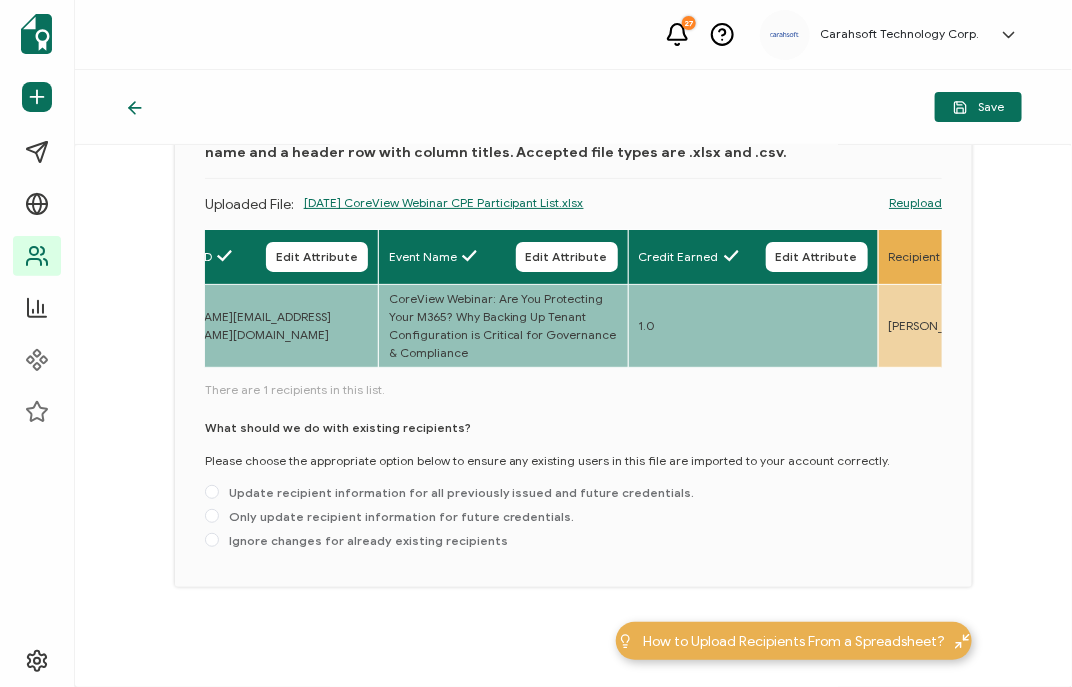 click on "Only update recipient information for future credentials." at bounding box center (212, 517) 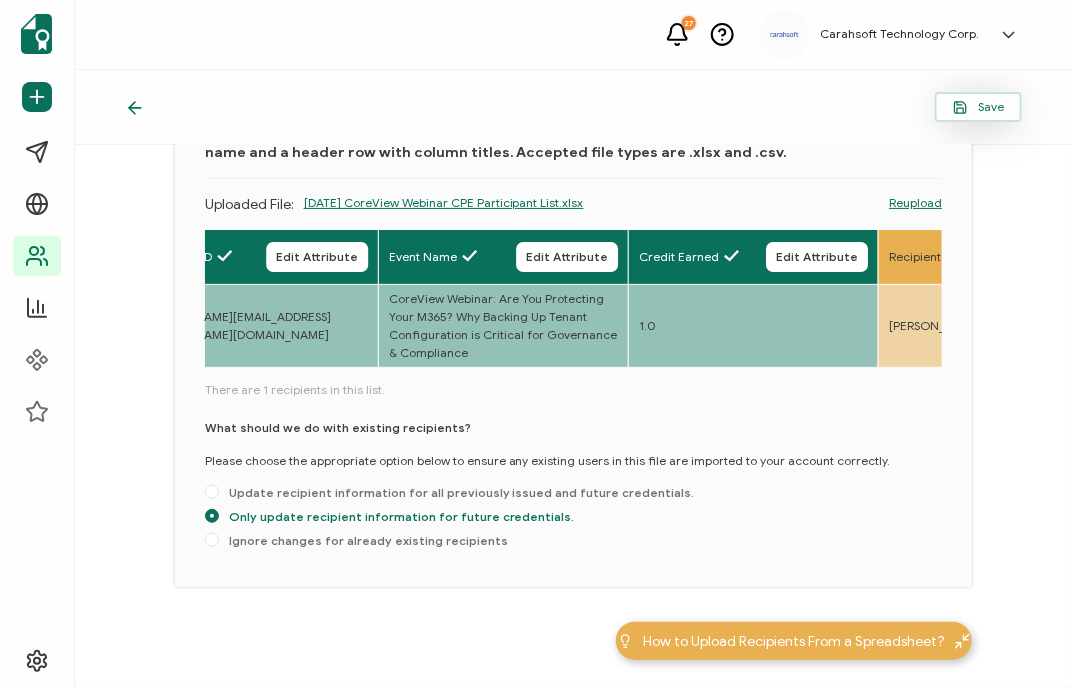 click on "Save" at bounding box center [978, 107] 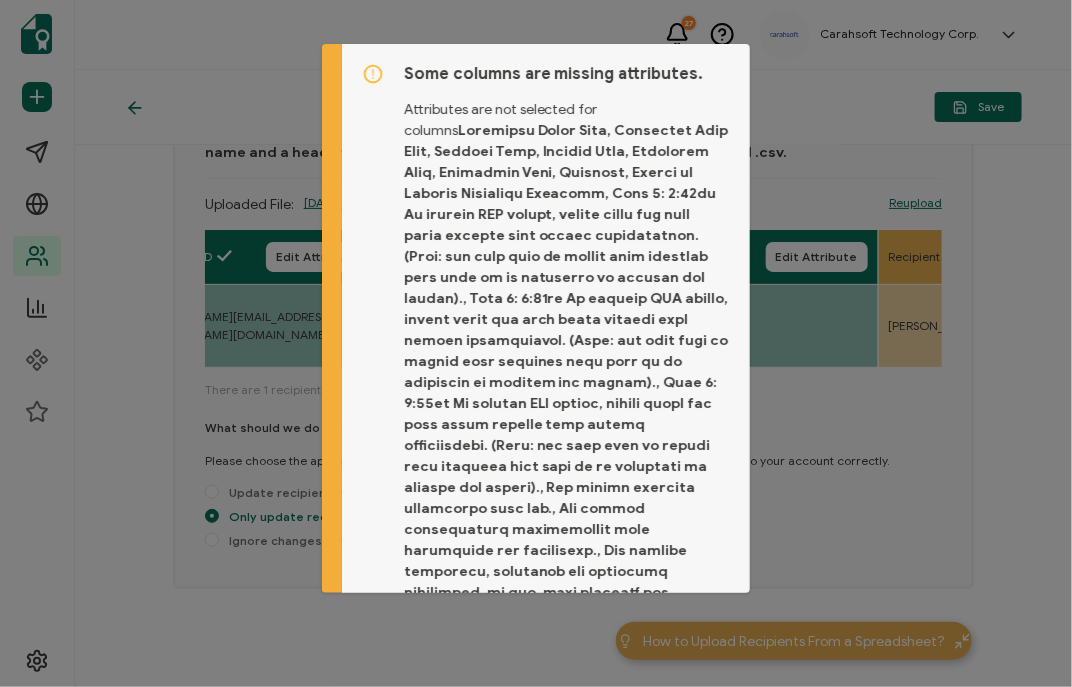scroll, scrollTop: 161, scrollLeft: 0, axis: vertical 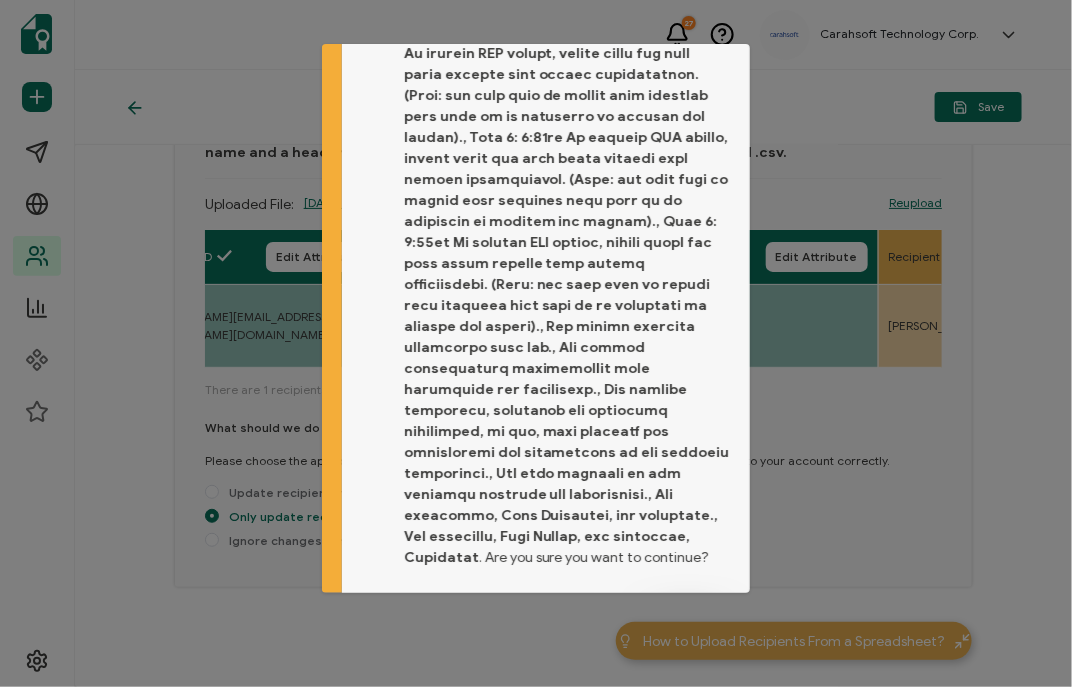 click on "Proceed" at bounding box center [688, 623] 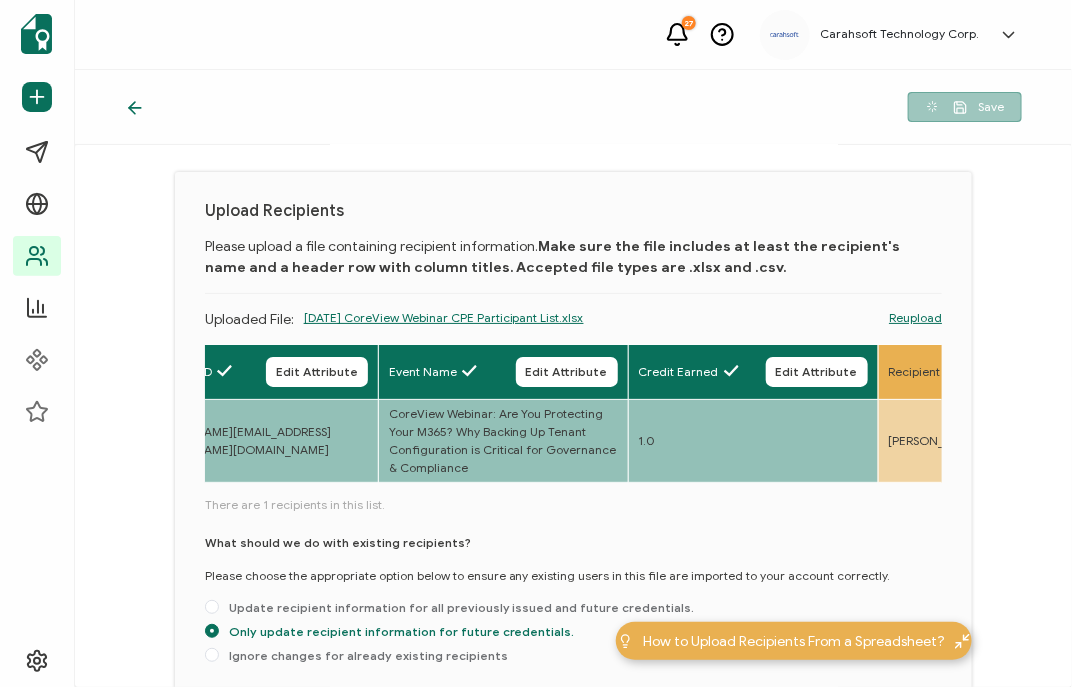 scroll, scrollTop: 21, scrollLeft: 0, axis: vertical 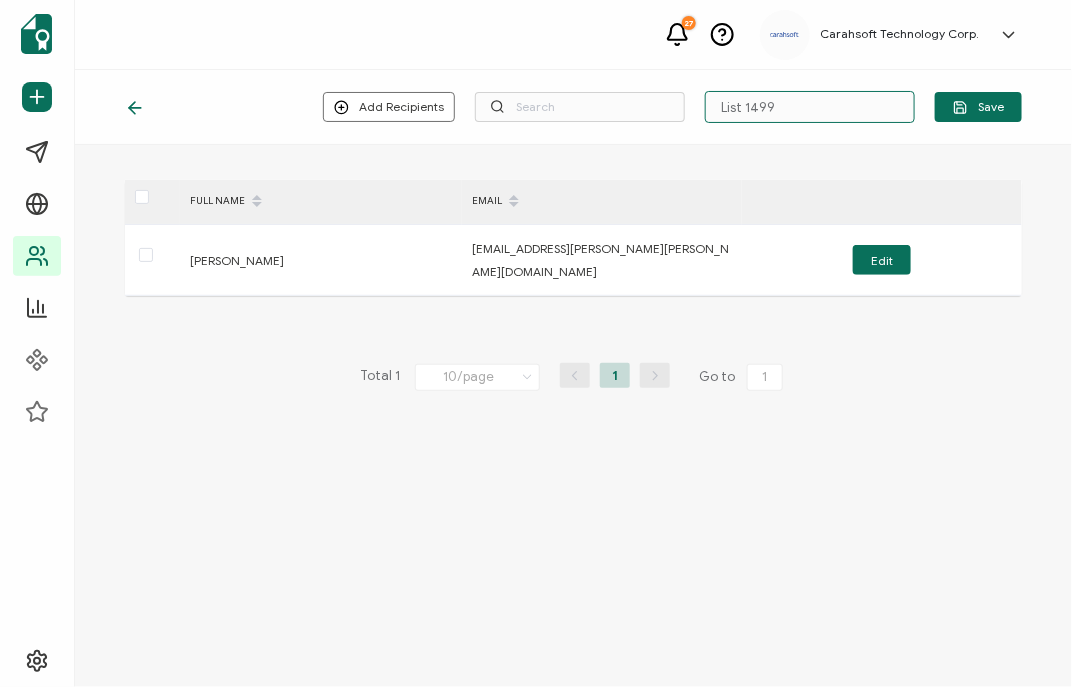 click on "List 1499" at bounding box center (810, 107) 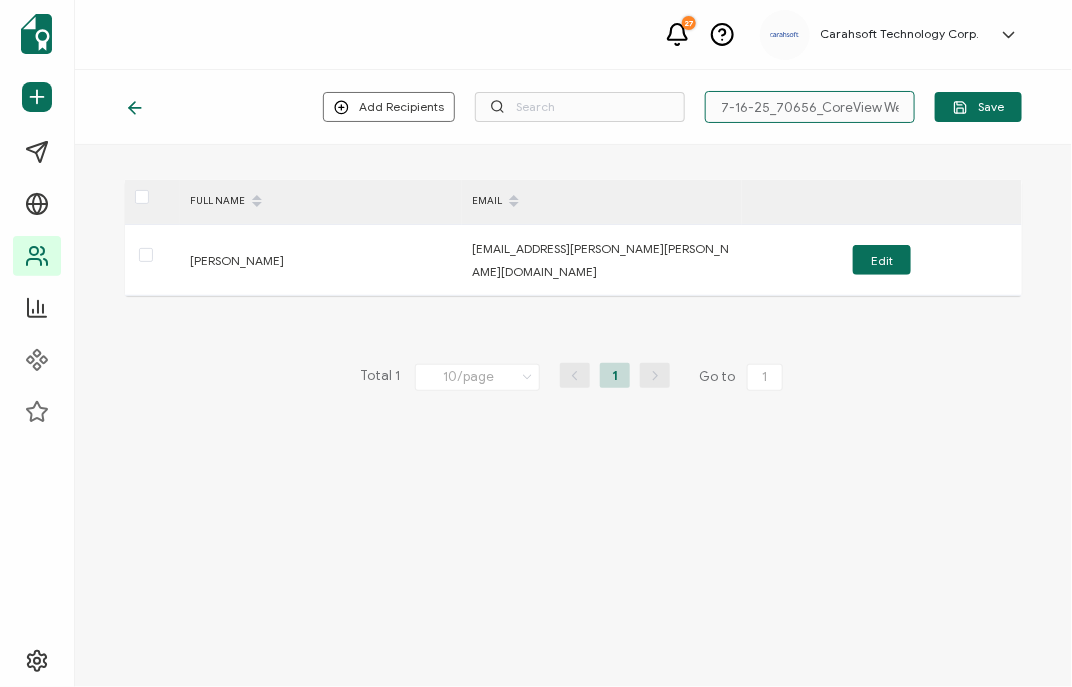 scroll, scrollTop: 0, scrollLeft: 22, axis: horizontal 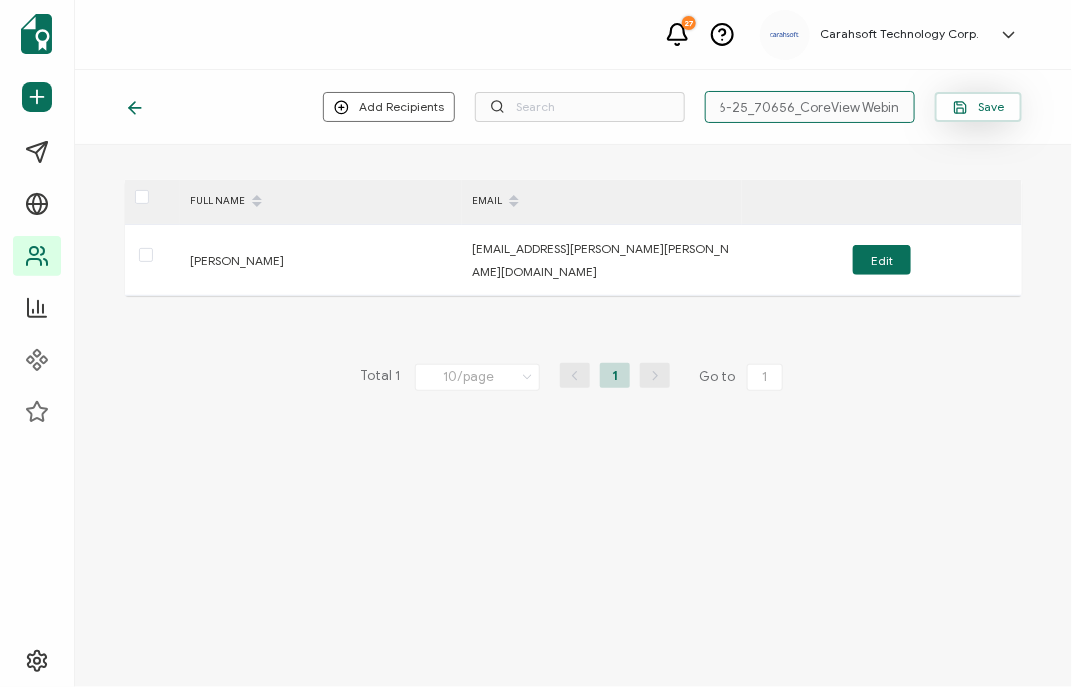 type on "7-16-25_70656_CoreView Webinar" 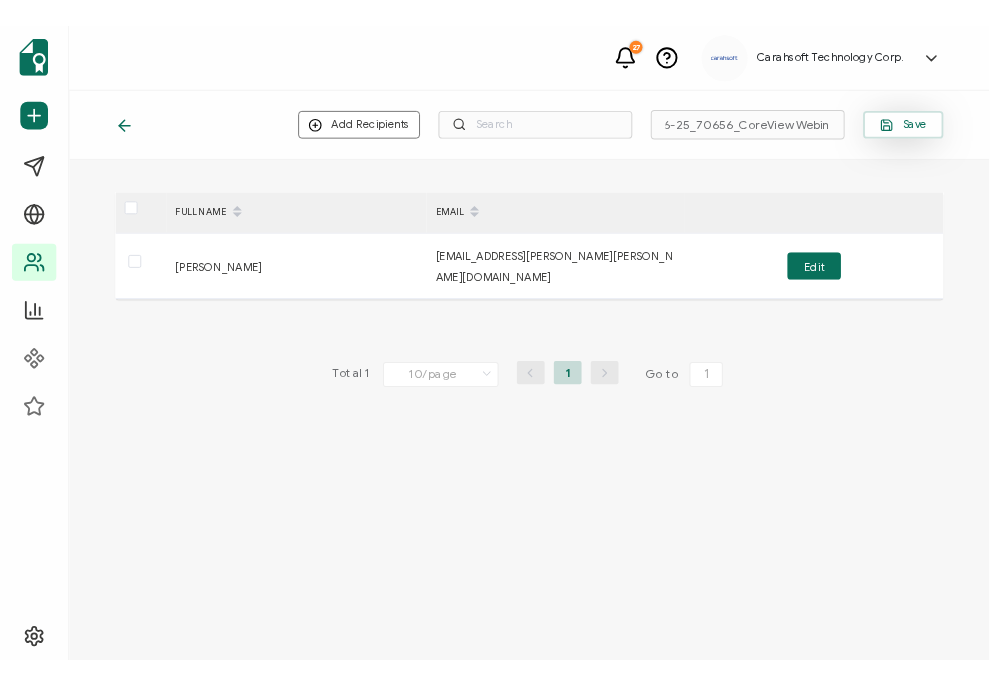 scroll, scrollTop: 0, scrollLeft: 0, axis: both 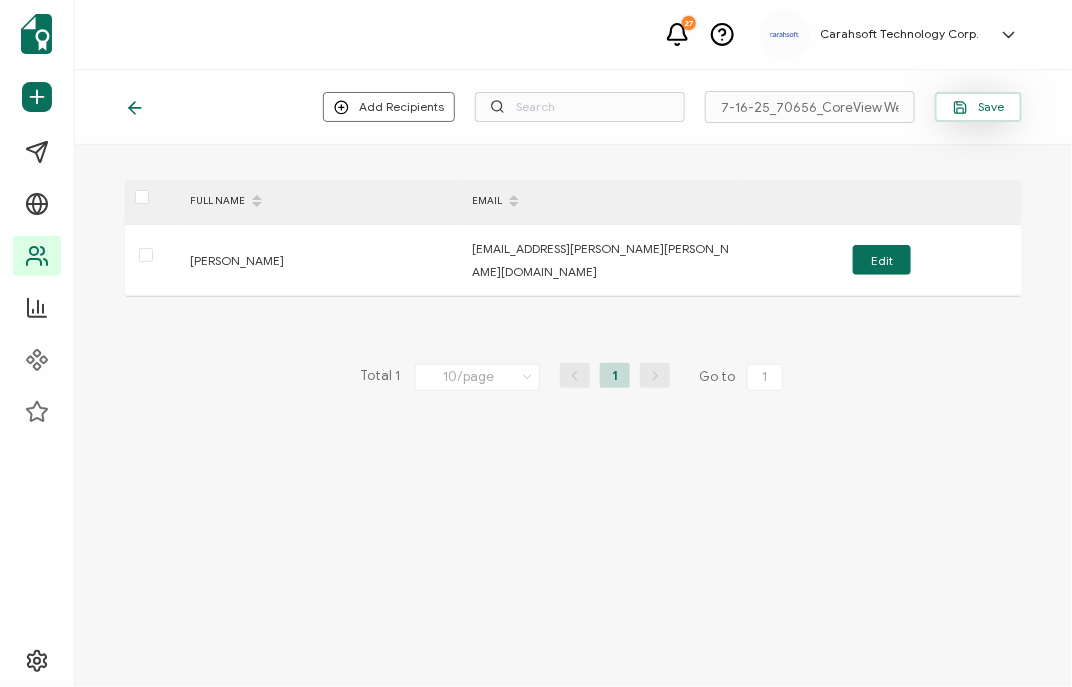 click on "Save" at bounding box center (978, 107) 